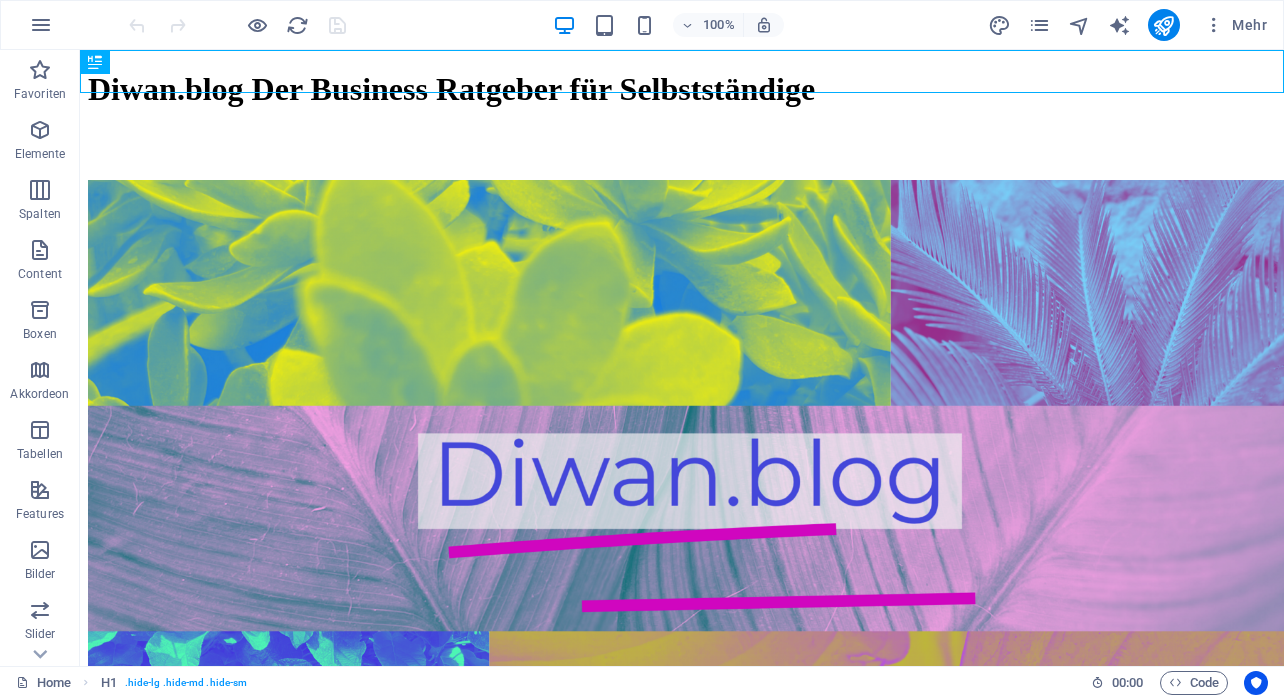 scroll, scrollTop: 0, scrollLeft: 0, axis: both 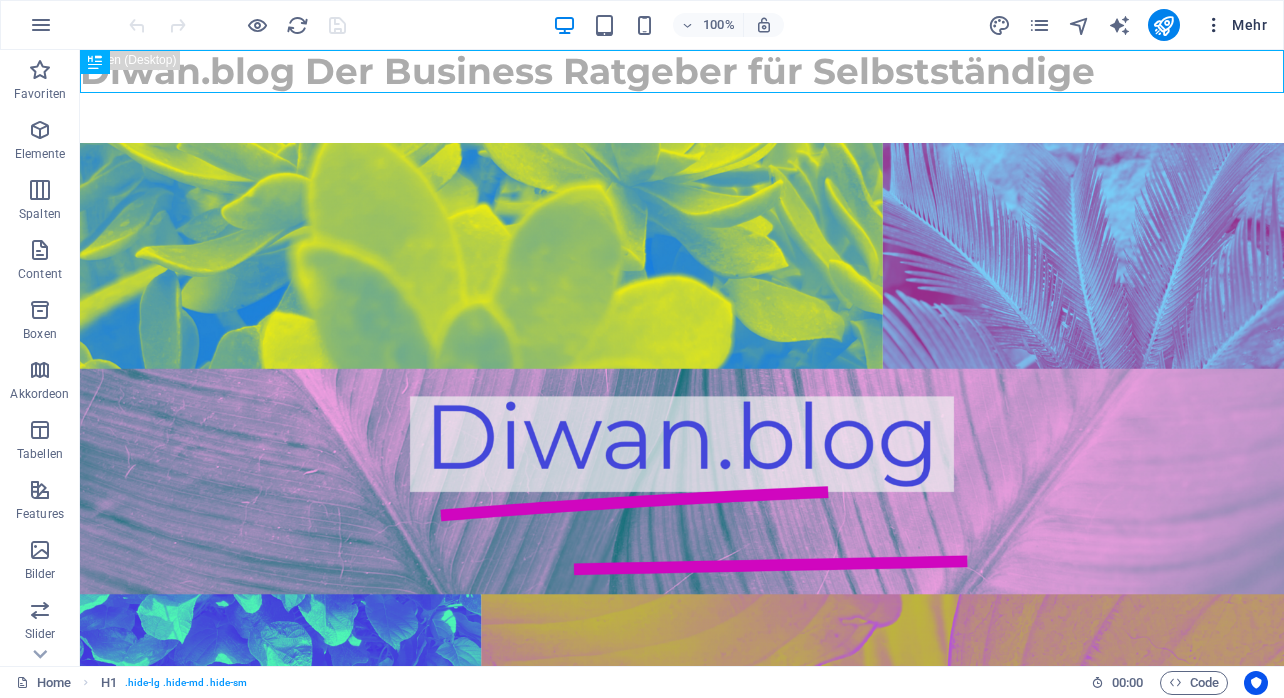 click on "Mehr" at bounding box center [1235, 25] 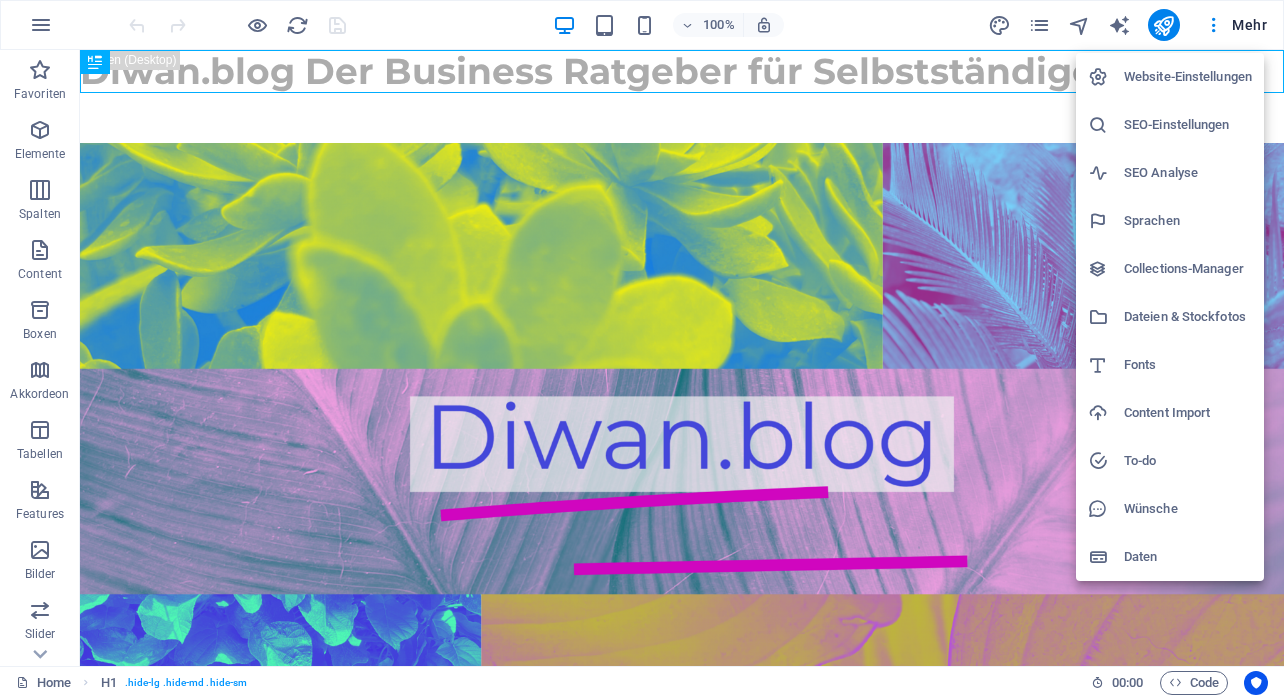 click on "Collections-Manager" at bounding box center [1188, 269] 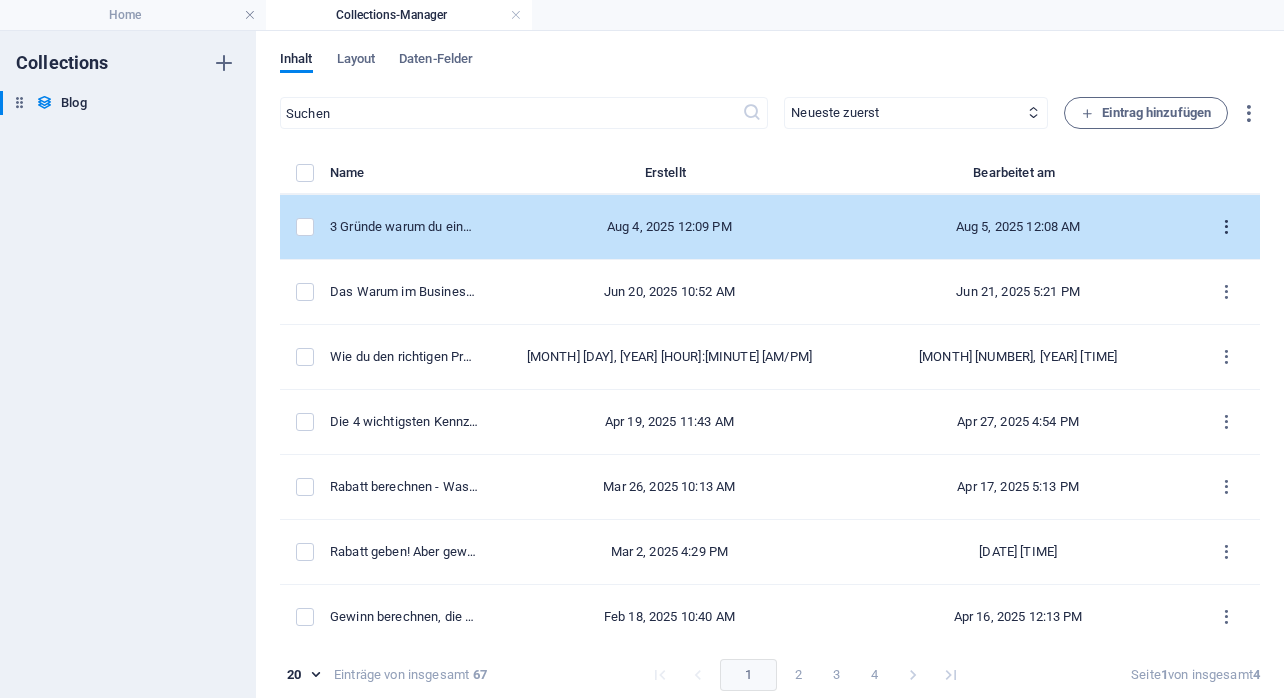 click at bounding box center (1226, 227) 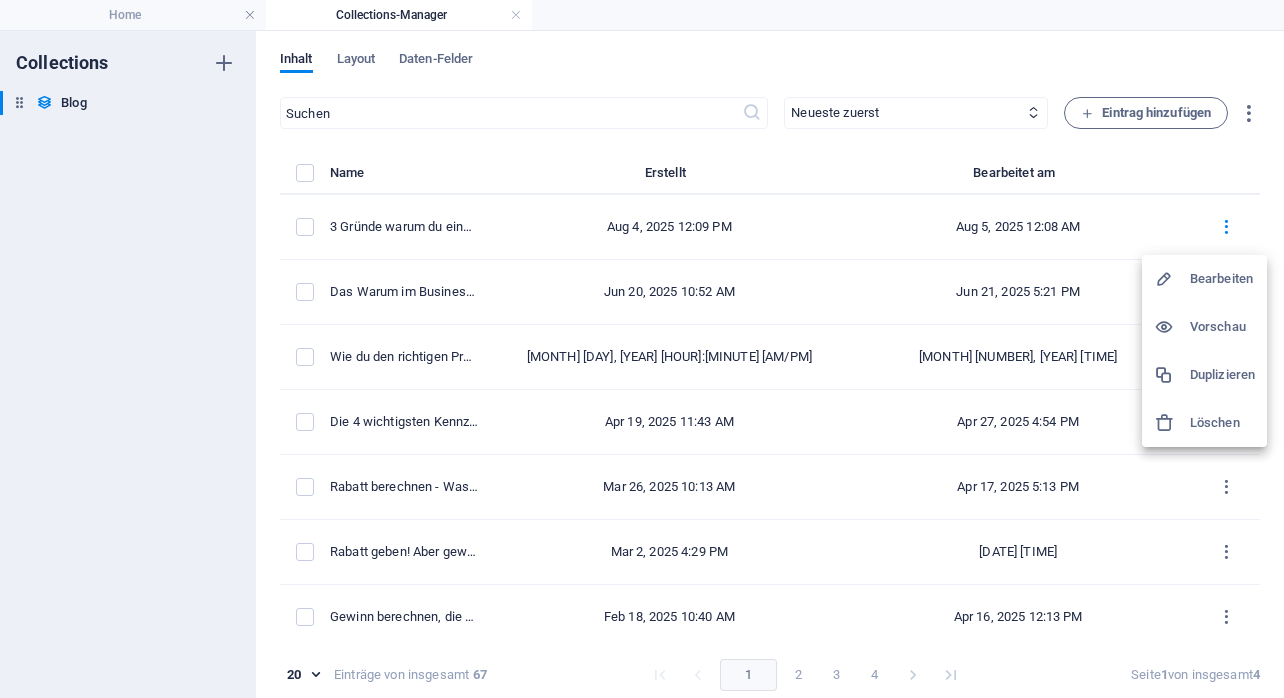 click on "Bearbeiten" at bounding box center (1222, 279) 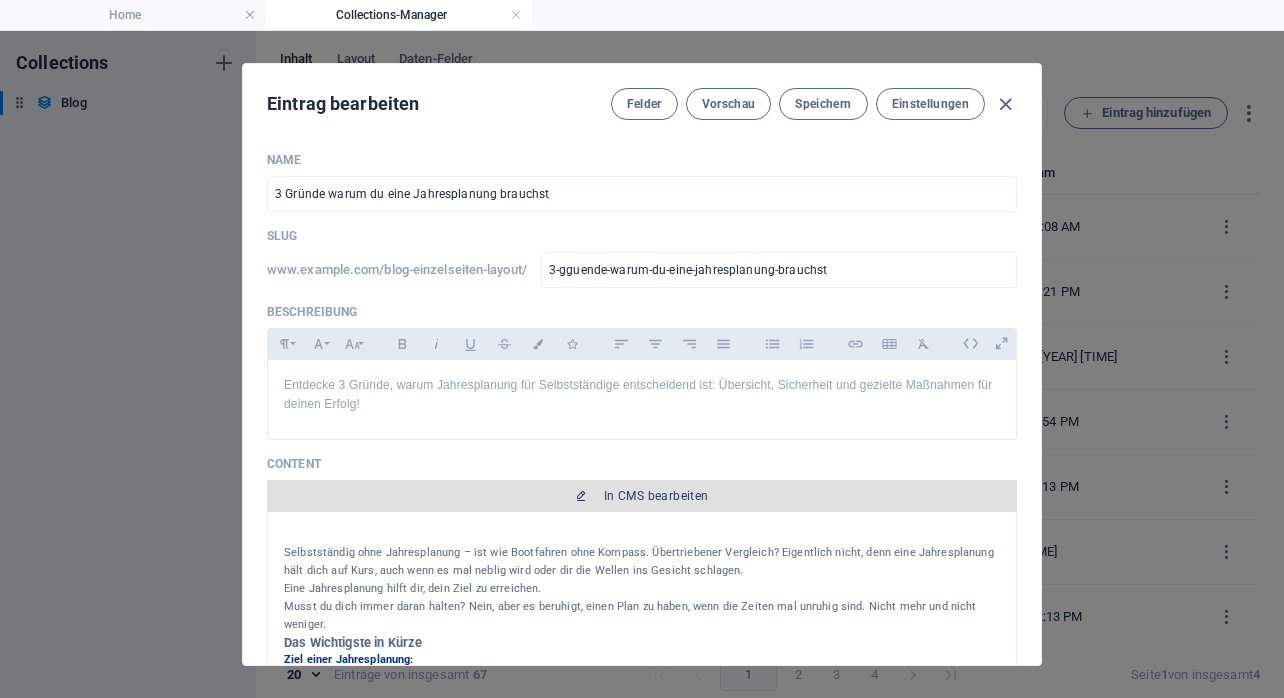 click on "In CMS bearbeiten" at bounding box center (656, 496) 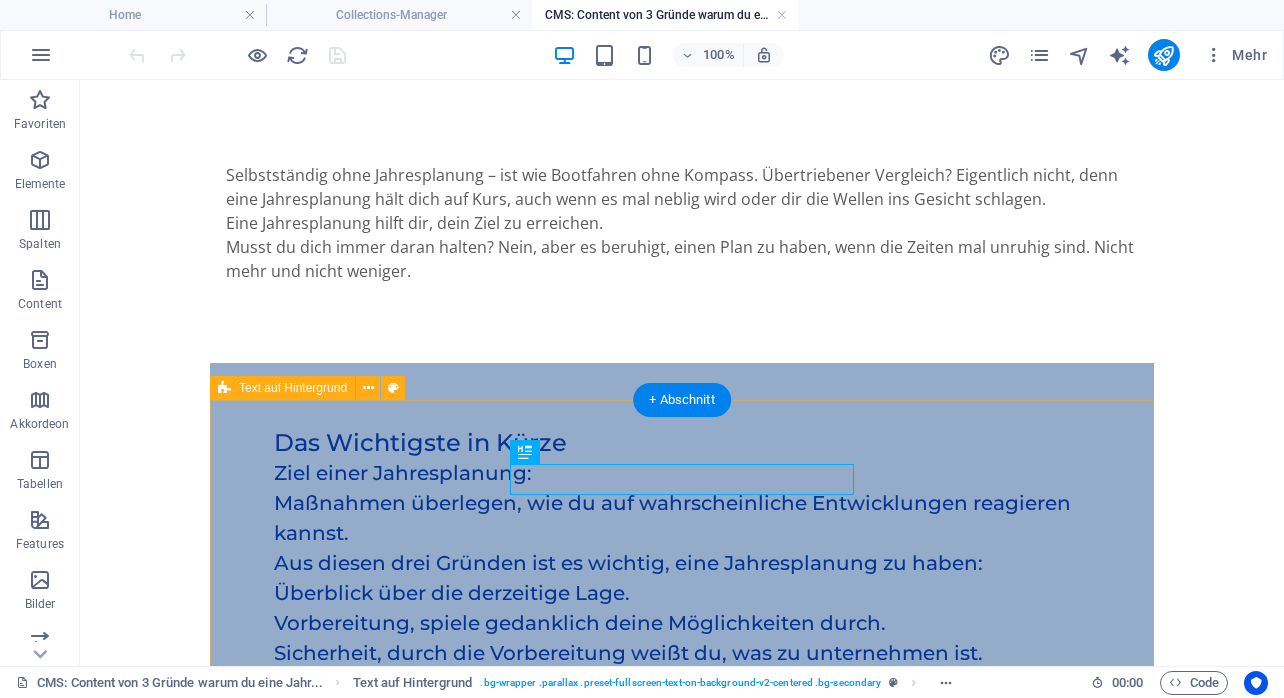 scroll, scrollTop: 138, scrollLeft: 0, axis: vertical 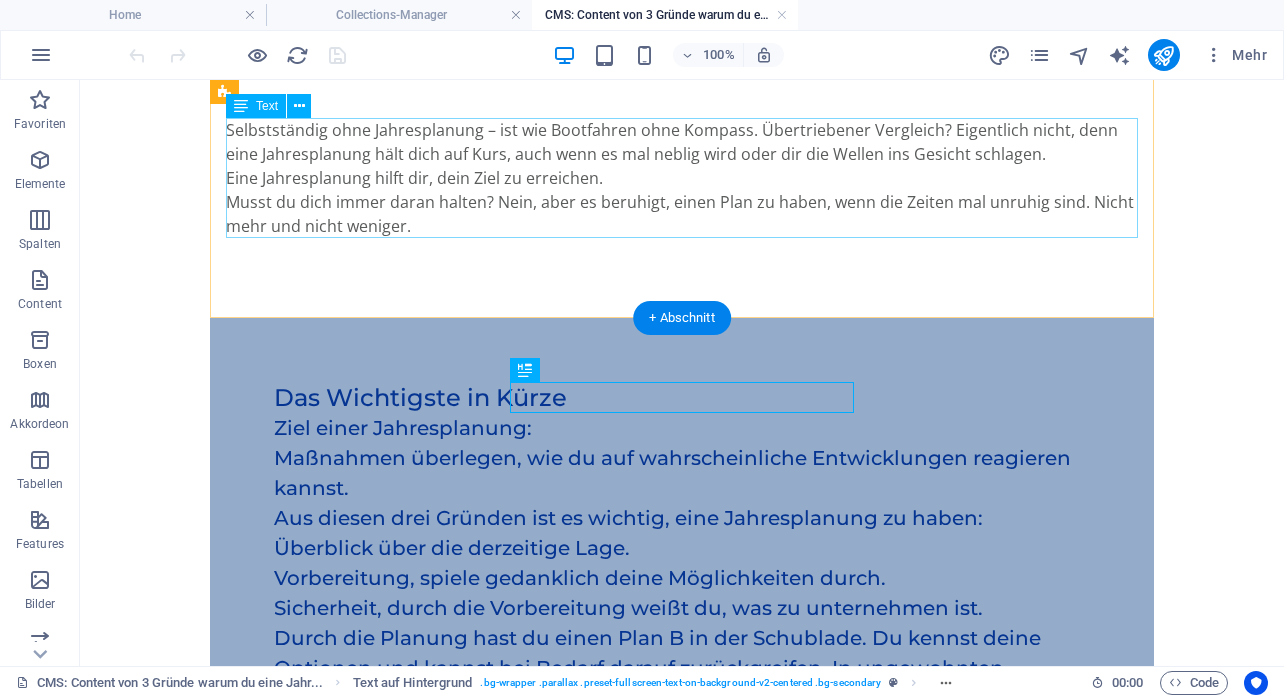 click on "Selbstständig ohne Jahresplanung – ist wie Bootfahren ohne Kompass. Übertriebener Vergleich? Eigentlich nicht, denn eine Jahresplanung hält dich auf Kurs, auch wenn es mal neblig wird oder dir die Wellen ins Gesicht schlagen. Eine Jahresplanung hilft dir, dein Ziel zu erreichen. Musst du dich immer daran halten? Nein, aber es beruhigt, einen Plan zu haben, wenn die Zeiten mal unruhig sind. Nicht mehr und nicht weniger." at bounding box center [682, 178] 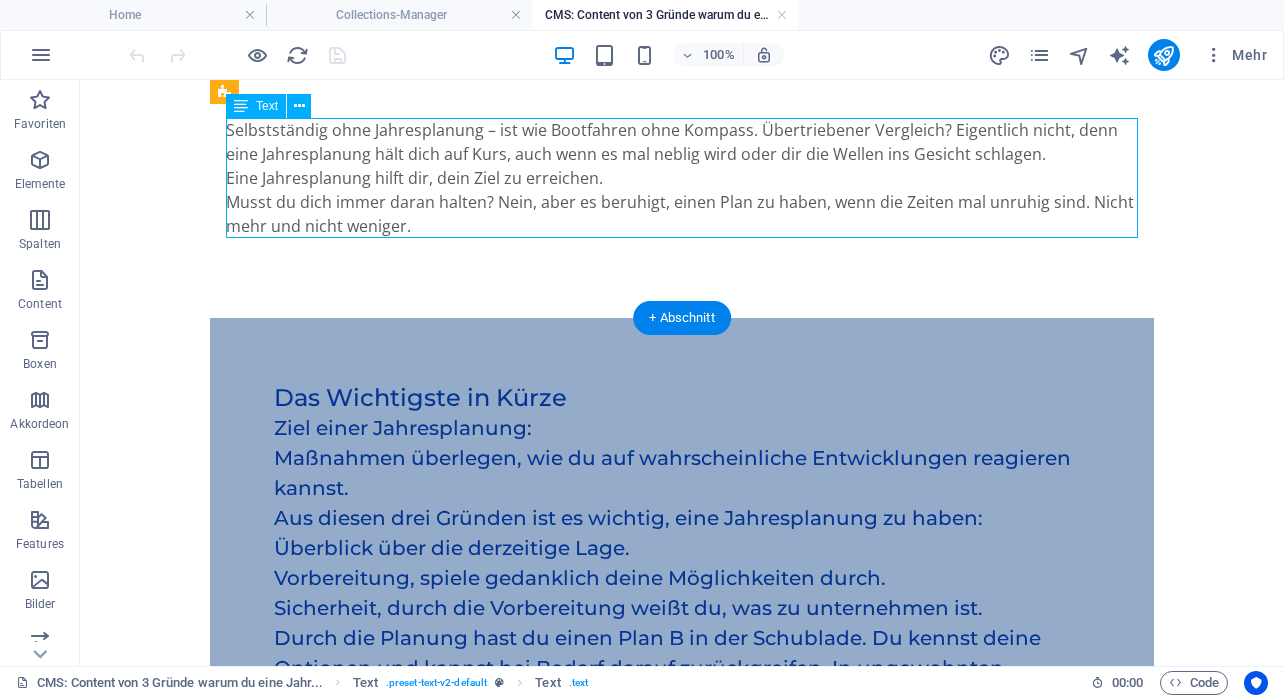 click on "Selbstständig ohne Jahresplanung – ist wie Bootfahren ohne Kompass. Übertriebener Vergleich? Eigentlich nicht, denn eine Jahresplanung hält dich auf Kurs, auch wenn es mal neblig wird oder dir die Wellen ins Gesicht schlagen. Eine Jahresplanung hilft dir, dein Ziel zu erreichen. Musst du dich immer daran halten? Nein, aber es beruhigt, einen Plan zu haben, wenn die Zeiten mal unruhig sind. Nicht mehr und nicht weniger." at bounding box center (682, 178) 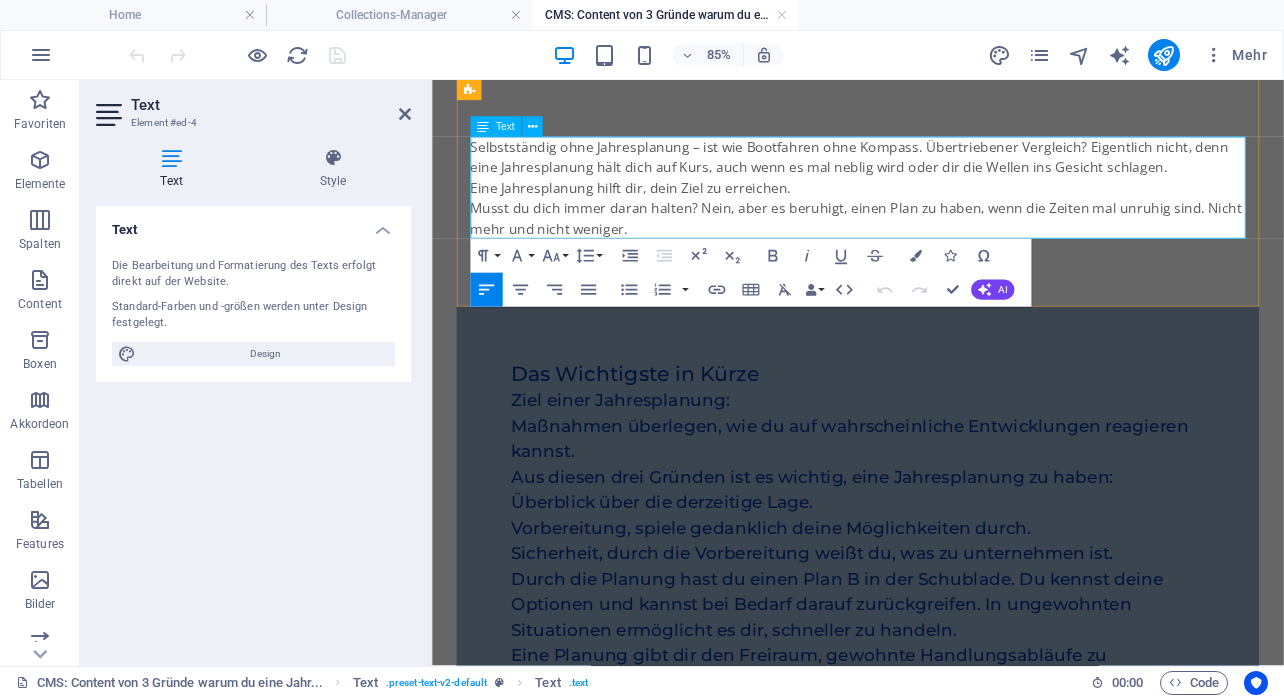 scroll, scrollTop: 108, scrollLeft: 0, axis: vertical 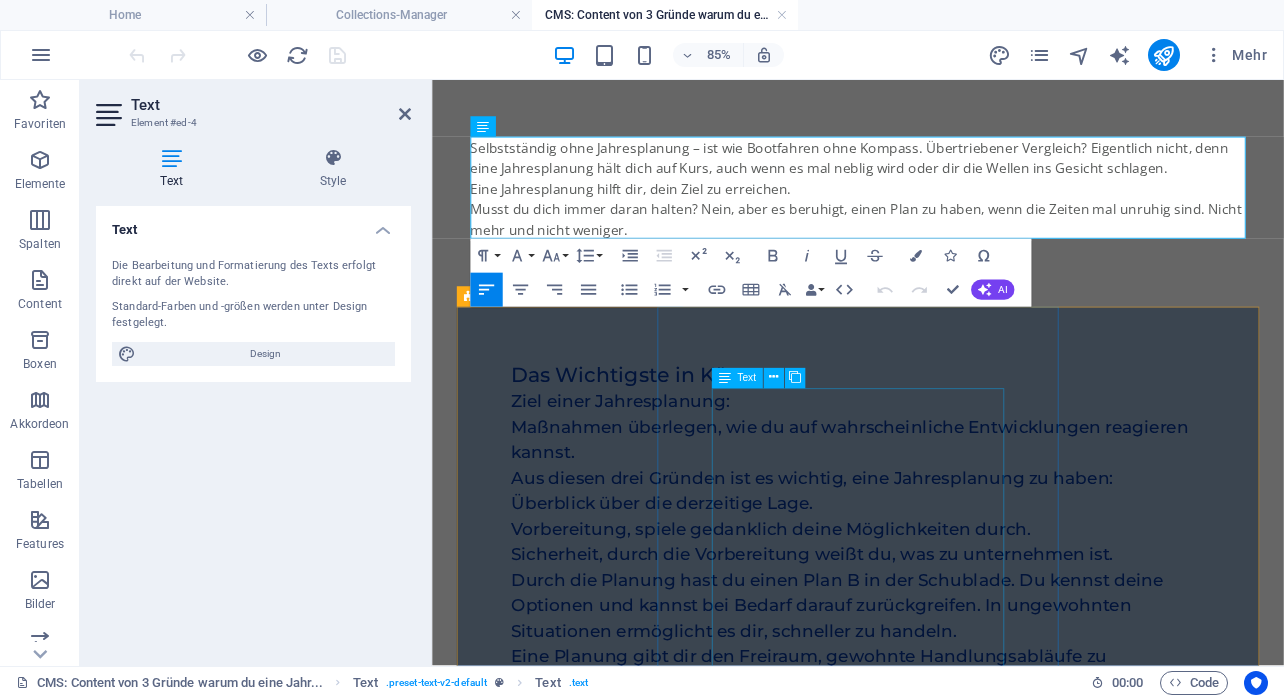 click on "Ziel einer Jahresplanung:   Maßnahmen überlegen, wie du auf wahrscheinliche Entwicklungen reagieren kannst.   Aus diesen drei Gründen ist es wichtig, eine Jahresplanung zu haben:   Überblick über die derzeitige Lage.   Vorbereitung, spiele gedanklich deine Möglichkeiten durch.   Sicherheit, durch die Vorbereitung weißt du, was zu unternehmen ist.   Durch die Planung hast du einen Plan B in der Schublade. Du kennst deine Optionen und kannst bei Bedarf darauf zurückgreifen. In ungewohnten Situationen ermöglicht es dir, schneller zu handeln.   Eine Planung gibt dir den Freiraum, gewohnte Handlungsabläufe zu überdenken. Betrachte das Unternehmen aus unterschiedlichen Perspektiven. Das sind natürlich die finanziellen Fragen, aber vielleicht kannst du dein Unternehmen auch durch Umweltschutz oder fairen Handel positionieren. Damit zeigst du deinen Kunden:innen deine Kompetenz und dein Verantwortungsbewusstsein." at bounding box center [933, 683] 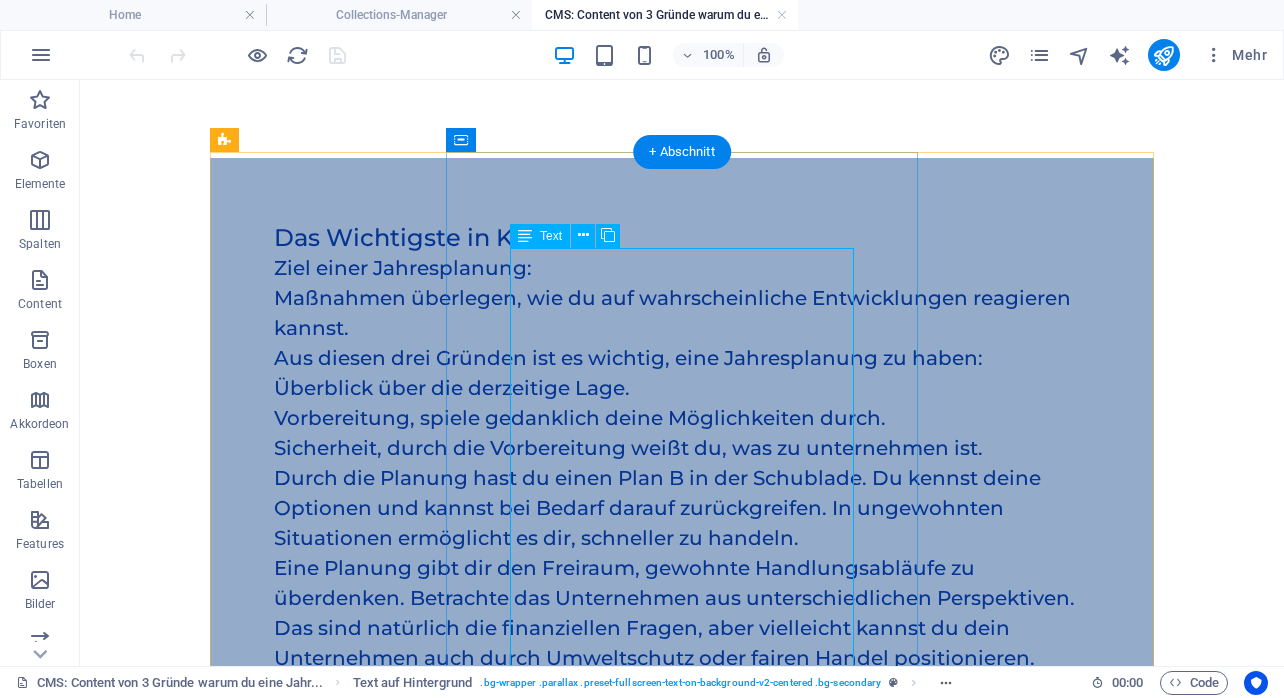 scroll, scrollTop: 303, scrollLeft: 0, axis: vertical 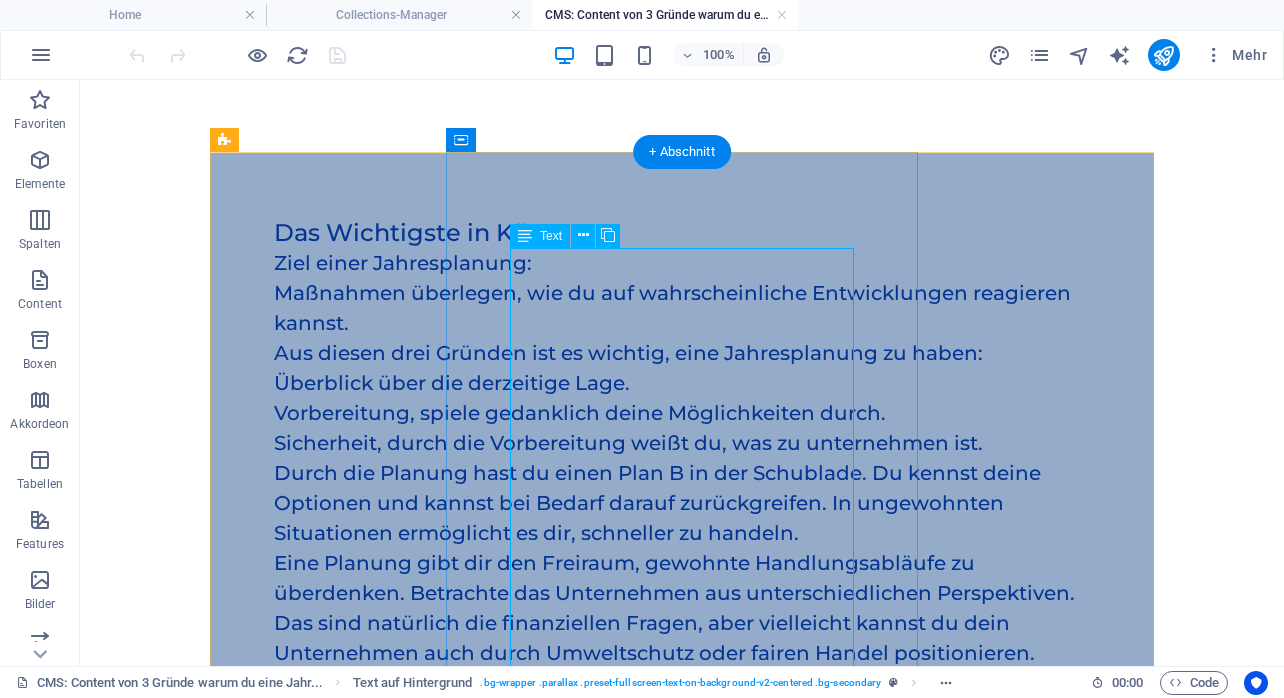 click on "Ziel einer Jahresplanung:   Maßnahmen überlegen, wie du auf wahrscheinliche Entwicklungen reagieren kannst.   Aus diesen drei Gründen ist es wichtig, eine Jahresplanung zu haben:   Überblick über die derzeitige Lage.   Vorbereitung, spiele gedanklich deine Möglichkeiten durch.   Sicherheit, durch die Vorbereitung weißt du, was zu unternehmen ist.   Durch die Planung hast du einen Plan B in der Schublade. Du kennst deine Optionen und kannst bei Bedarf darauf zurückgreifen. In ungewohnten Situationen ermöglicht es dir, schneller zu handeln.   Eine Planung gibt dir den Freiraum, gewohnte Handlungsabläufe zu überdenken. Betrachte das Unternehmen aus unterschiedlichen Perspektiven. Das sind natürlich die finanziellen Fragen, aber vielleicht kannst du dein Unternehmen auch durch Umweltschutz oder fairen Handel positionieren. Damit zeigst du deinen Kunden:innen deine Kompetenz und dein Verantwortungsbewusstsein." at bounding box center (682, 488) 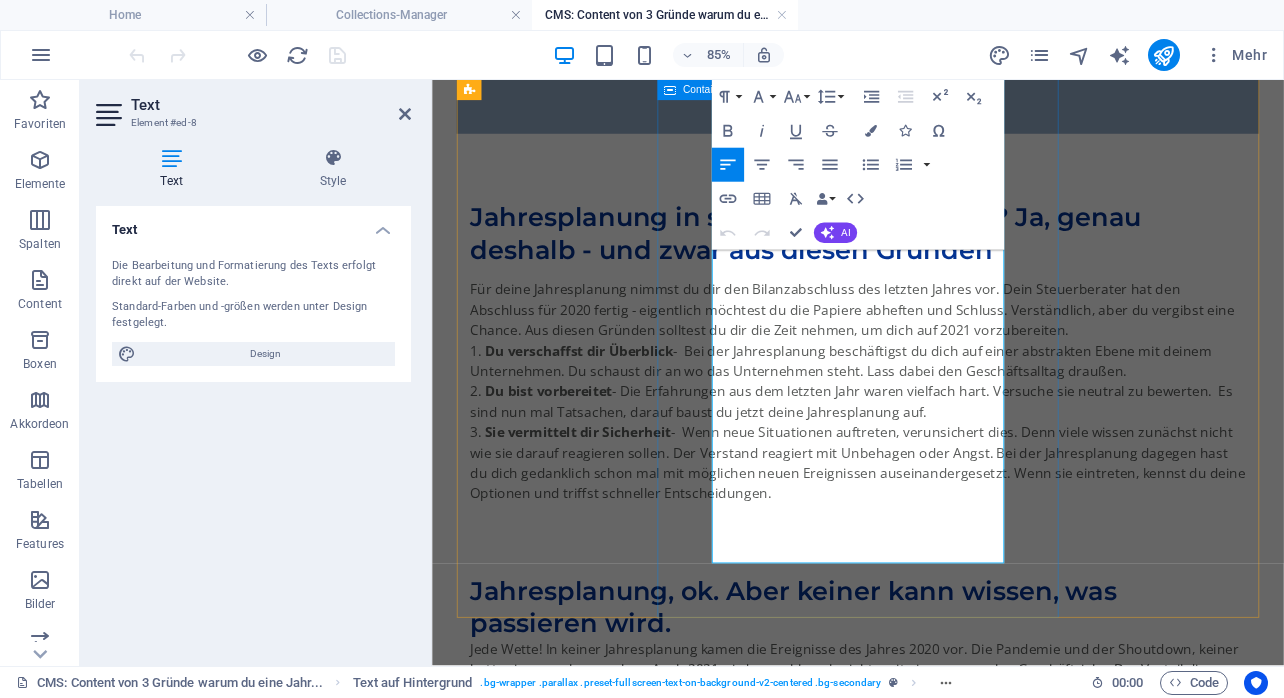 scroll, scrollTop: 948, scrollLeft: 0, axis: vertical 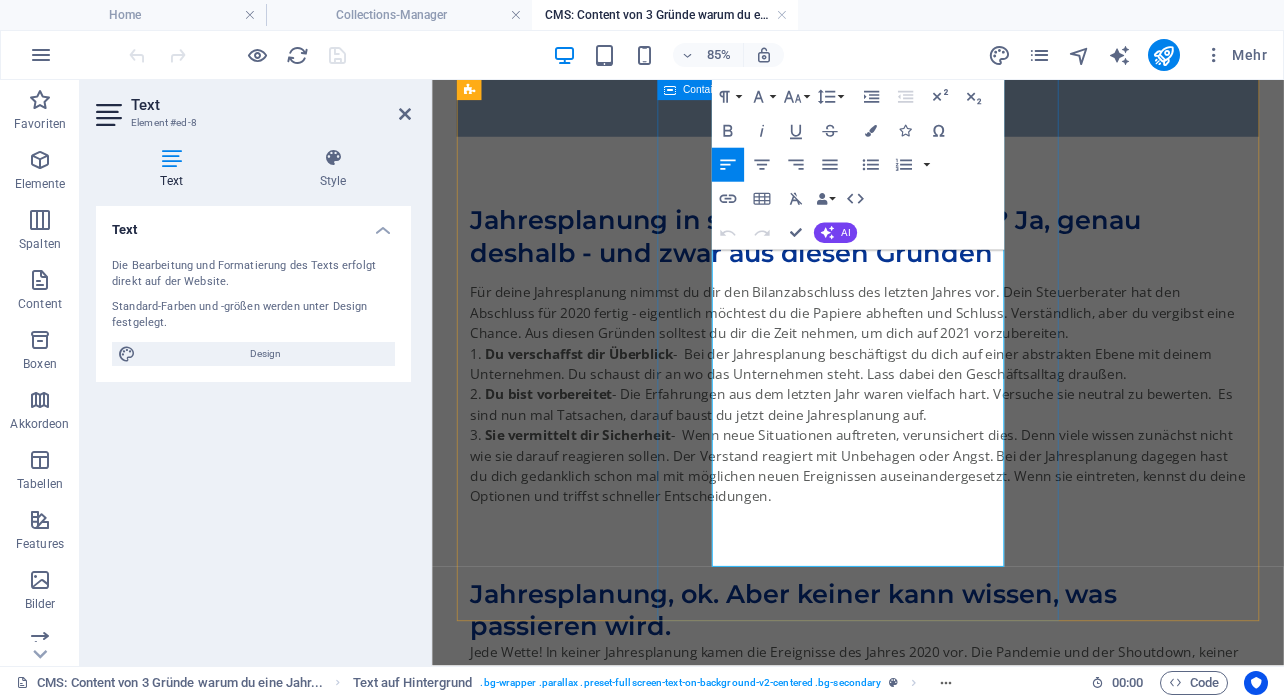 click on "Das Wichtigste in Kürze Ziel einer Jahresplanung:   Maßnahmen überlegen, wie du auf wahrscheinliche Entwicklungen reagieren kannst.   Aus diesen drei Gründen ist es wichtig, eine Jahresplanung zu haben:   Überblick über die derzeitige Lage.   Vorbereitung, spiele gedanklich deine Möglichkeiten durch.   Sicherheit, durch die Vorbereitung weißt du, was zu unternehmen ist.   Durch die Planung hast du einen Plan B in der Schublade. Du kennst deine Optionen und kannst bei Bedarf darauf zurückgreifen. In ungewohnten Situationen ermöglicht es dir, schneller zu handeln.   Eine Planung gibt dir den Freiraum, gewohnte Handlungsabläufe zu überdenken. Betrachte das Unternehmen aus unterschiedlichen Perspektiven. Das sind natürlich die finanziellen Fragen, aber vielleicht kannst du dein Unternehmen auch durch Umweltschutz oder fairen Handel positionieren. Damit zeigst du deinen Kunden:innen deine Kompetenz und dein Verantwortungsbewusstsein." at bounding box center [933, -173] 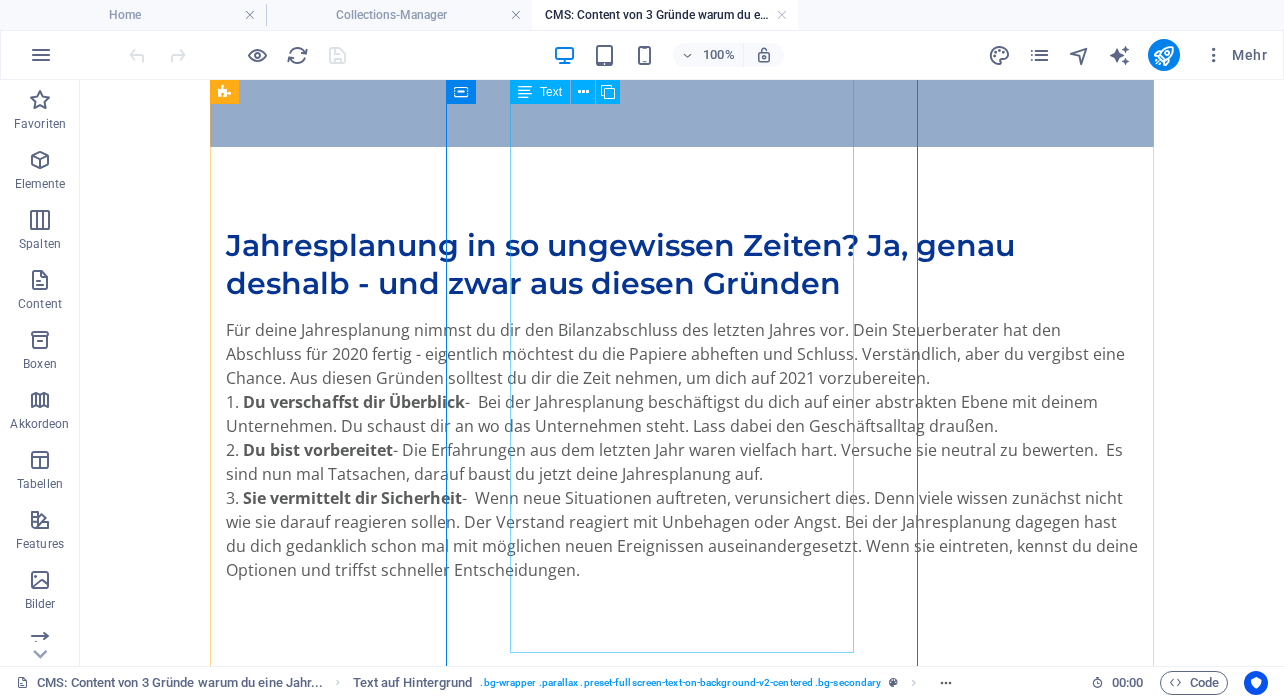 click on "Ziel einer Jahresplanung:   Maßnahmen überlegen, wie du auf wahrscheinliche Entwicklungen reagieren kannst.   Aus diesen drei Gründen ist es wichtig, eine Jahresplanung zu haben:   Überblick über die derzeitige Lage.   Vorbereitung, spiele gedanklich deine Möglichkeiten durch.   Sicherheit, durch die Vorbereitung weißt du, was zu unternehmen ist.   Durch die Planung hast du einen Plan B in der Schublade. Du kennst deine Optionen und kannst bei Bedarf darauf zurückgreifen. In ungewohnten Situationen ermöglicht es dir, schneller zu handeln.   Eine Planung gibt dir den Freiraum, gewohnte Handlungsabläufe zu überdenken. Betrachte das Unternehmen aus unterschiedlichen Perspektiven. Das sind natürlich die finanziellen Fragen, aber vielleicht kannst du dein Unternehmen auch durch Umweltschutz oder fairen Handel positionieren. Damit zeigst du deinen Kunden:innen deine Kompetenz und dein Verantwortungsbewusstsein." at bounding box center [682, -157] 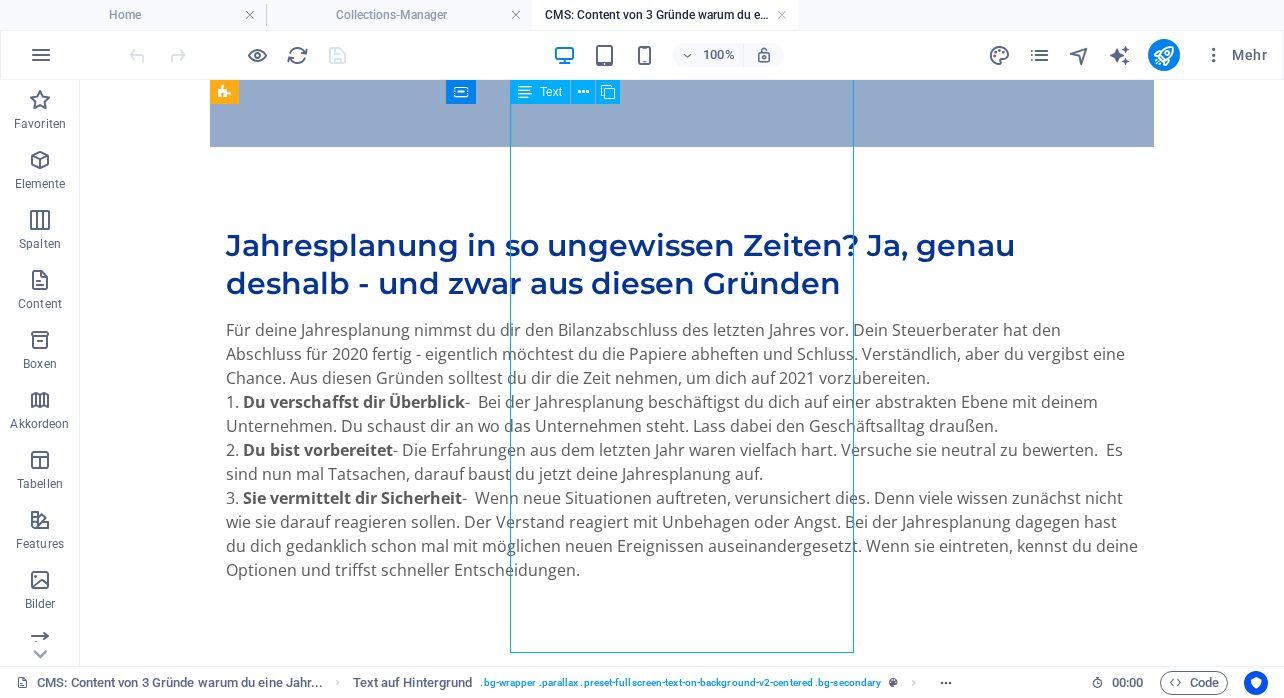 click on "Ziel einer Jahresplanung:   Maßnahmen überlegen, wie du auf wahrscheinliche Entwicklungen reagieren kannst.   Aus diesen drei Gründen ist es wichtig, eine Jahresplanung zu haben:   Überblick über die derzeitige Lage.   Vorbereitung, spiele gedanklich deine Möglichkeiten durch.   Sicherheit, durch die Vorbereitung weißt du, was zu unternehmen ist.   Durch die Planung hast du einen Plan B in der Schublade. Du kennst deine Optionen und kannst bei Bedarf darauf zurückgreifen. In ungewohnten Situationen ermöglicht es dir, schneller zu handeln.   Eine Planung gibt dir den Freiraum, gewohnte Handlungsabläufe zu überdenken. Betrachte das Unternehmen aus unterschiedlichen Perspektiven. Das sind natürlich die finanziellen Fragen, aber vielleicht kannst du dein Unternehmen auch durch Umweltschutz oder fairen Handel positionieren. Damit zeigst du deinen Kunden:innen deine Kompetenz und dein Verantwortungsbewusstsein." at bounding box center [682, -157] 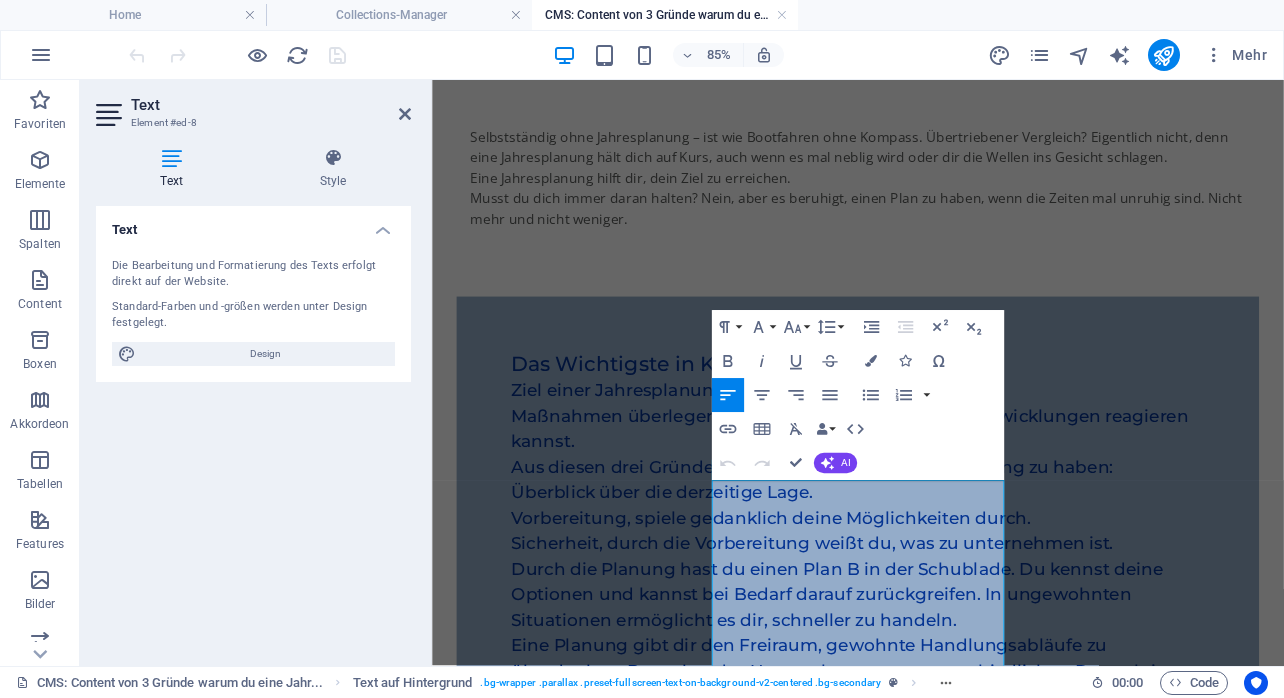 scroll, scrollTop: 0, scrollLeft: 0, axis: both 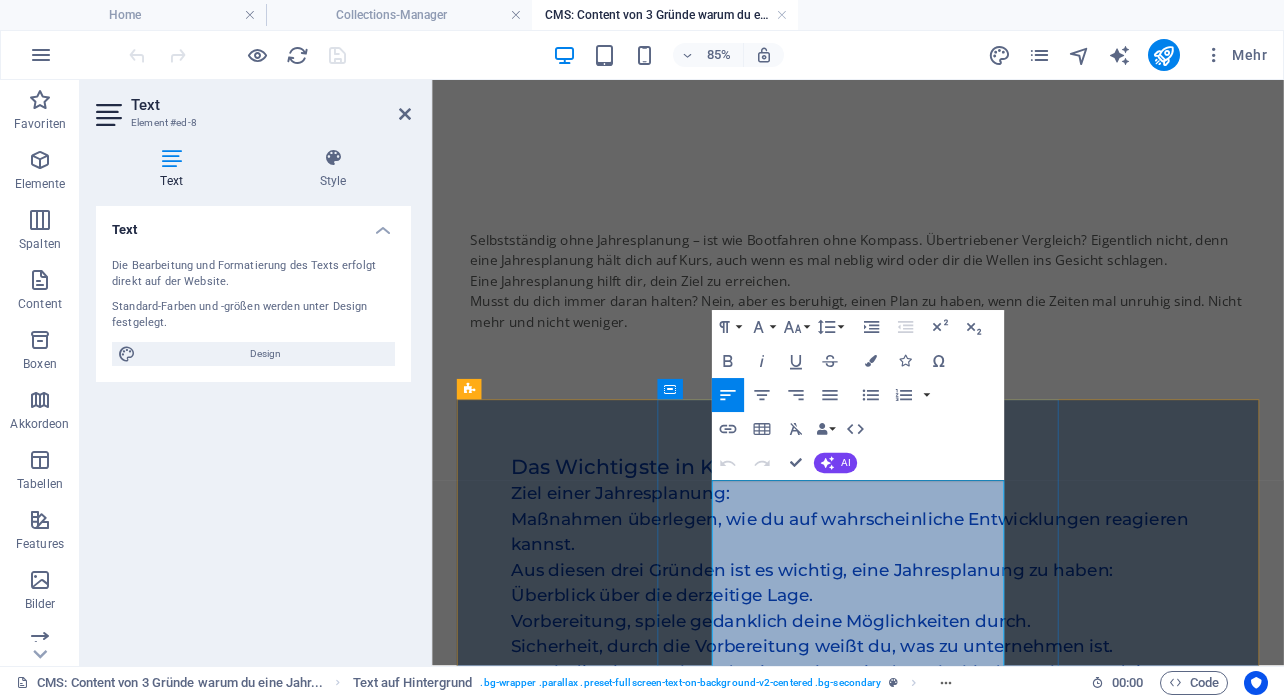 click on "Ziel einer Jahresplanung:   Maßnahmen überlegen, wie du auf wahrscheinliche Entwicklungen reagieren kannst.   Aus diesen drei Gründen ist es wichtig, eine Jahresplanung zu haben:   Überblick über die derzeitige Lage.   Vorbereitung, spiele gedanklich deine Möglichkeiten durch.   Sicherheit, durch die Vorbereitung weißt du, was zu unternehmen ist.   Durch die Planung hast du einen Plan B in der Schublade. Du kennst deine Optionen und kannst bei Bedarf darauf zurückgreifen. In ungewohnten Situationen ermöglicht es dir, schneller zu handeln.   Eine Planung gibt dir den Freiraum, gewohnte Handlungsabläufe zu überdenken. Betrachte das Unternehmen aus unterschiedlichen Perspektiven. Das sind natürlich die finanziellen Fragen, aber vielleicht kannst du dein Unternehmen auch durch Umweltschutz oder fairen Handel positionieren. Damit zeigst du deinen Kunden:innen deine Kompetenz und dein Verantwortungsbewusstsein." at bounding box center (933, 791) 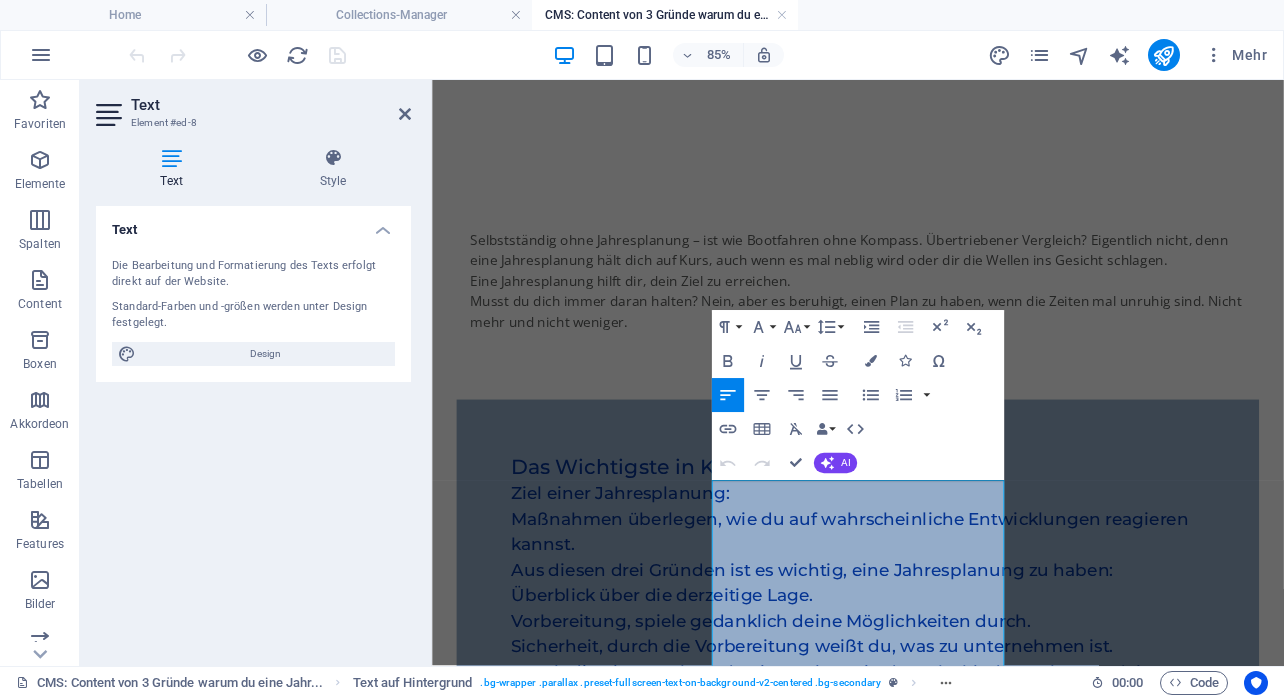 click on "Maßnahmen ," 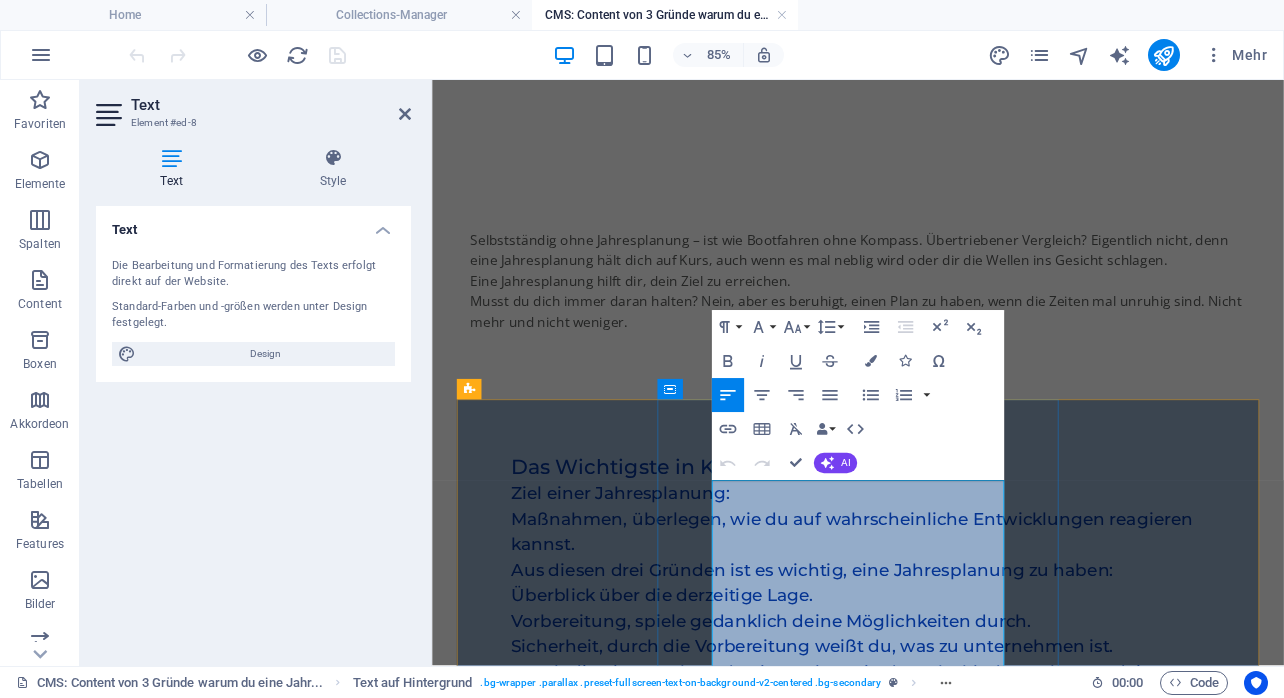 type 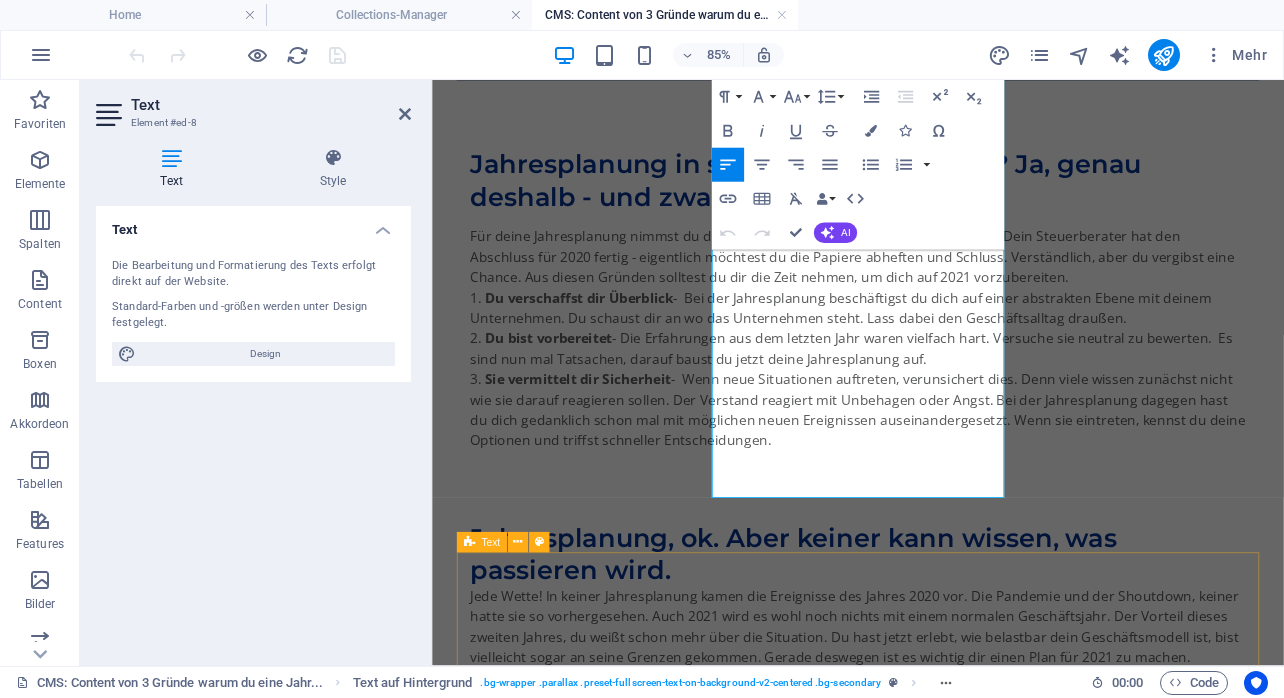 scroll, scrollTop: 1038, scrollLeft: 0, axis: vertical 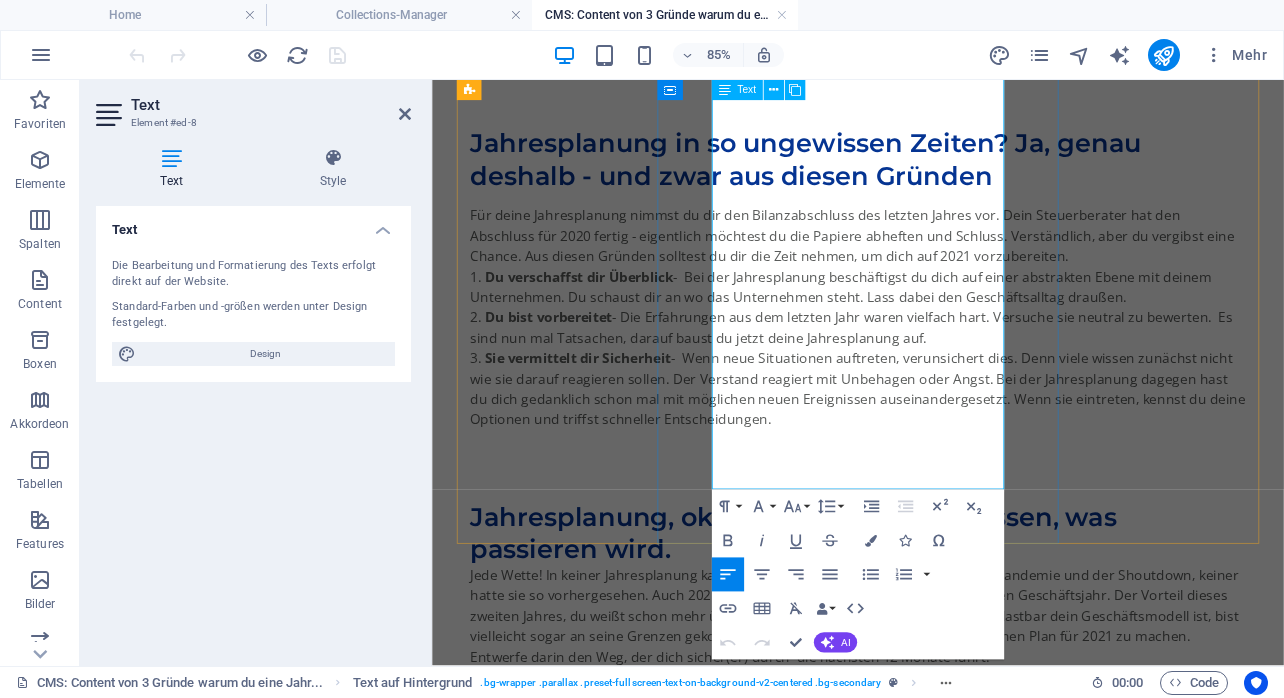 click on "Ziel einer Jahresplanung:   Maßnahmen, überlegen, wie du auf wahrscheinliche Entwicklungen reagieren kannst.   Aus diesen drei Gründen ist es wichtig, eine Jahresplanung zu haben:   Überblick über die derzeitige Lage.   Vorbereitung, spiele gedanklich deine Möglichkeiten durch.   Sicherheit, durch die Vorbereitung weißt du, was zu unternehmen ist.   Durch die Planung hast du einen Plan B in der Schublade. Du kennst deine Optionen und kannst bei Bedarf darauf zurückgreifen. In ungewohnten Situationen ermöglicht es dir, schneller zu handeln.   Eine Planung gibt dir den Freiraum, gewohnte Handlungsabläufe zu überdenken. Betrachte das Unternehmen aus unterschiedlichen Perspektiven. Das sind natürlich die finanziellen Fragen, aber vielleicht kannst du dein Unternehmen auch durch Umweltschutz oder fairen Handel positionieren. Damit zeigst du deinen Kunden:innen deine Kompetenz und dein Verantwortungsbewusstsein." at bounding box center [933, -247] 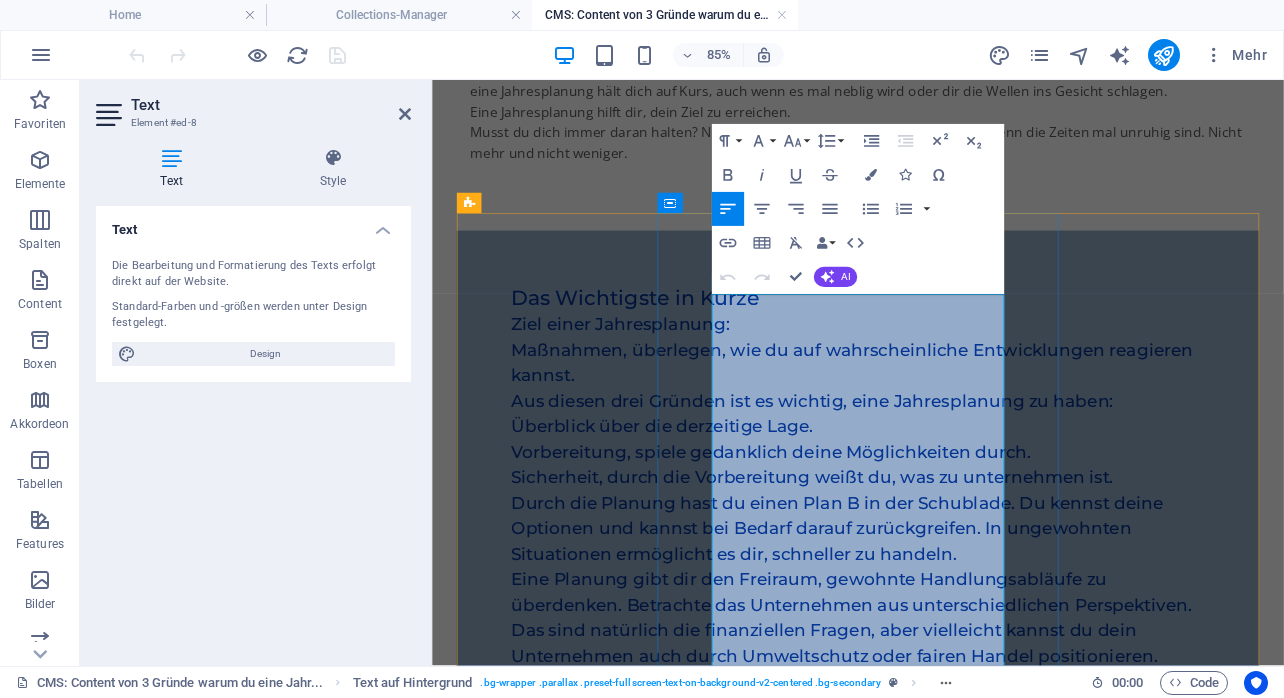 scroll, scrollTop: 219, scrollLeft: 0, axis: vertical 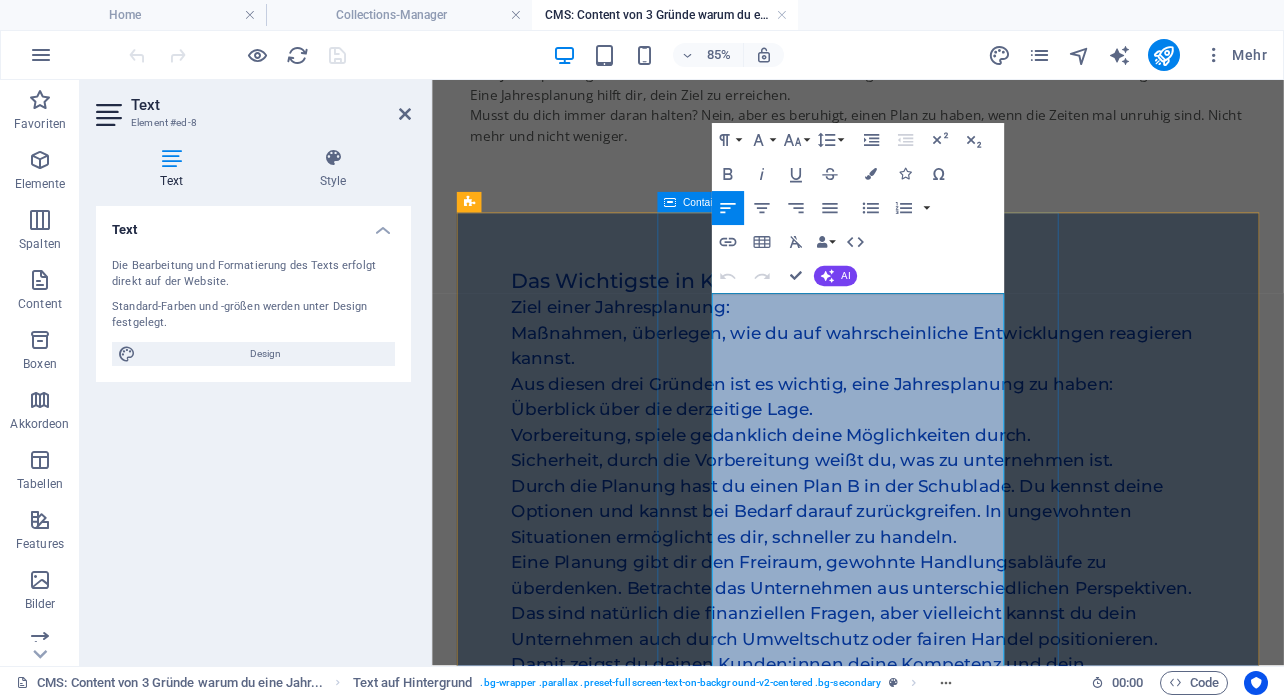 drag, startPoint x: 1036, startPoint y: 349, endPoint x: 758, endPoint y: 336, distance: 278.3038 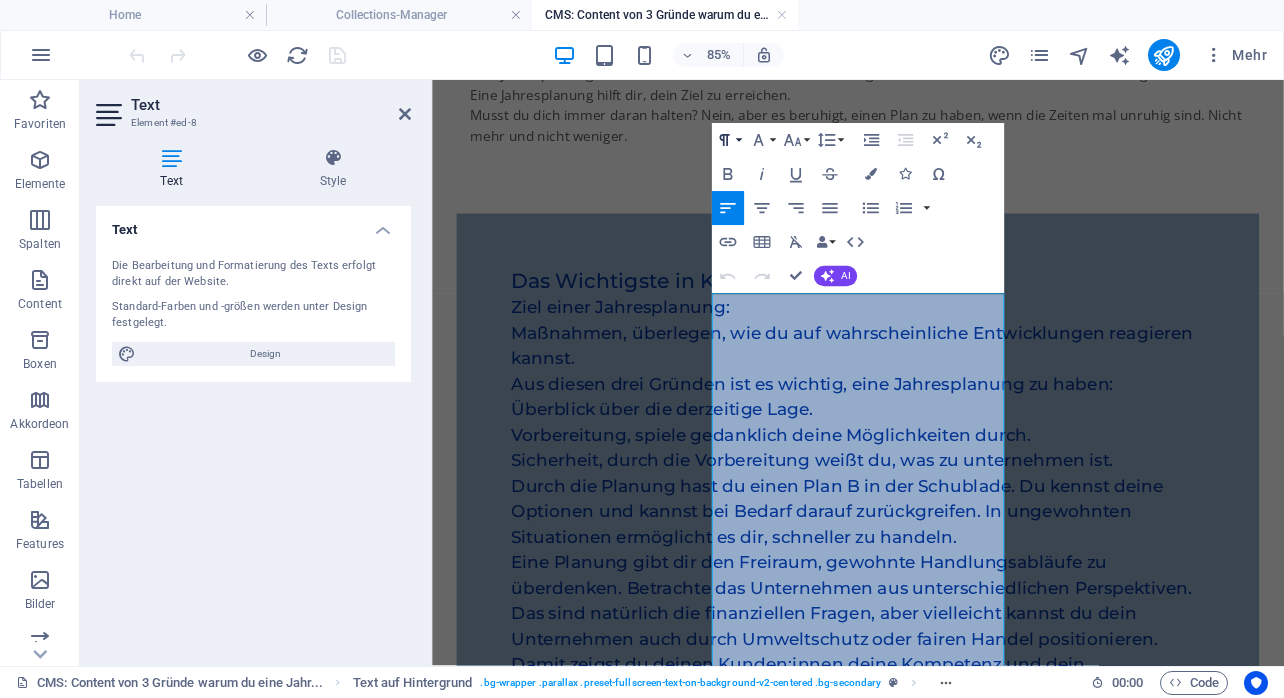 click 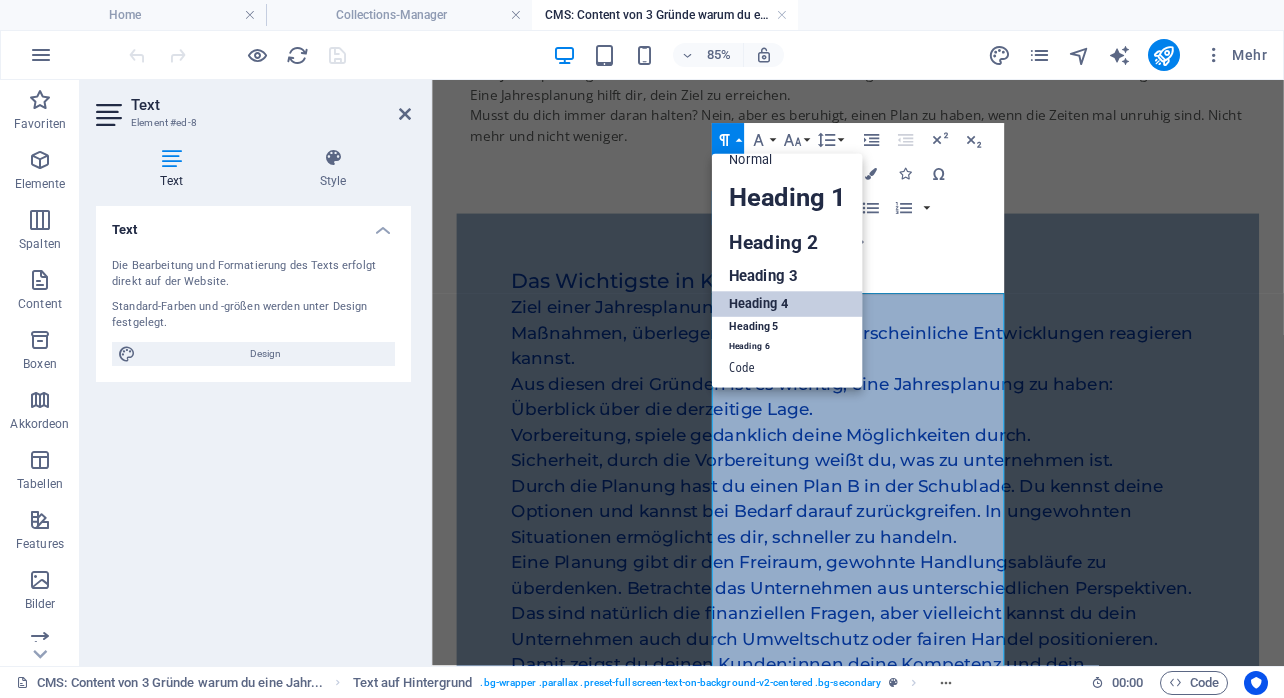 scroll, scrollTop: 16, scrollLeft: 0, axis: vertical 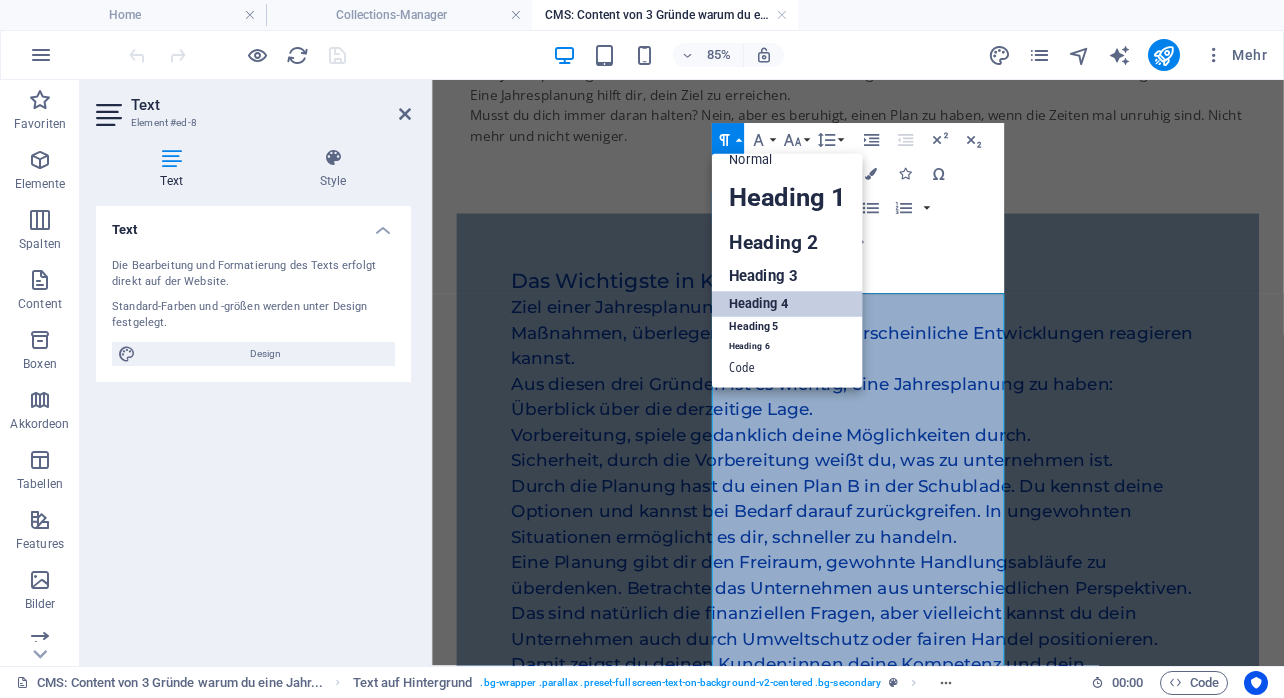 click on "Heading 4" at bounding box center (787, 305) 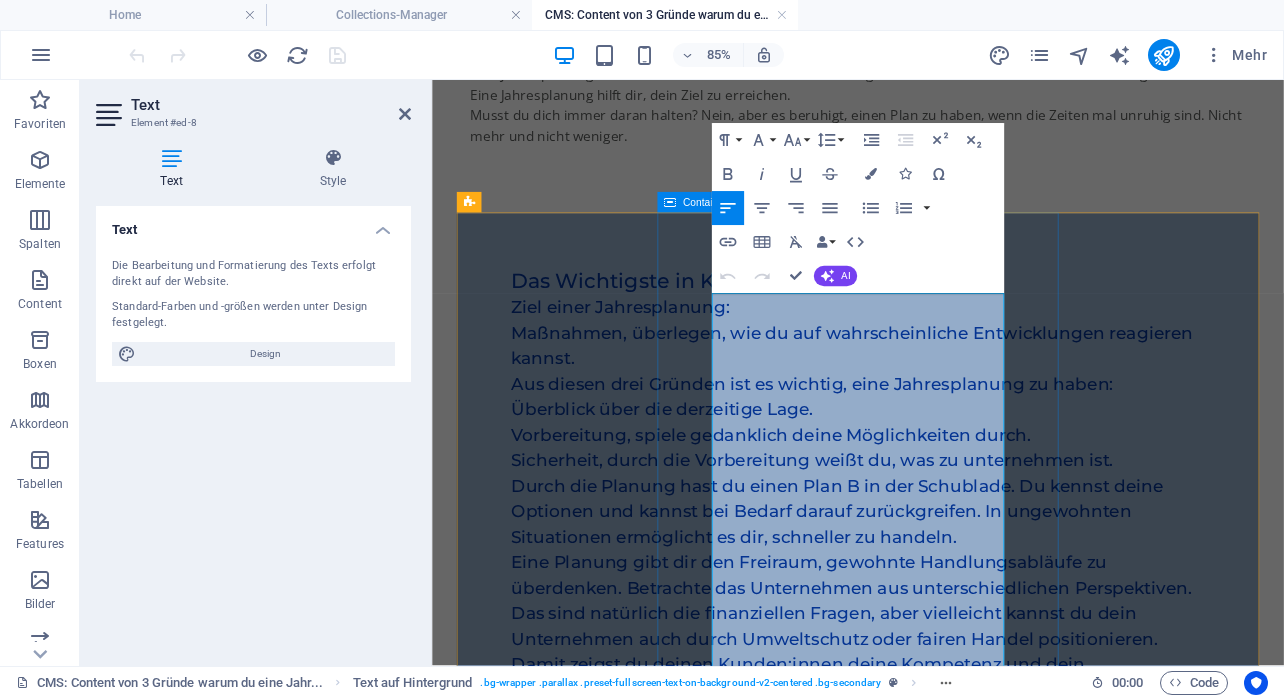 drag, startPoint x: 766, startPoint y: 375, endPoint x: 1107, endPoint y: 438, distance: 346.7708 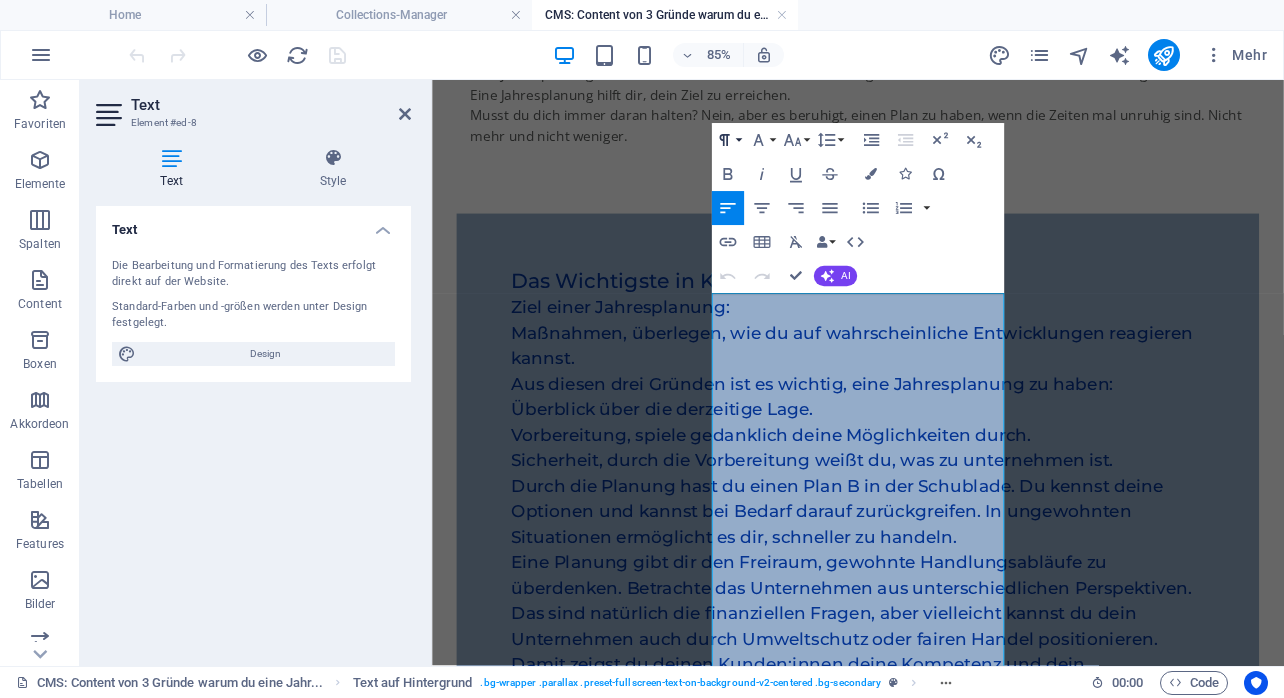 click 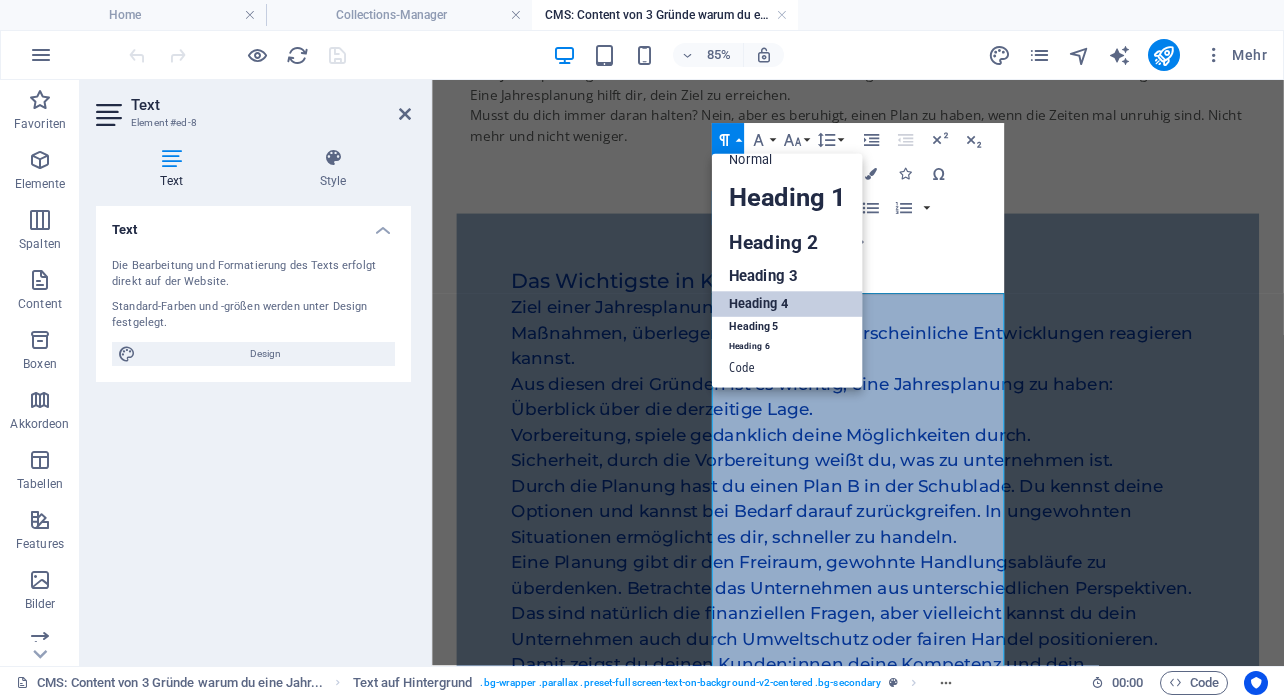 scroll, scrollTop: 16, scrollLeft: 0, axis: vertical 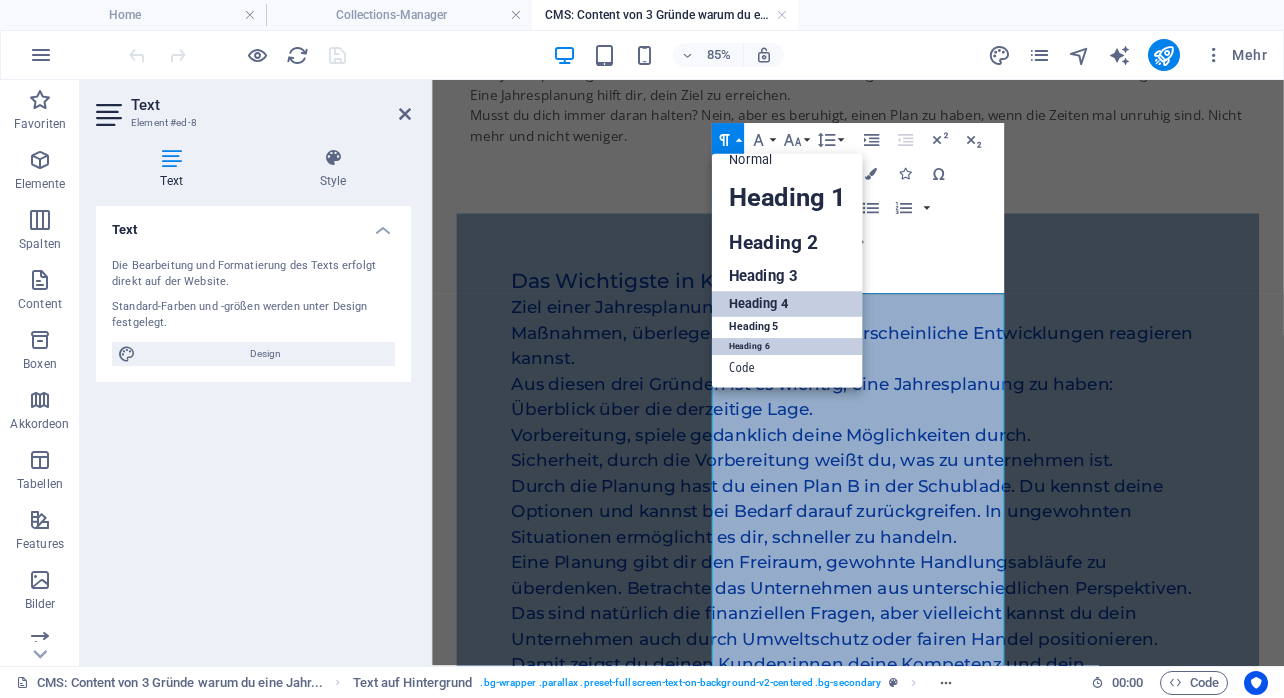click on "Heading 6" at bounding box center [787, 347] 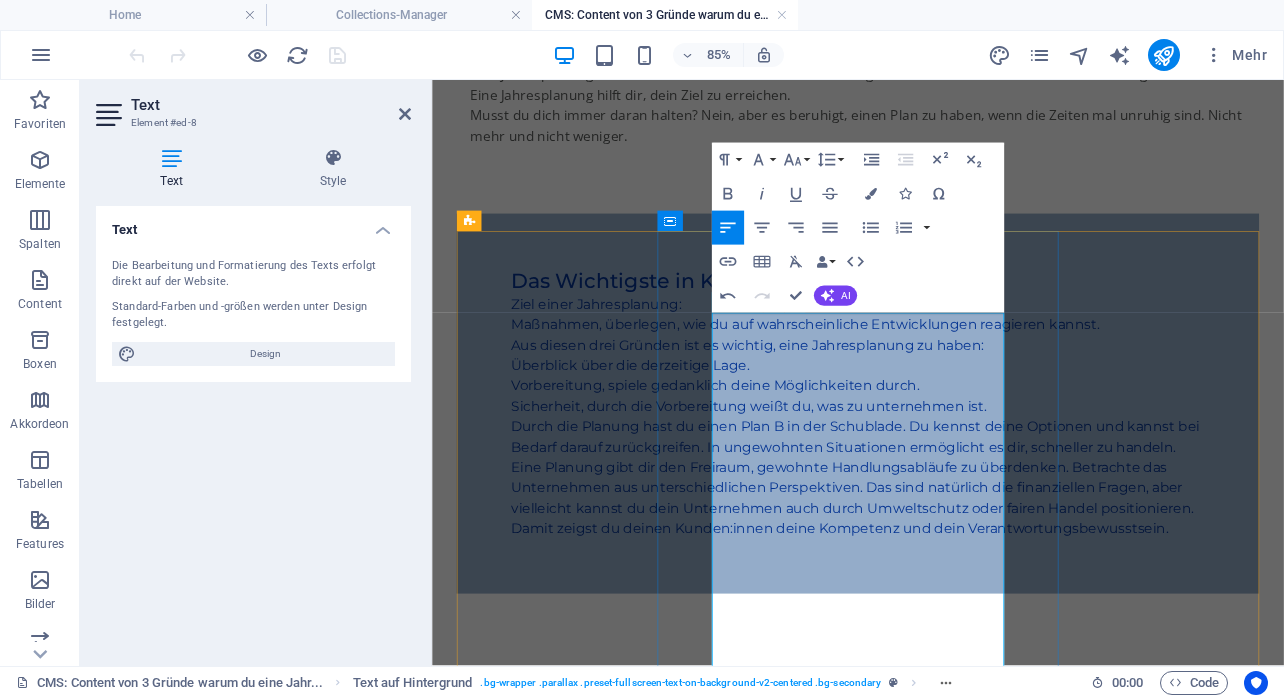 scroll, scrollTop: 132, scrollLeft: 0, axis: vertical 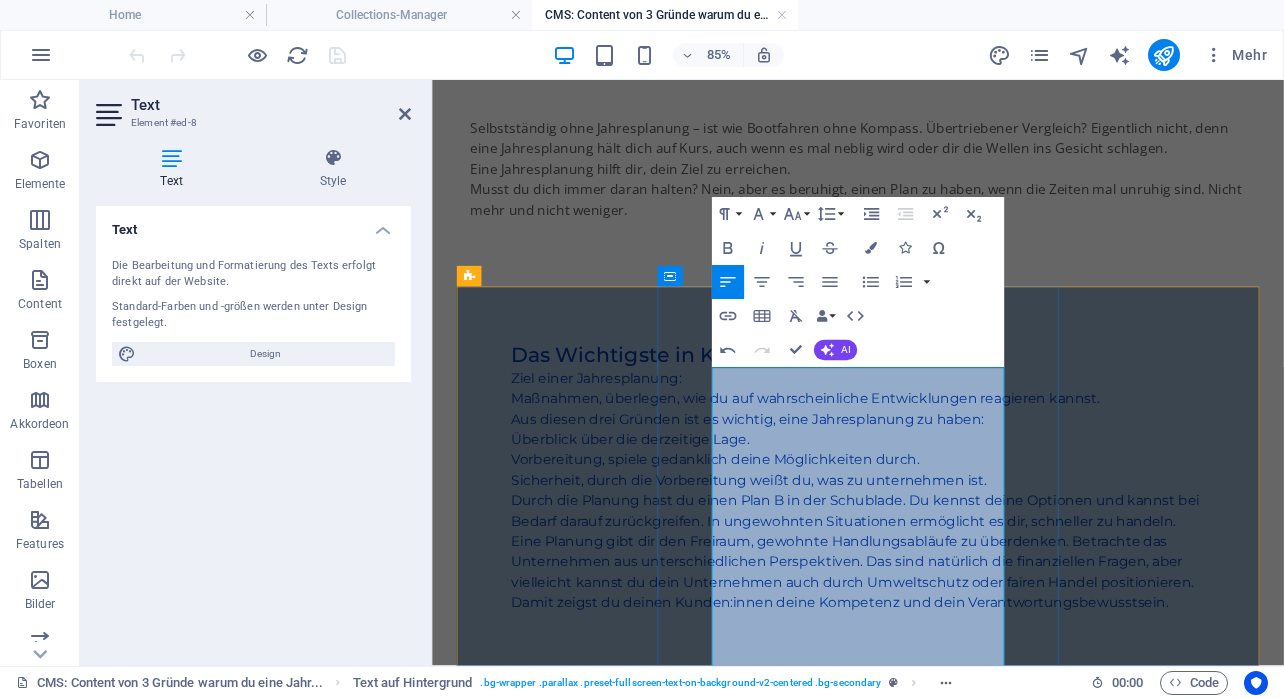 drag, startPoint x: 972, startPoint y: 429, endPoint x: 748, endPoint y: 422, distance: 224.10934 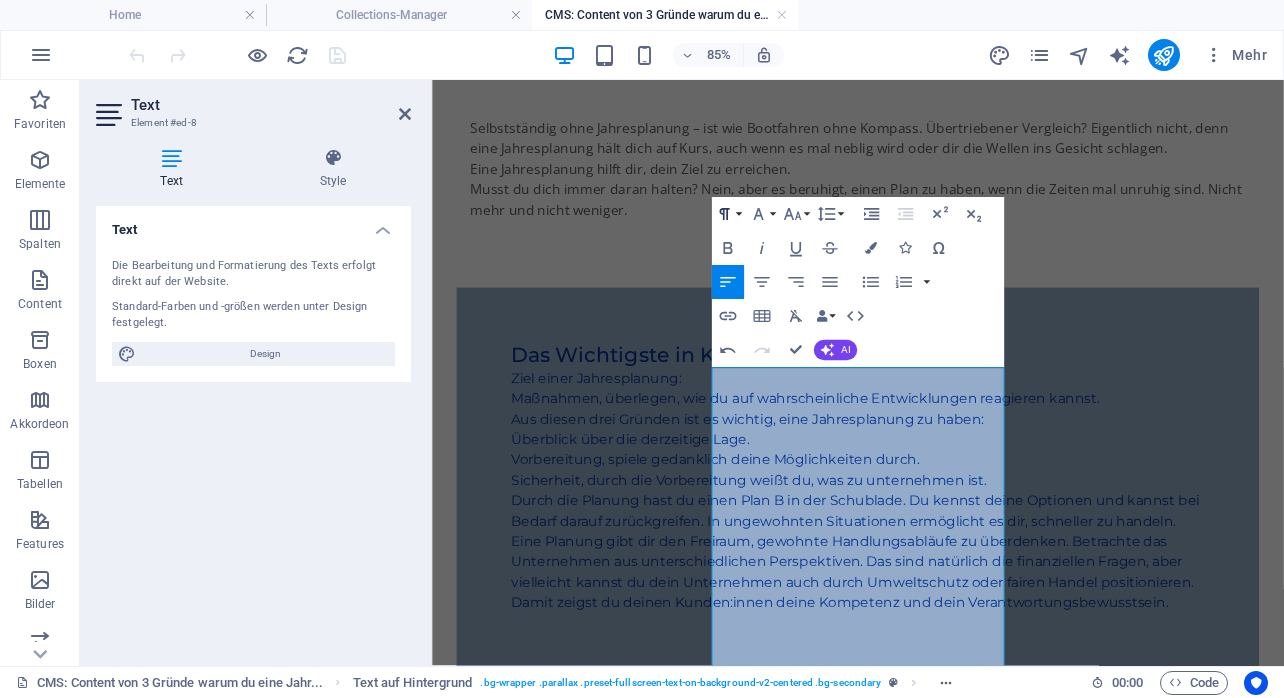 click 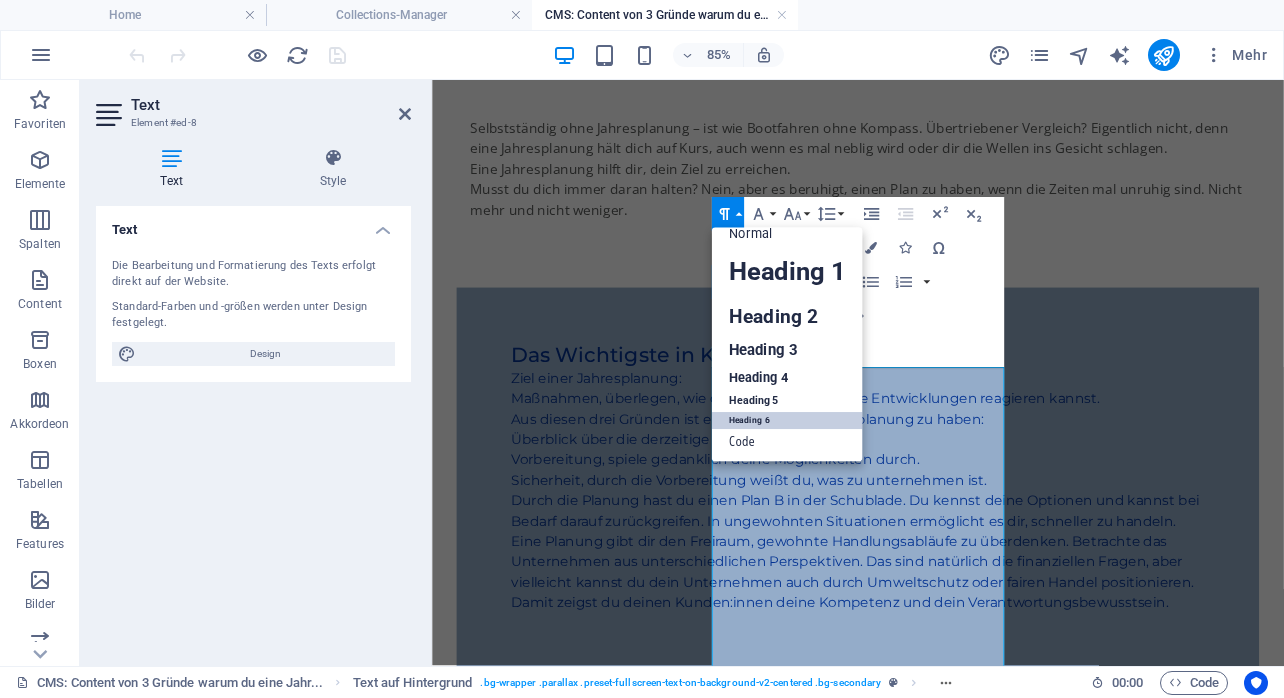 scroll, scrollTop: 16, scrollLeft: 0, axis: vertical 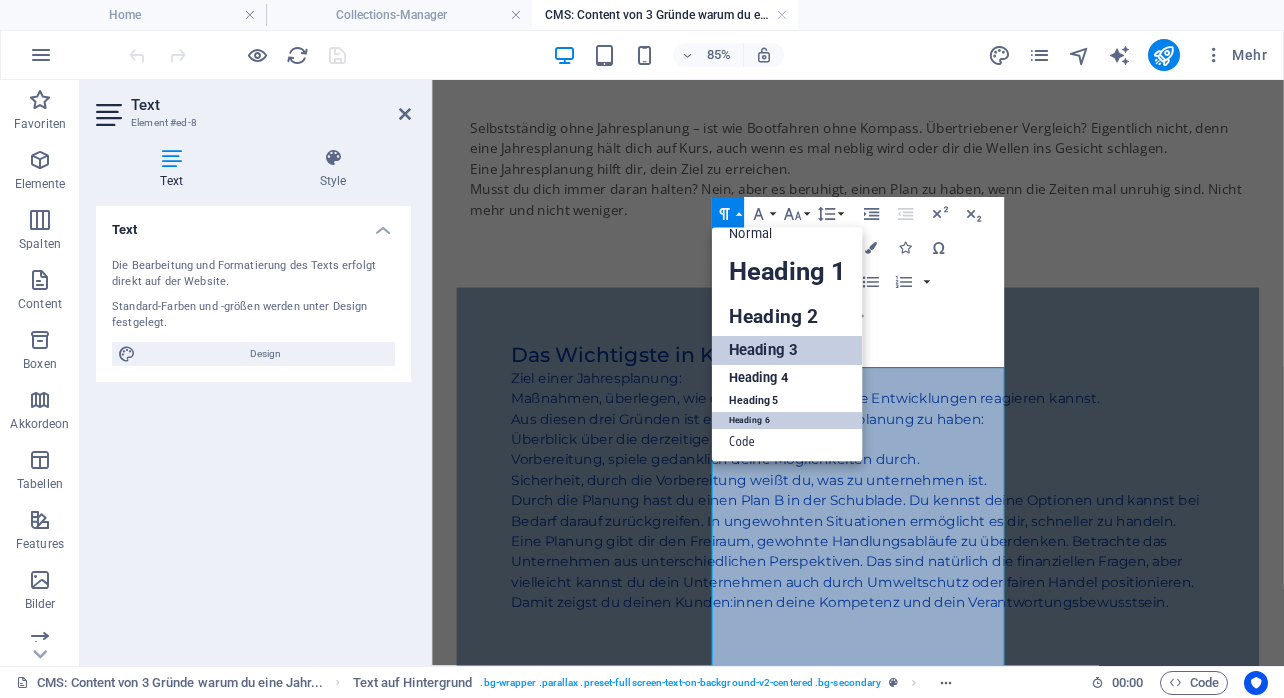 click on "Heading 3" at bounding box center (787, 351) 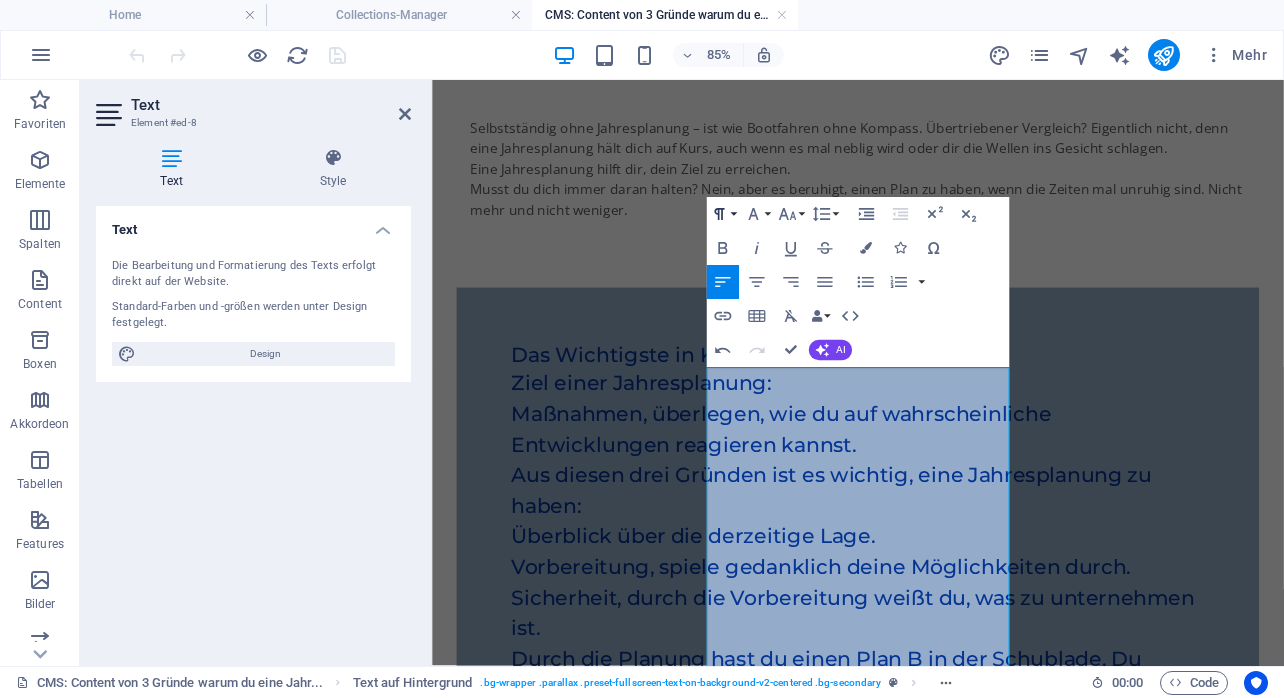 click 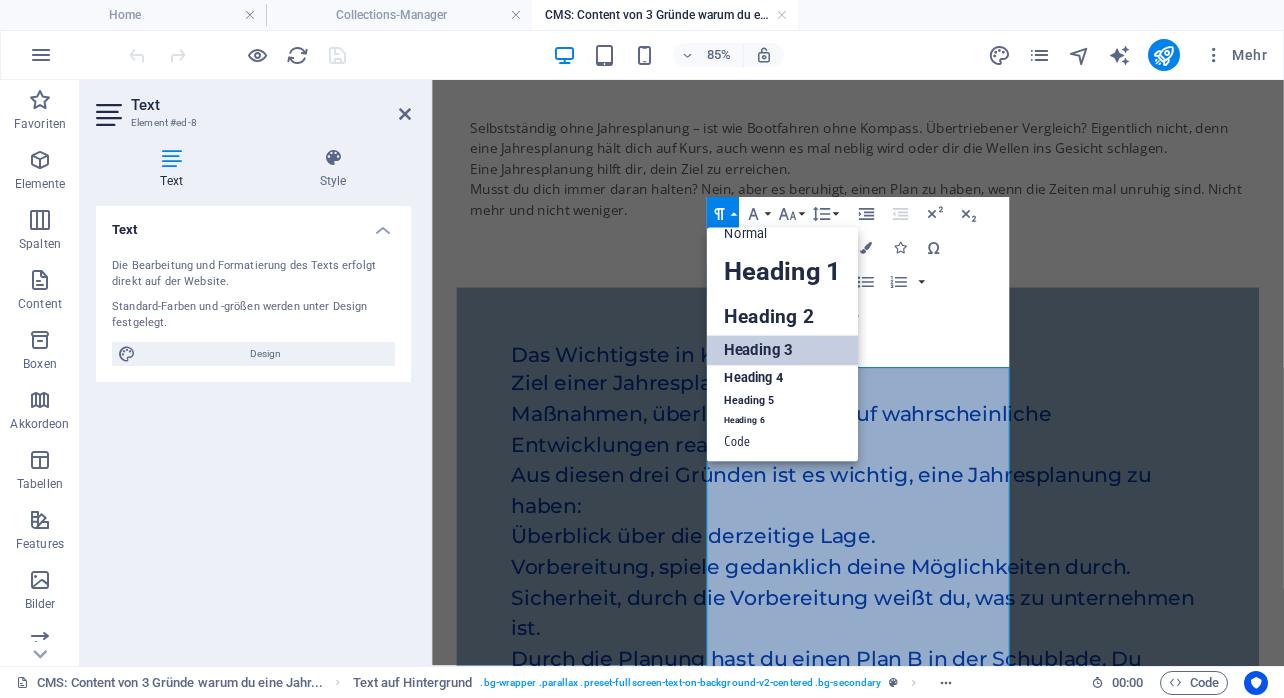 scroll, scrollTop: 16, scrollLeft: 0, axis: vertical 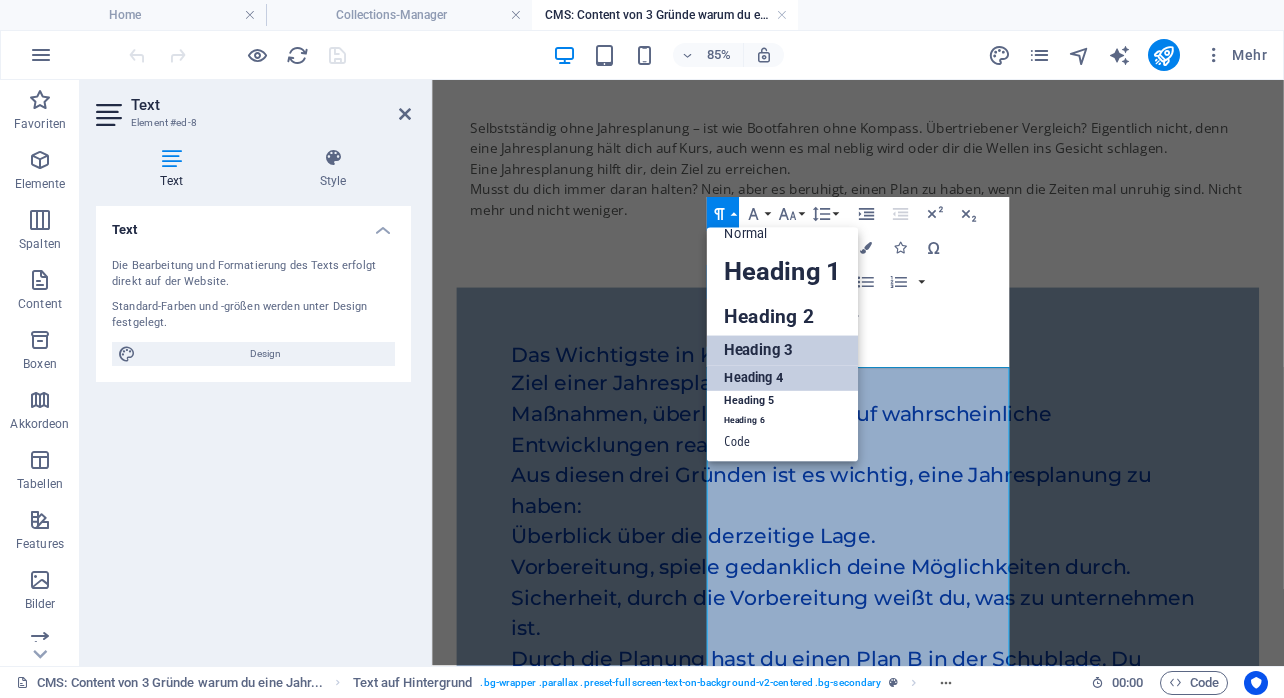click on "Heading 4" at bounding box center (782, 379) 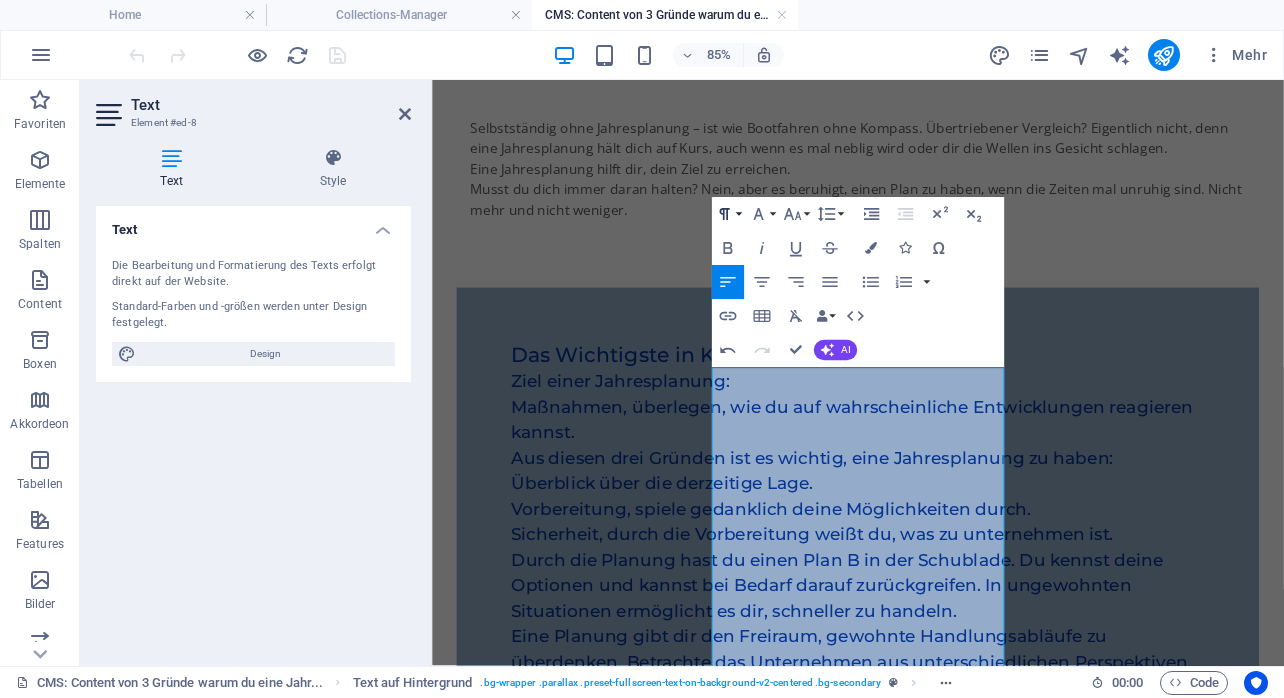 click 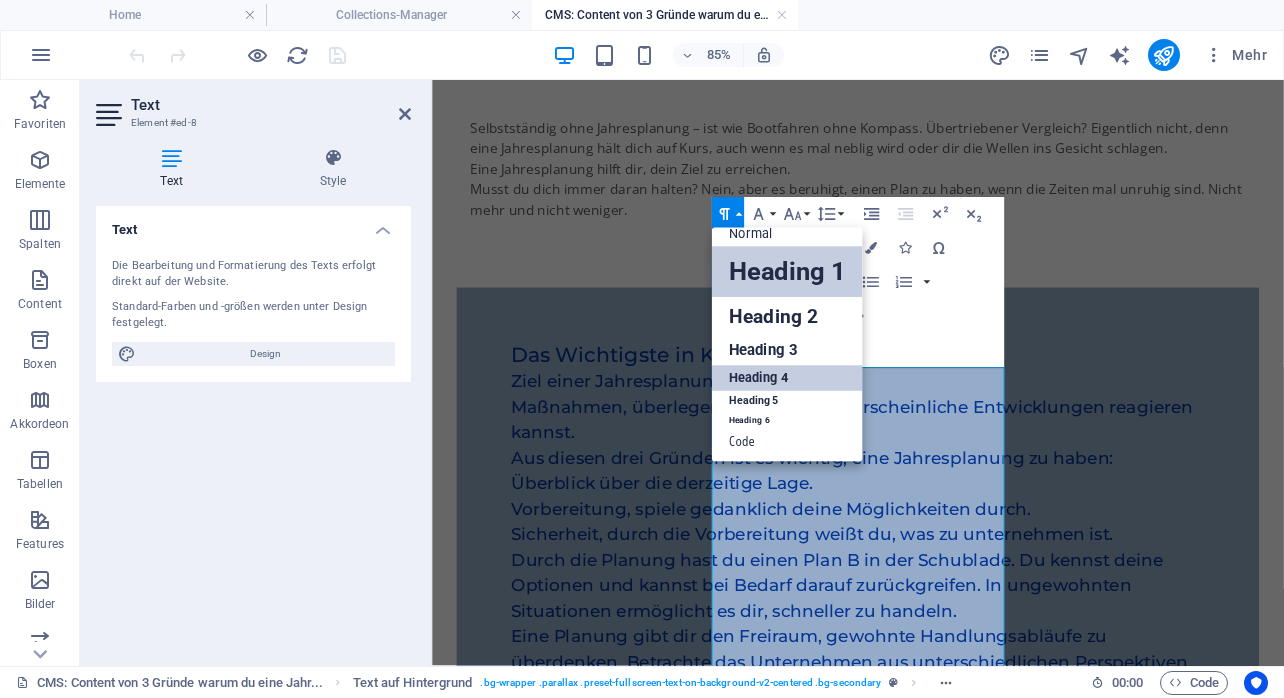 scroll, scrollTop: 16, scrollLeft: 0, axis: vertical 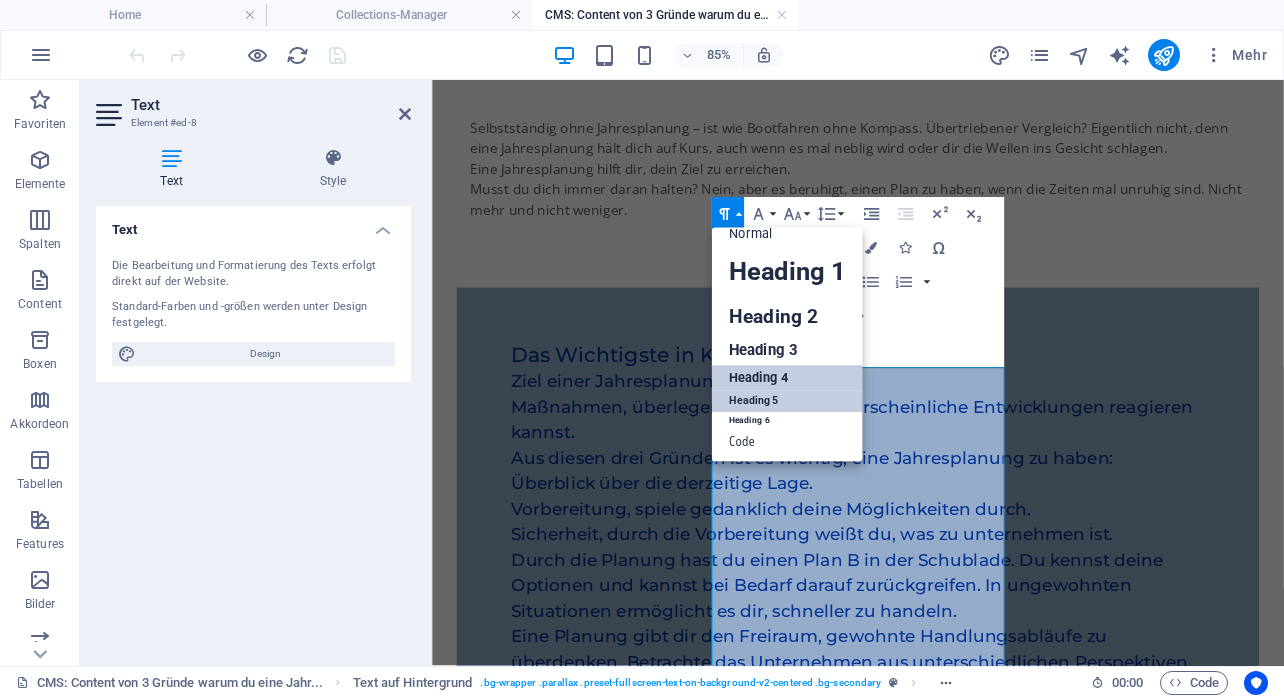 click on "Heading 5" at bounding box center (787, 401) 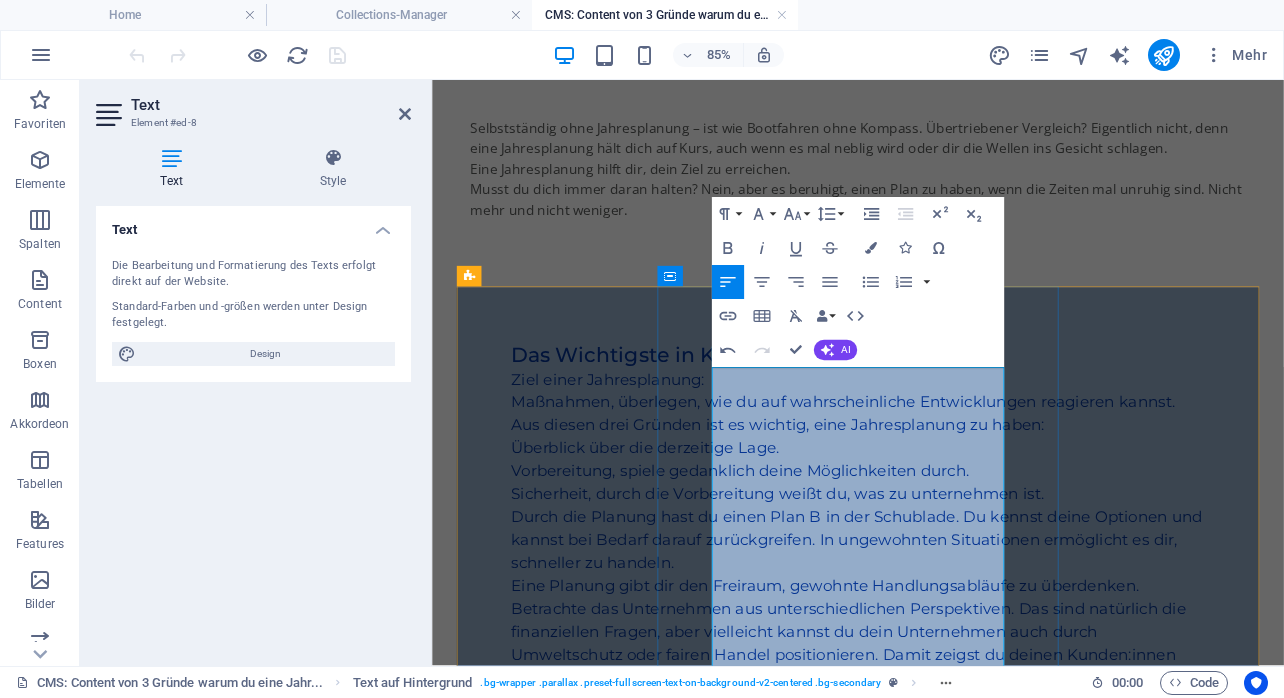 click on "Ziel einer Jahresplanung:   Maßnahmen, überlegen, wie du auf wahrscheinliche Entwicklungen reagieren kannst.   Aus diesen drei Gründen ist es wichtig, eine Jahresplanung zu haben:   Überblick über die derzeitige Lage.   Vorbereitung, spiele gedanklich deine Möglichkeiten durch.   Sicherheit, durch die Vorbereitung weißt du, was zu unternehmen ist.   Durch die Planung hast du einen Plan B in der Schublade. Du kennst deine Optionen und kannst bei Bedarf darauf zurückgreifen. In ungewohnten Situationen ermöglicht es dir, schneller zu handeln.   Eine Planung gibt dir den Freiraum, gewohnte Handlungsabläufe zu überdenken. Betrachte das Unternehmen aus unterschiedlichen Perspektiven. Das sind natürlich die finanziellen Fragen, aber vielleicht kannst du dein Unternehmen auch durch Umweltschutz oder fairen Handel positionieren. Damit zeigst du deinen Kunden:innen deine Kompetenz und dein Verantwortungsbewusstsein." at bounding box center (933, 608) 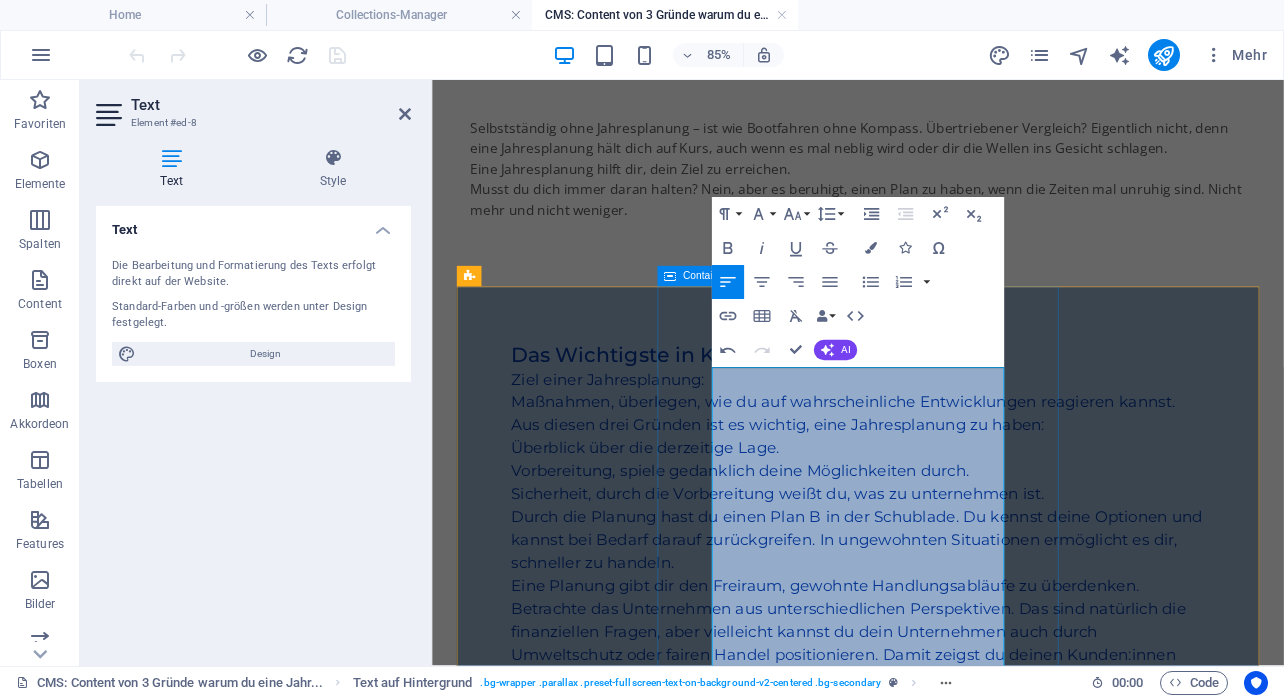 drag, startPoint x: 1011, startPoint y: 435, endPoint x: 760, endPoint y: 426, distance: 251.1613 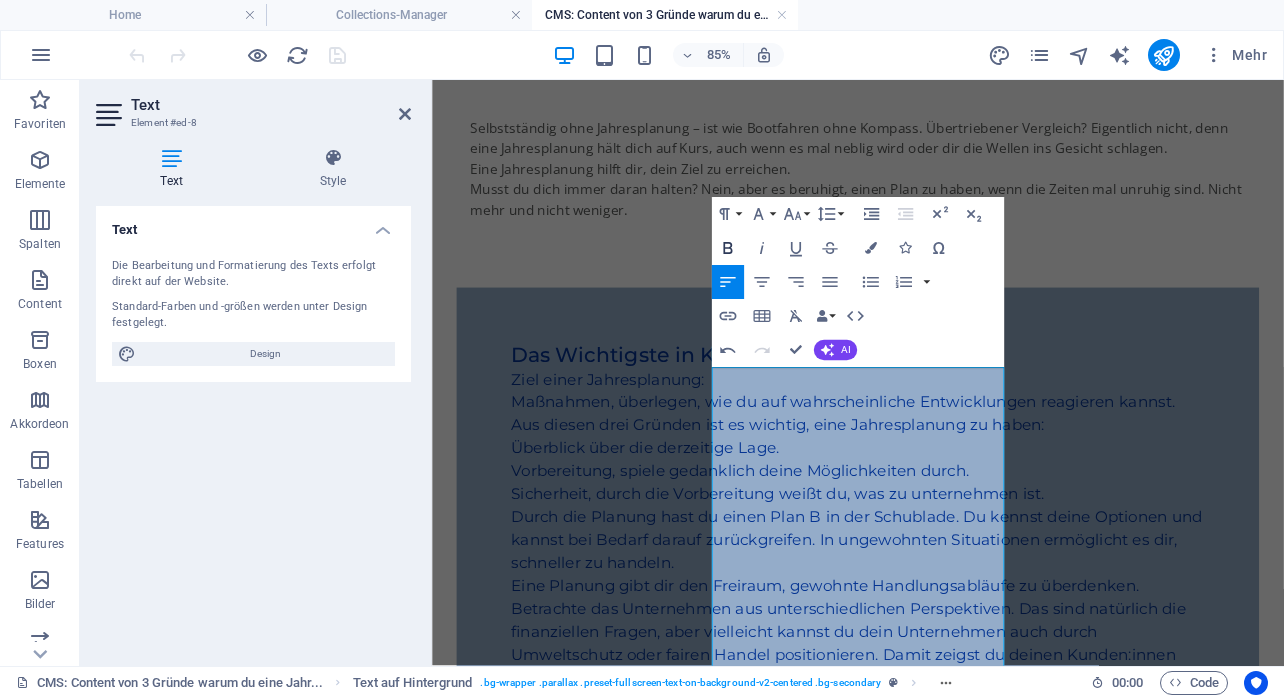 click 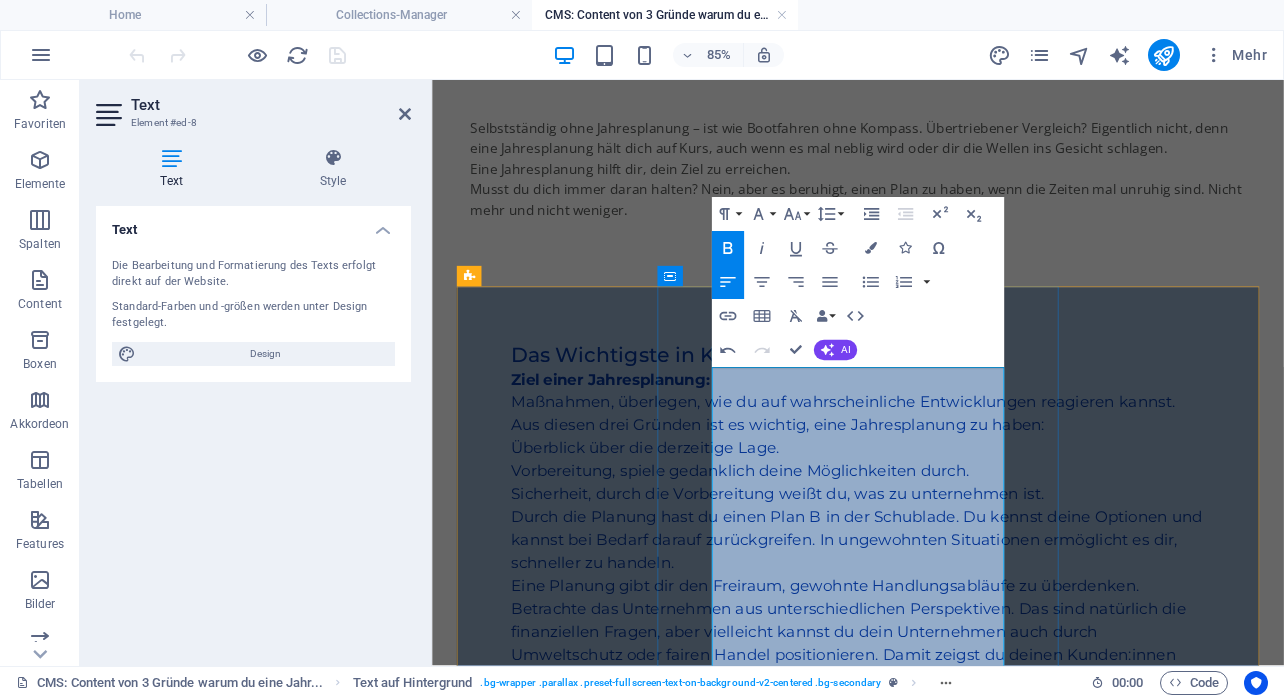 click on "Ziel einer Jahresplanung:   Maßnahmen, überlegen, wie du auf wahrscheinliche Entwicklungen reagieren kannst.   Aus diesen drei Gründen ist es wichtig, eine Jahresplanung zu haben:   Überblick über die derzeitige Lage.   Vorbereitung, spiele gedanklich deine Möglichkeiten durch.   Sicherheit, durch die Vorbereitung weißt du, was zu unternehmen ist.   Durch die Planung hast du einen Plan B in der Schublade. Du kennst deine Optionen und kannst bei Bedarf darauf zurückgreifen. In ungewohnten Situationen ermöglicht es dir, schneller zu handeln.   Eine Planung gibt dir den Freiraum, gewohnte Handlungsabläufe zu überdenken. Betrachte das Unternehmen aus unterschiedlichen Perspektiven. Das sind natürlich die finanziellen Fragen, aber vielleicht kannst du dein Unternehmen auch durch Umweltschutz oder fairen Handel positionieren. Damit zeigst du deinen Kunden:innen deine Kompetenz und dein Verantwortungsbewusstsein." at bounding box center [933, 608] 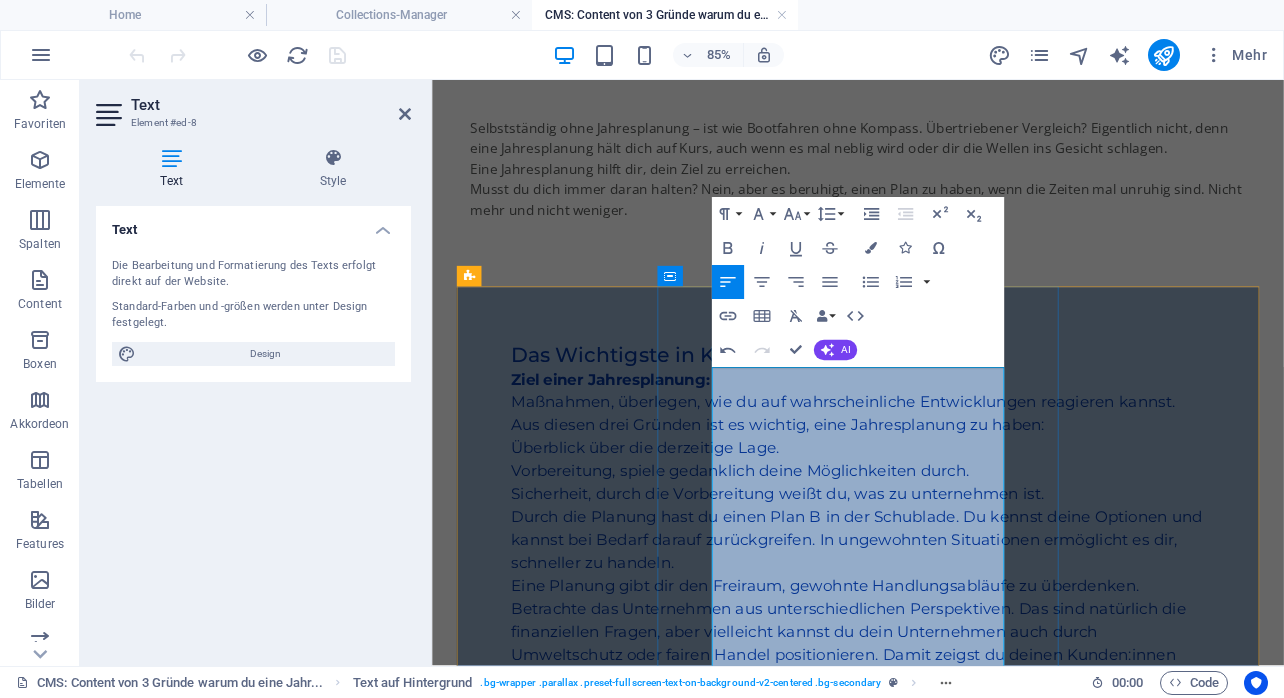 drag, startPoint x: 765, startPoint y: 541, endPoint x: 858, endPoint y: 588, distance: 104.20173 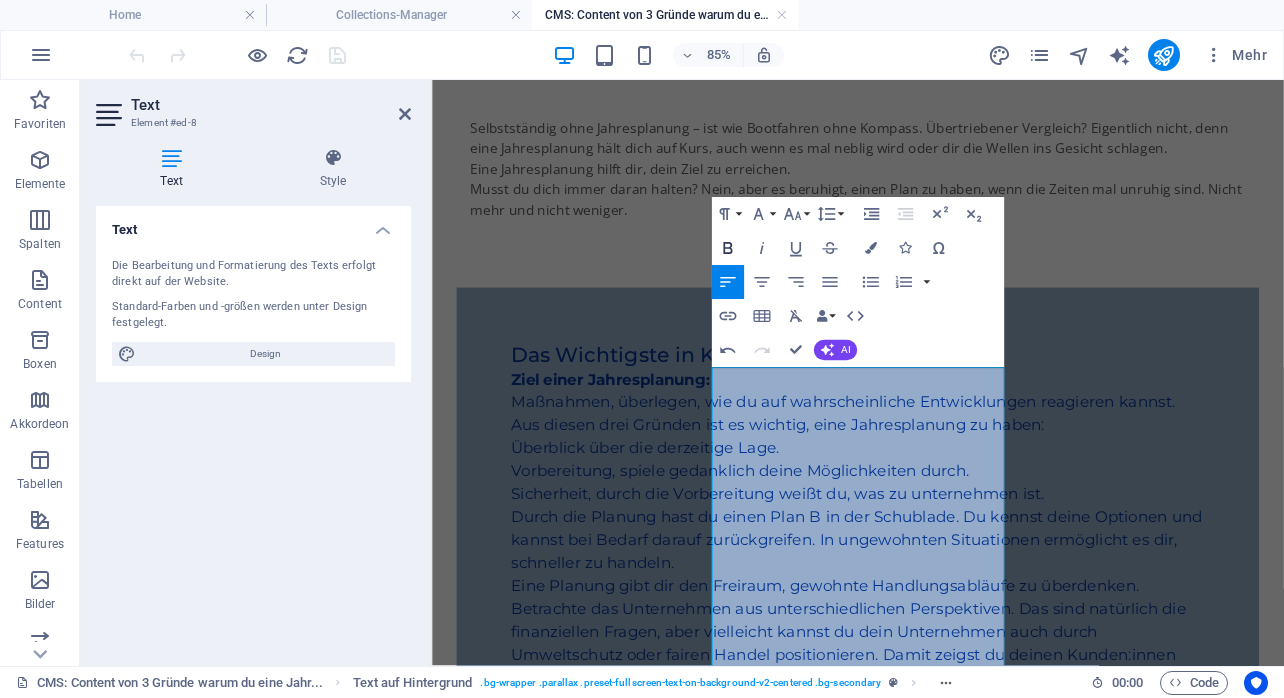 click 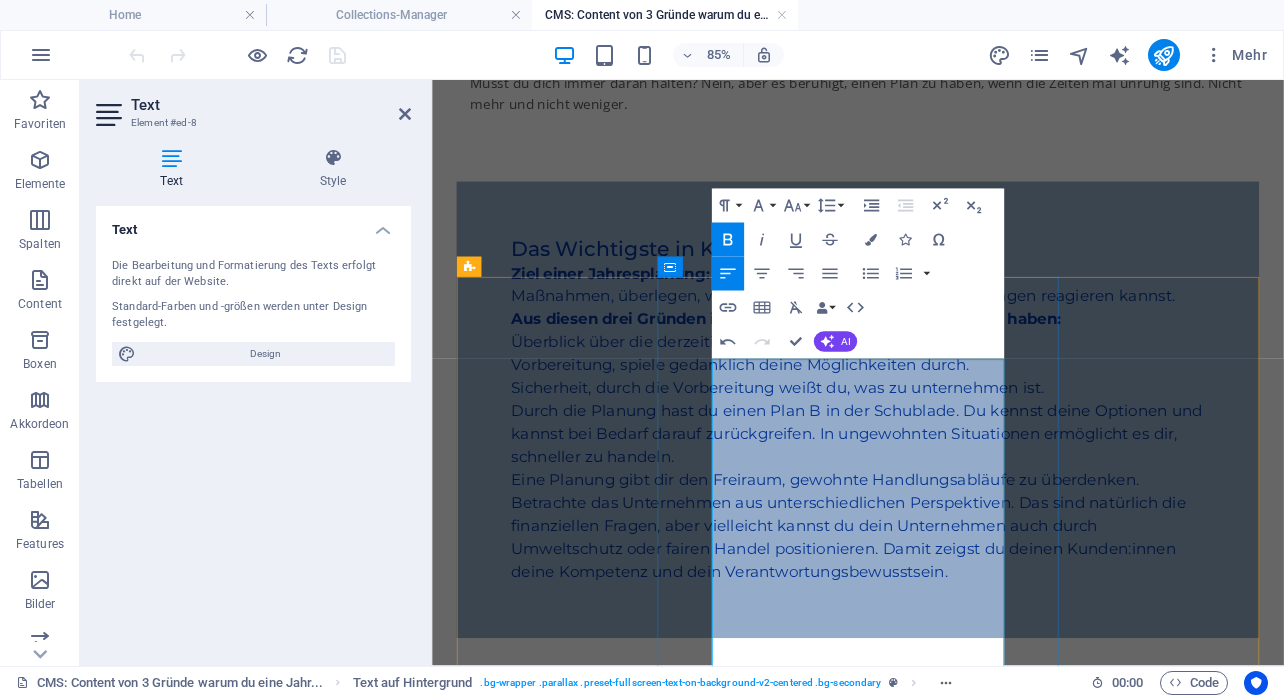 scroll, scrollTop: 261, scrollLeft: 0, axis: vertical 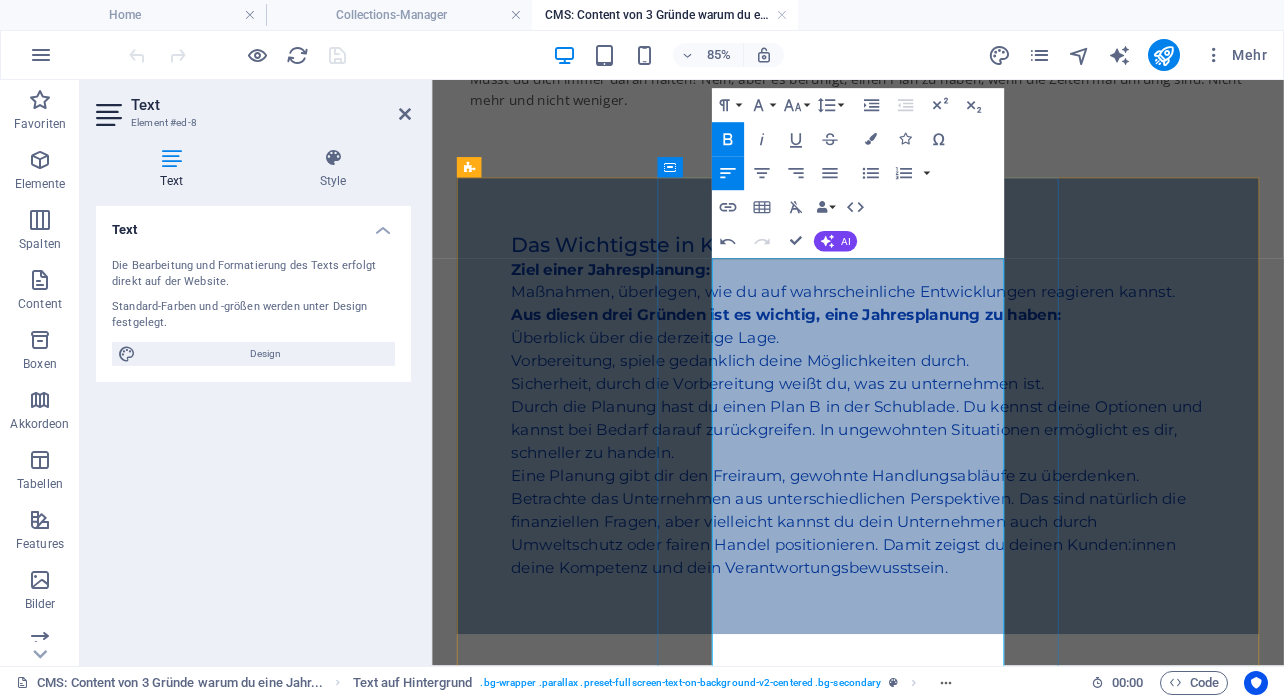 click on "Ziel einer Jahresplanung:   Maßnahmen, überlegen, wie du auf wahrscheinliche Entwicklungen reagieren kannst.   Aus diesen drei Gründen ist es wichtig, eine Jahresplanung zu haben:   Überblick über die derzeitige Lage.   Vorbereitung, spiele gedanklich deine Möglichkeiten durch.   Sicherheit, durch die Vorbereitung weißt du, was zu unternehmen ist.   Durch die Planung hast du einen Plan B in der Schublade. Du kennst deine Optionen und kannst bei Bedarf darauf zurückgreifen. In ungewohnten Situationen ermöglicht es dir, schneller zu handeln.   Eine Planung gibt dir den Freiraum, gewohnte Handlungsabläufe zu überdenken. Betrachte das Unternehmen aus unterschiedlichen Perspektiven. Das sind natürlich die finanziellen Fragen, aber vielleicht kannst du dein Unternehmen auch durch Umweltschutz oder fairen Handel positionieren. Damit zeigst du deinen Kunden:innen deine Kompetenz und dein Verantwortungsbewusstsein." at bounding box center (933, 479) 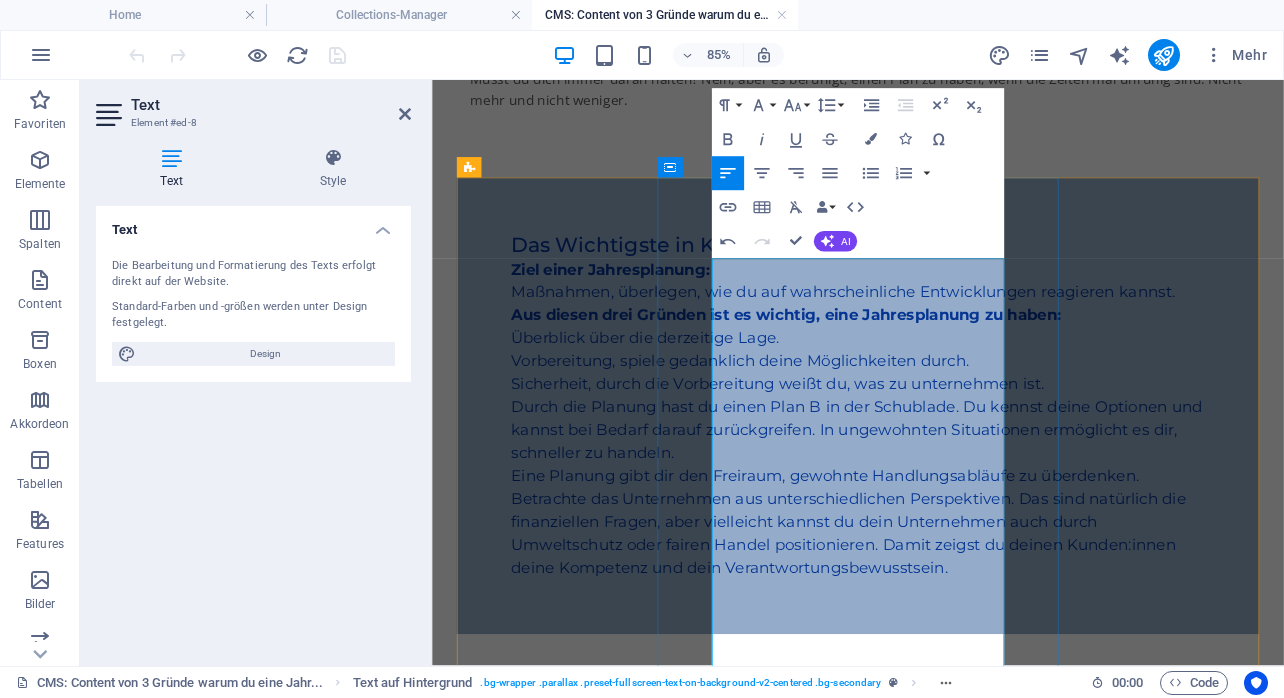 click on "Ziel einer Jahresplanung:   Maßnahmen, überlegen, wie du auf wahrscheinliche Entwicklungen reagieren kannst.   Aus diesen drei Gründen ist es wichtig, eine Jahresplanung zu haben:   Überblick über die derzeitige Lage.   Vorbereitung, spiele gedanklich deine Möglichkeiten durch.   Sicherheit, durch die Vorbereitung weißt du, was zu unternehmen ist.   Durch die Planung hast du einen Plan B in der Schublade. Du kennst deine Optionen und kannst bei Bedarf darauf zurückgreifen. In ungewohnten Situationen ermöglicht es dir, schneller zu handeln.   Eine Planung gibt dir den Freiraum, gewohnte Handlungsabläufe zu überdenken. Betrachte das Unternehmen aus unterschiedlichen Perspektiven. Das sind natürlich die finanziellen Fragen, aber vielleicht kannst du dein Unternehmen auch durch Umweltschutz oder fairen Handel positionieren. Damit zeigst du deinen Kunden:innen deine Kompetenz und dein Verantwortungsbewusstsein." at bounding box center [933, 479] 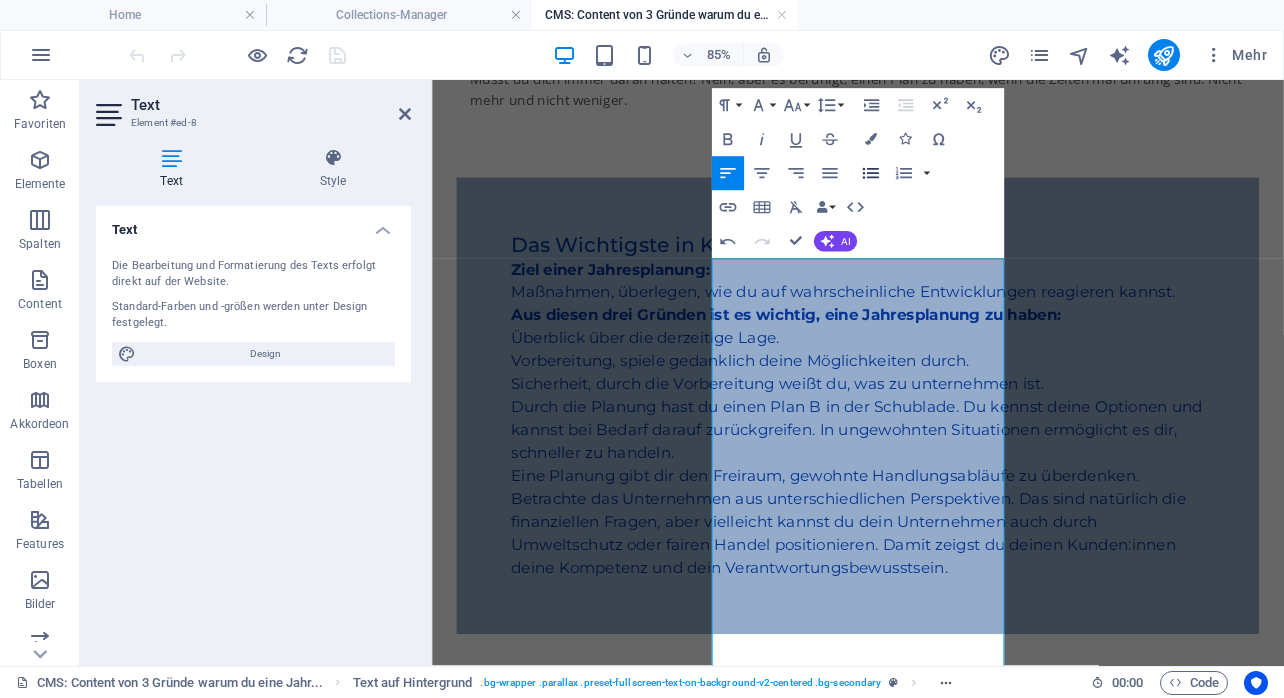 click 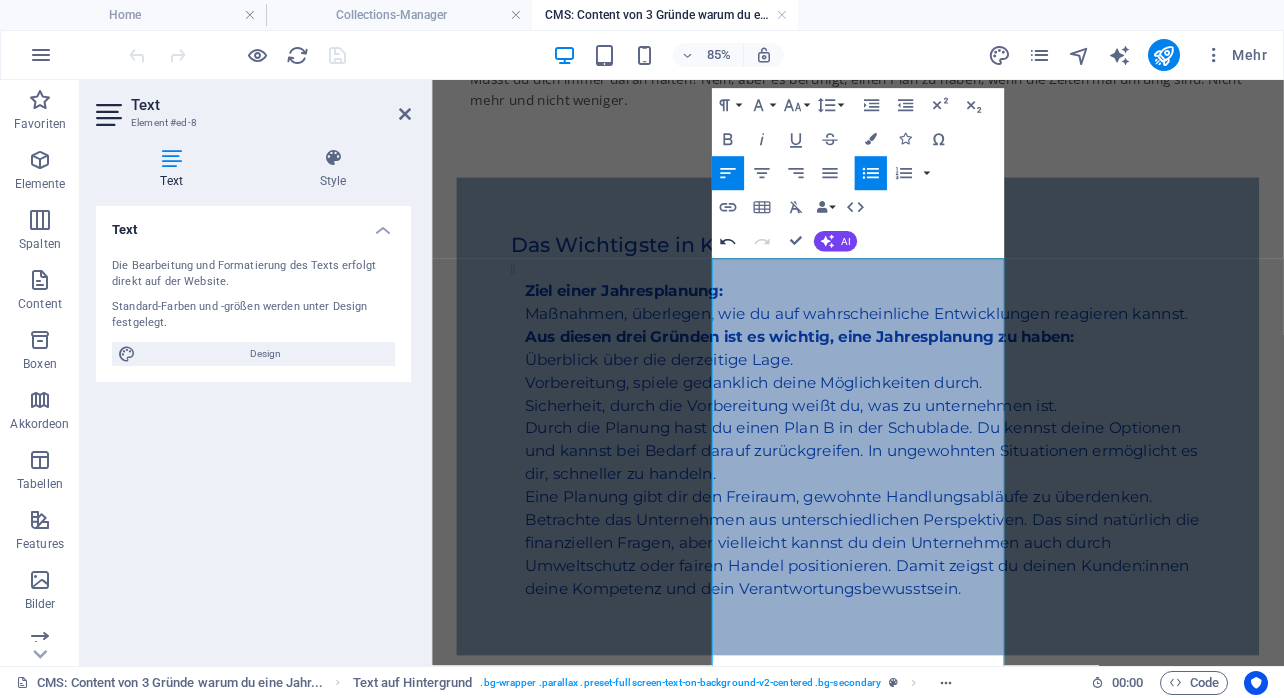 click 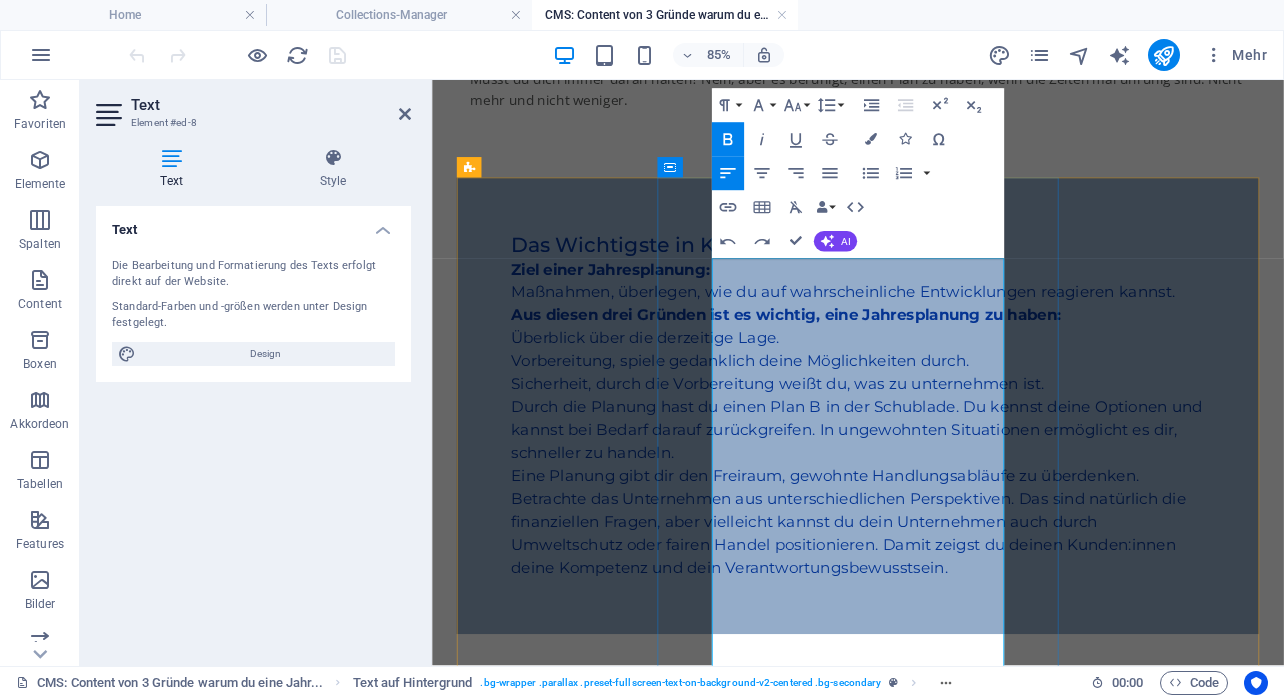 click on "Ziel einer Jahresplanung:   Maßnahmen, überlegen, wie du auf wahrscheinliche Entwicklungen reagieren kannst.   Aus diesen drei Gründen ist es wichtig, eine Jahresplanung zu haben:   Überblick über die derzeitige Lage.   Vorbereitung, spiele gedanklich deine Möglichkeiten durch.   Sicherheit, durch die Vorbereitung weißt du, was zu unternehmen ist.   Durch die Planung hast du einen Plan B in der Schublade. Du kennst deine Optionen und kannst bei Bedarf darauf zurückgreifen. In ungewohnten Situationen ermöglicht es dir, schneller zu handeln.   Eine Planung gibt dir den Freiraum, gewohnte Handlungsabläufe zu überdenken. Betrachte das Unternehmen aus unterschiedlichen Perspektiven. Das sind natürlich die finanziellen Fragen, aber vielleicht kannst du dein Unternehmen auch durch Umweltschutz oder fairen Handel positionieren. Damit zeigst du deinen Kunden:innen deine Kompetenz und dein Verantwortungsbewusstsein." at bounding box center [933, 479] 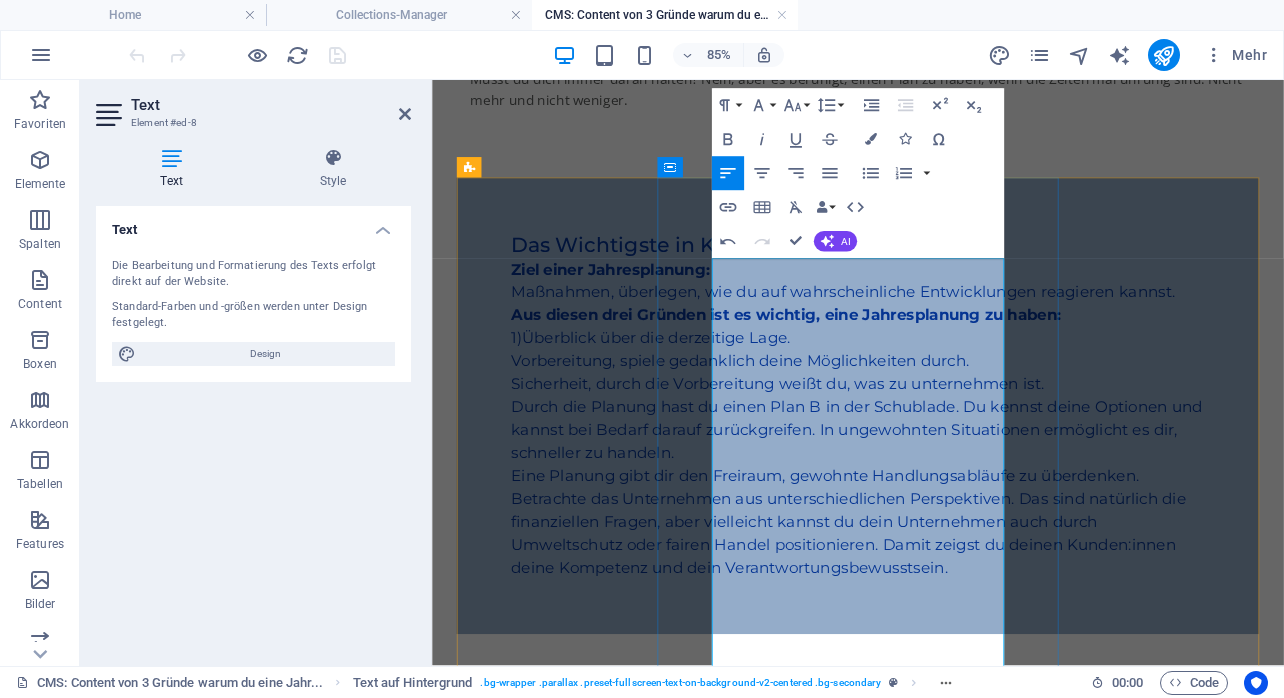 drag, startPoint x: 867, startPoint y: 502, endPoint x: 778, endPoint y: 500, distance: 89.02247 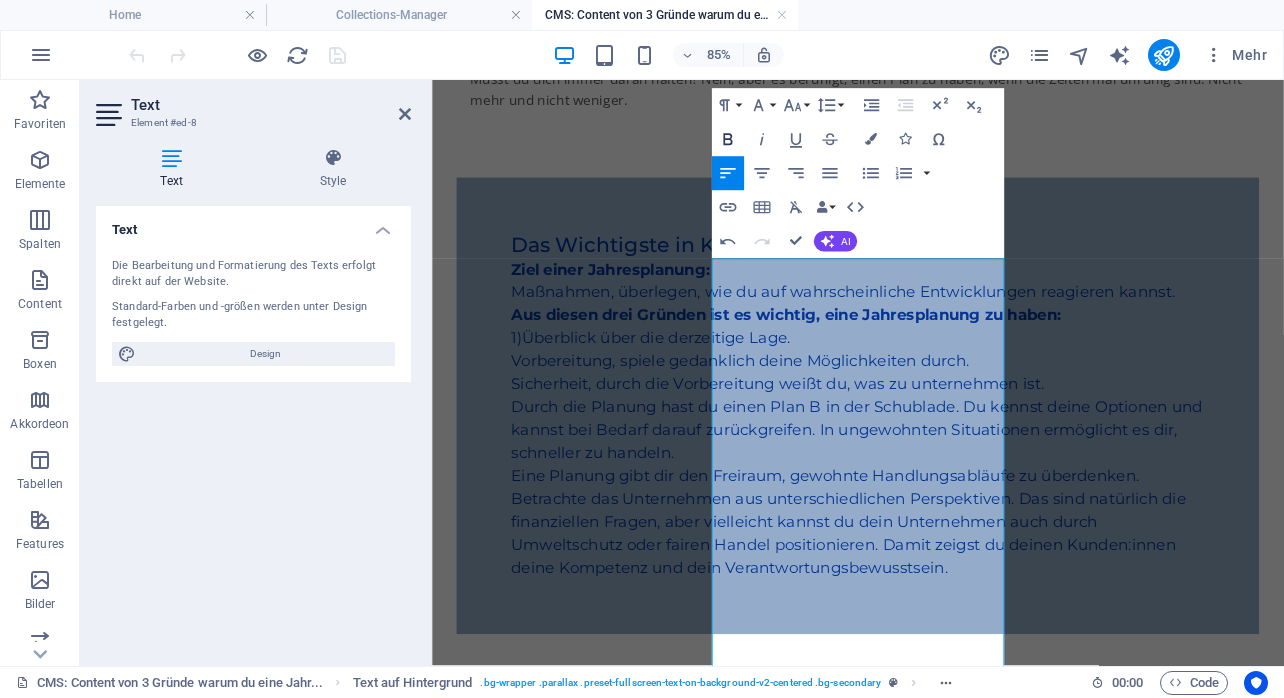 click 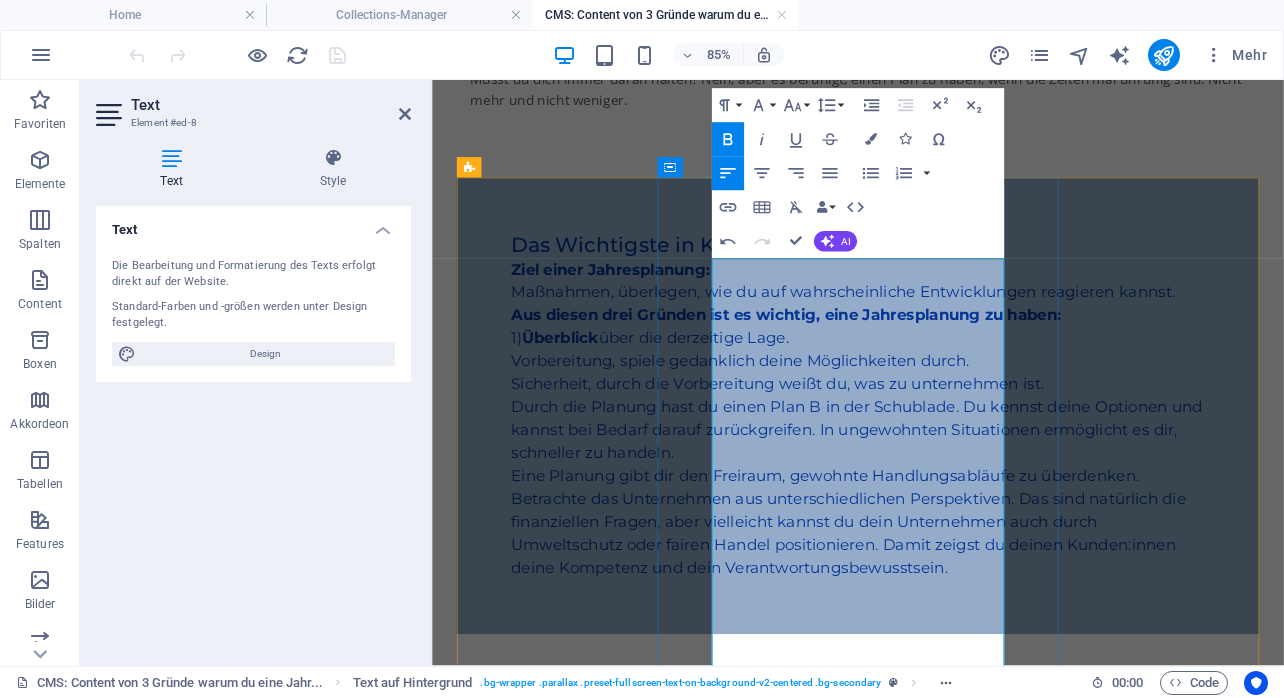 scroll, scrollTop: 277, scrollLeft: 0, axis: vertical 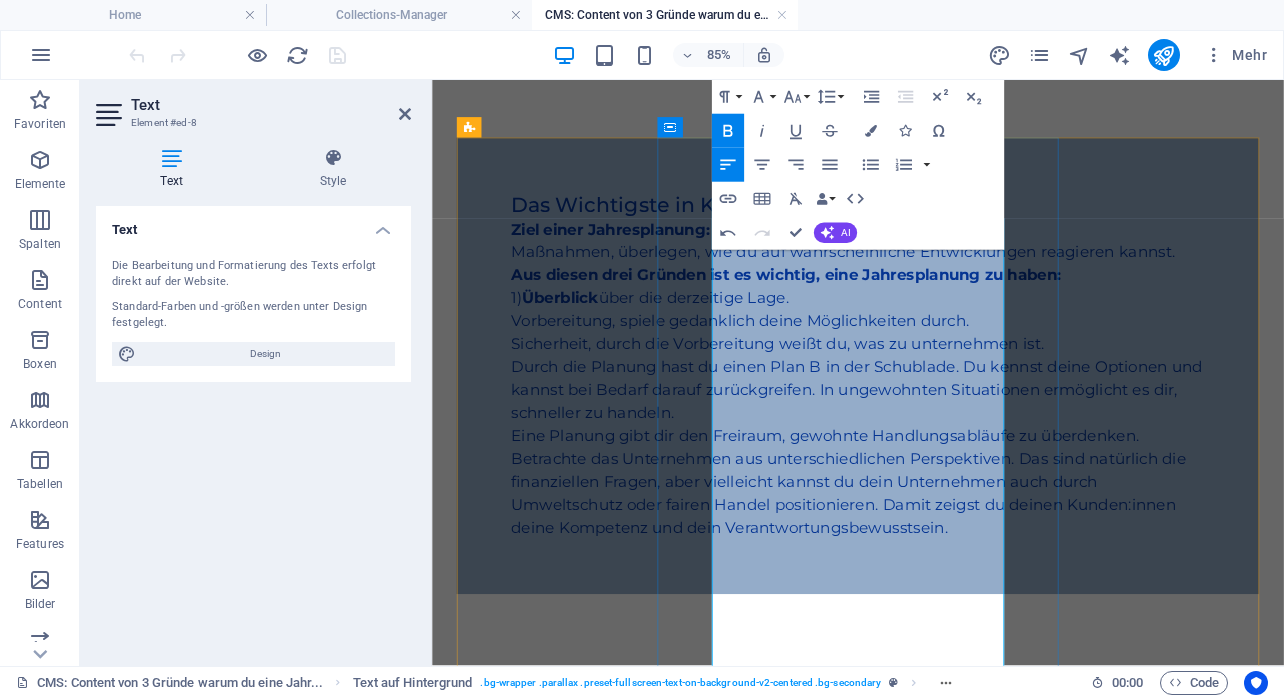 click on "Ziel einer Jahresplanung:   Maßnahmen, überlegen, wie du auf wahrscheinliche Entwicklungen reagieren kannst.   Aus diesen drei Gründen ist es wichtig, eine Jahresplanung zu haben:   1)  Überblick  über die derzeitige Lage.   Vorbereitung, spiele gedanklich deine Möglichkeiten durch.   Sicherheit, durch die Vorbereitung weißt du, was zu unternehmen ist.   Durch die Planung hast du einen Plan B in der Schublade. Du kennst deine Optionen und kannst bei Bedarf darauf zurückgreifen. In ungewohnten Situationen ermöglicht es dir, schneller zu handeln.   Eine Planung gibt dir den Freiraum, gewohnte Handlungsabläufe zu überdenken. Betrachte das Unternehmen aus unterschiedlichen Perspektiven. Das sind natürlich die finanziellen Fragen, aber vielleicht kannst du dein Unternehmen auch durch Umweltschutz oder fairen Handel positionieren. Damit zeigst du deinen Kunden:innen deine Kompetenz und dein Verantwortungsbewusstsein." at bounding box center [933, 432] 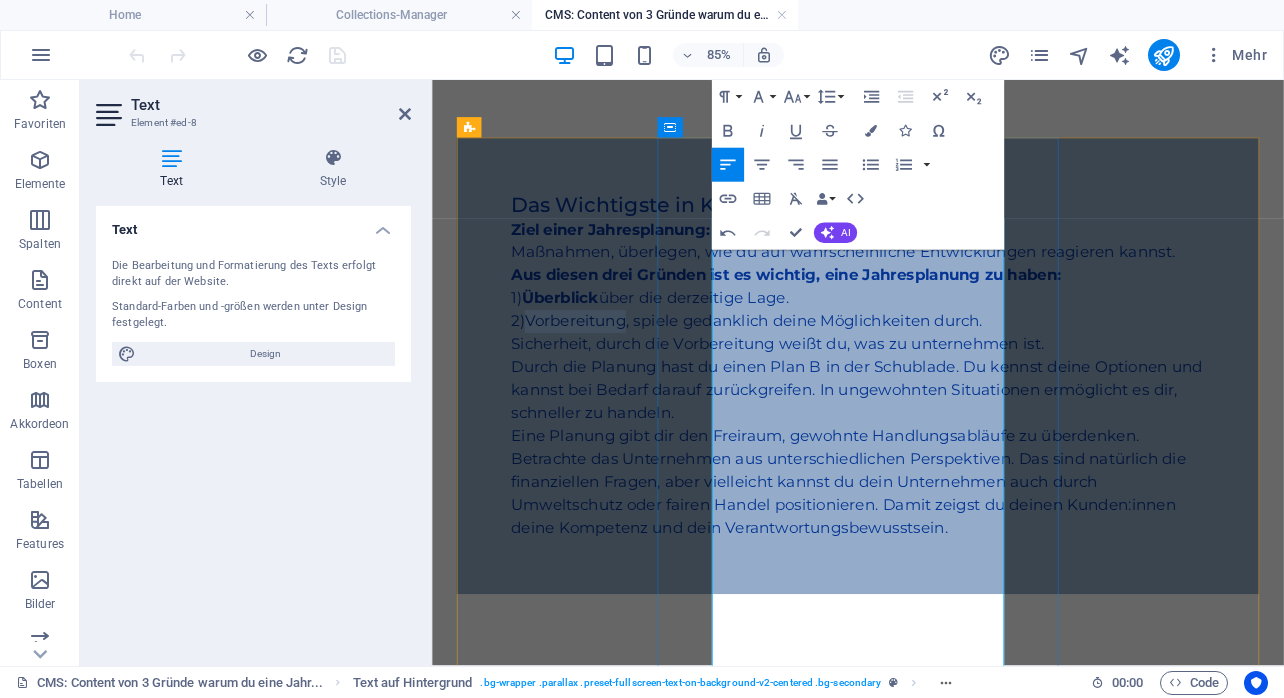 drag, startPoint x: 900, startPoint y: 474, endPoint x: 784, endPoint y: 475, distance: 116.00431 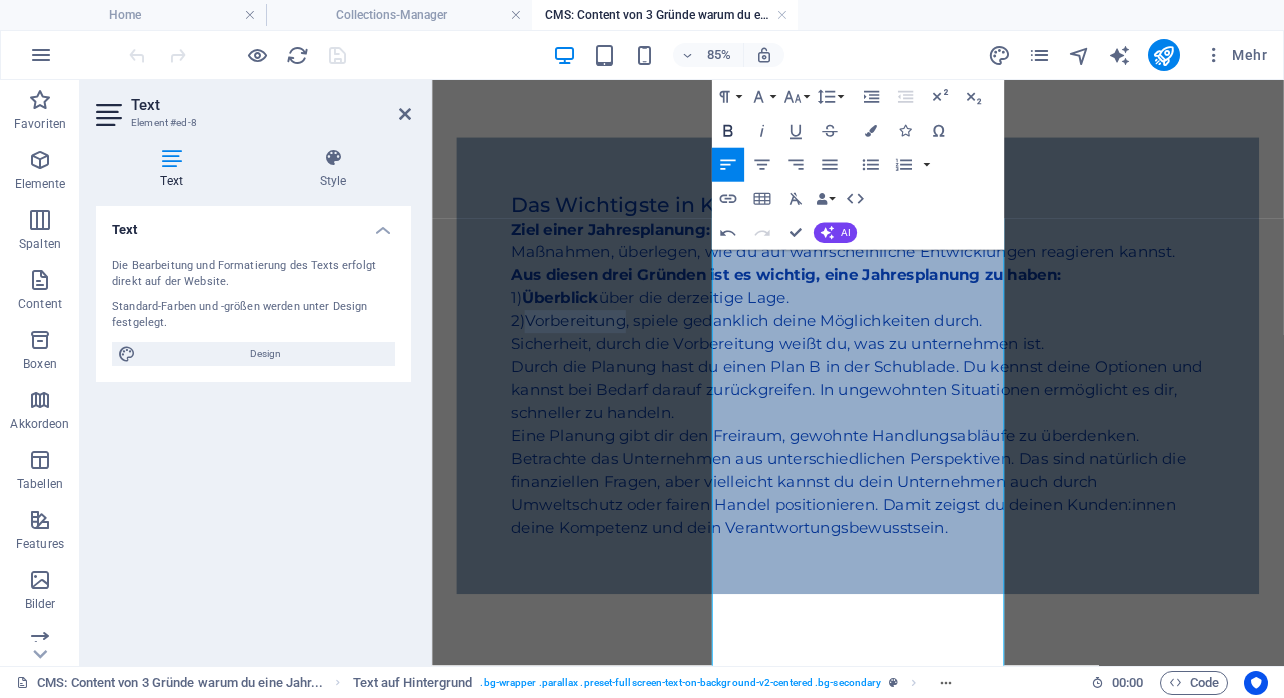 click 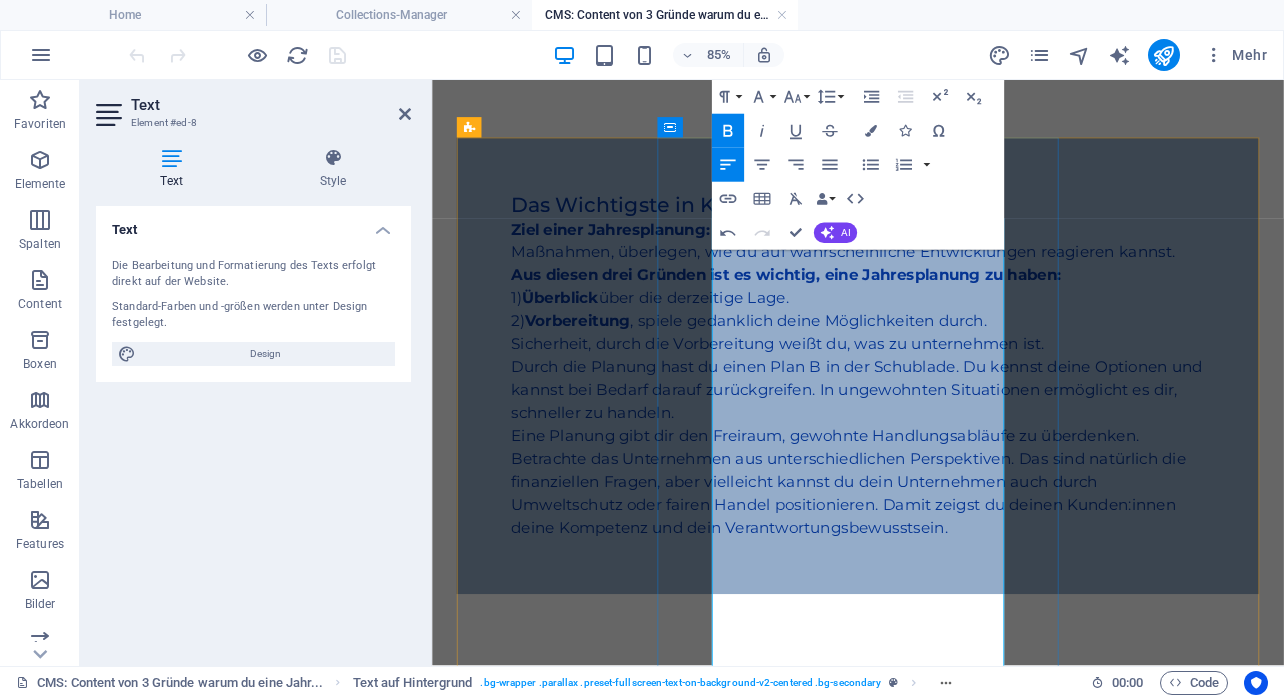 click on "Ziel einer Jahresplanung:   Maßnahmen, überlegen, wie du auf wahrscheinliche Entwicklungen reagieren kannst.   Aus diesen drei Gründen ist es wichtig, eine Jahresplanung zu haben:   1)  Überblick  über die derzeitige Lage.   2)  Vorbereitung , spiele gedanklich deine Möglichkeiten durch.   Sicherheit, durch die Vorbereitung weißt du, was zu unternehmen ist.   Durch die Planung hast du einen Plan B in der Schublade. Du kennst deine Optionen und kannst bei Bedarf darauf zurückgreifen. In ungewohnten Situationen ermöglicht es dir, schneller zu handeln.   Eine Planung gibt dir den Freiraum, gewohnte Handlungsabläufe zu überdenken. Betrachte das Unternehmen aus unterschiedlichen Perspektiven. Das sind natürlich die finanziellen Fragen, aber vielleicht kannst du dein Unternehmen auch durch Umweltschutz oder fairen Handel positionieren. Damit zeigst du deinen Kunden:innen deine Kompetenz und dein Verantwortungsbewusstsein." at bounding box center (933, 432) 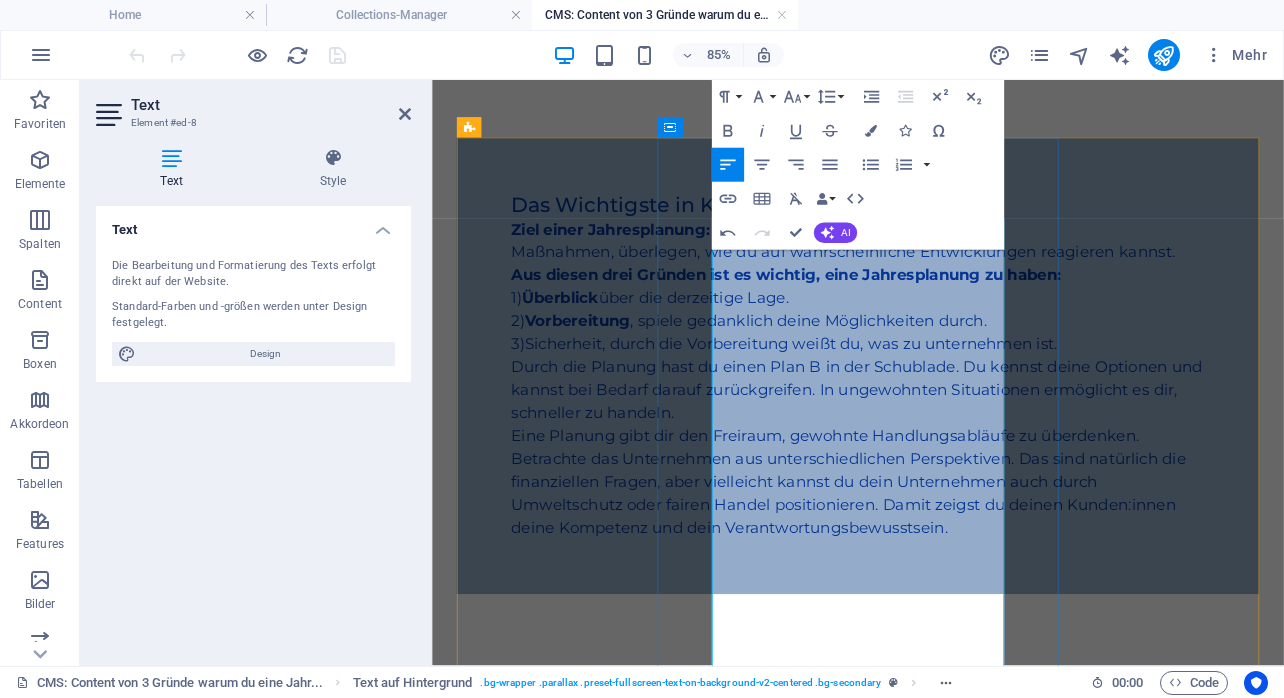 drag, startPoint x: 868, startPoint y: 525, endPoint x: 781, endPoint y: 524, distance: 87.005745 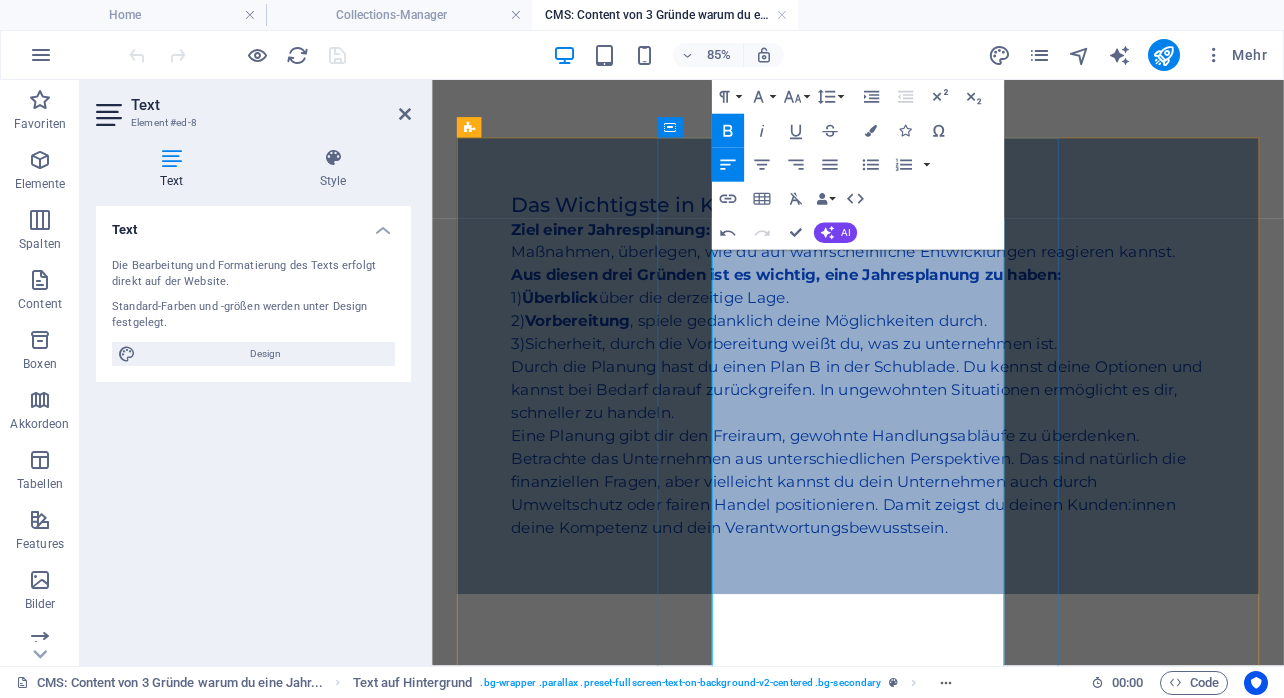 drag, startPoint x: 874, startPoint y: 533, endPoint x: 780, endPoint y: 533, distance: 94 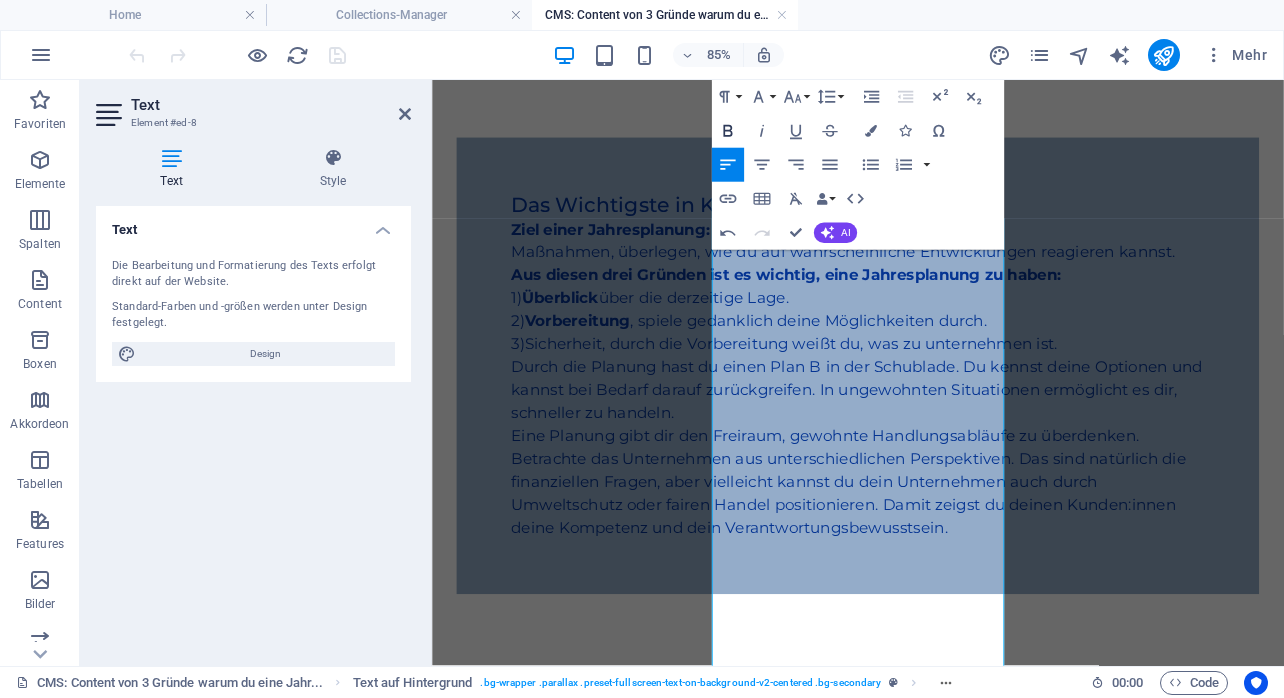 click 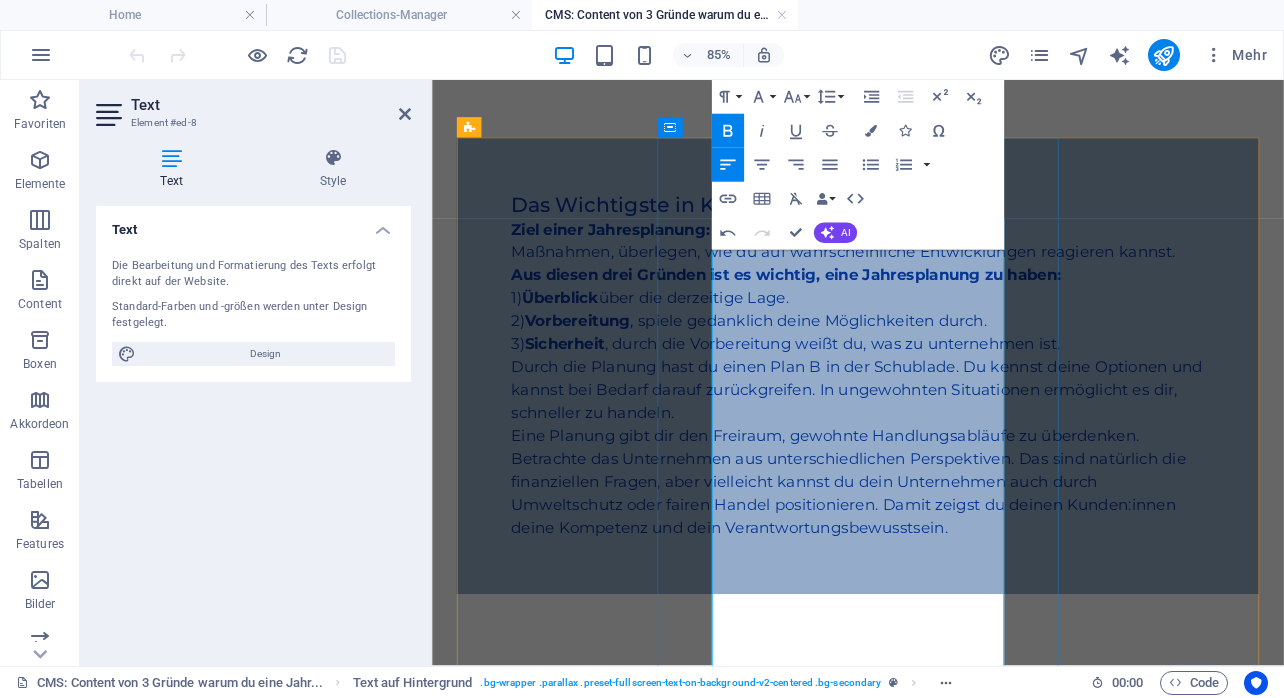 click on "Ziel einer Jahresplanung:   Maßnahmen, überlegen, wie du auf wahrscheinliche Entwicklungen reagieren kannst.   Aus diesen drei Gründen ist es wichtig, eine Jahresplanung zu haben:   1)  Überblick  über die derzeitige Lage.   2)  Vorbereitung , spiele gedanklich deine Möglichkeiten durch.   3)  Sicherheit , durch die Vorbereitung weißt du, was zu unternehmen ist.   Durch die Planung hast du einen Plan B in der Schublade. Du kennst deine Optionen und kannst bei Bedarf darauf zurückgreifen. In ungewohnten Situationen ermöglicht es dir, schneller zu handeln.   Eine Planung gibt dir den Freiraum, gewohnte Handlungsabläufe zu überdenken. Betrachte das Unternehmen aus unterschiedlichen Perspektiven. Das sind natürlich die finanziellen Fragen, aber vielleicht kannst du dein Unternehmen auch durch Umweltschutz oder fairen Handel positionieren. Damit zeigst du deinen Kunden:innen deine Kompetenz und dein Verantwortungsbewusstsein." at bounding box center [933, 432] 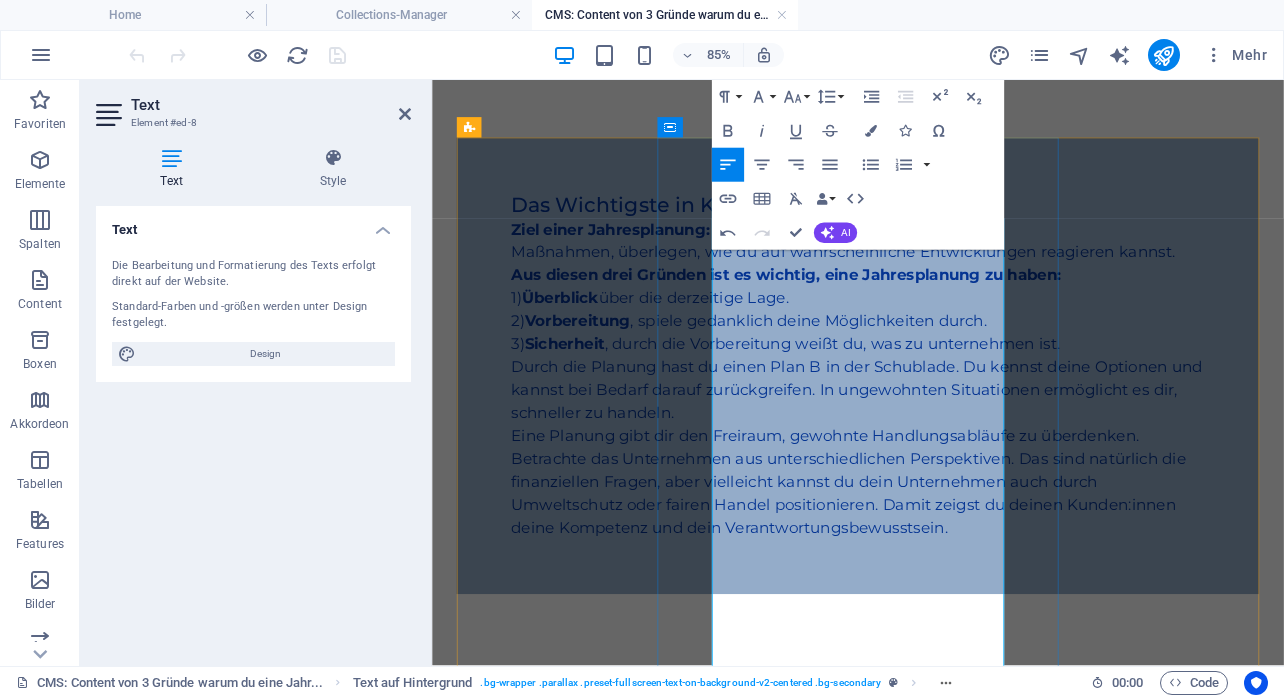 click on "Ziel einer Jahresplanung:   Maßnahmen, überlegen, wie du auf wahrscheinliche Entwicklungen reagieren kannst.   Aus diesen drei Gründen ist es wichtig, eine Jahresplanung zu haben:   1)  Überblick  über die derzeitige Lage.   2)  Vorbereitung , spiele gedanklich deine Möglichkeiten durch.   3)  Sicherheit , durch die Vorbereitung weißt du, was zu unternehmen ist.   Durch die Planung hast du einen Plan B in der Schublade. Du kennst deine Optionen und kannst bei Bedarf darauf zurückgreifen. In ungewohnten Situationen ermöglicht es dir, schneller zu handeln.   Eine Planung gibt dir den Freiraum, gewohnte Handlungsabläufe zu überdenken. Betrachte das Unternehmen aus unterschiedlichen Perspektiven. Das sind natürlich die finanziellen Fragen, aber vielleicht kannst du dein Unternehmen auch durch Umweltschutz oder fairen Handel positionieren. Damit zeigst du deinen Kunden:innen deine Kompetenz und dein Verantwortungsbewusstsein." at bounding box center (933, 432) 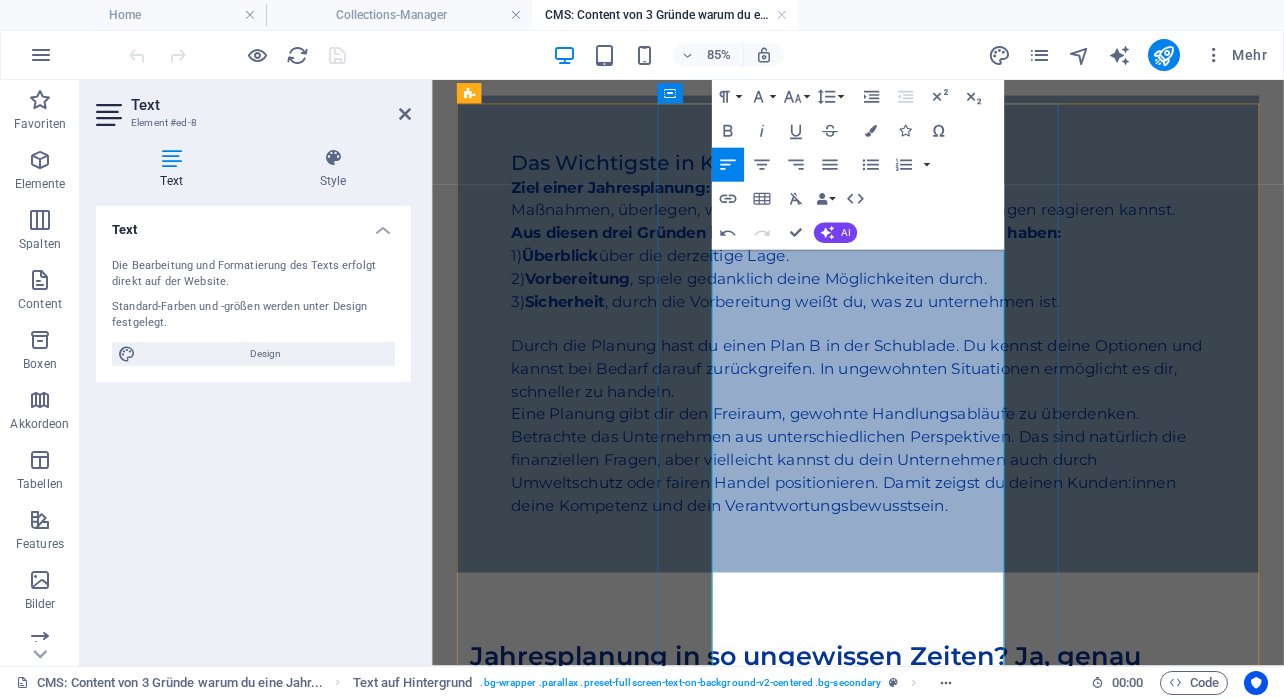 scroll, scrollTop: 308, scrollLeft: 0, axis: vertical 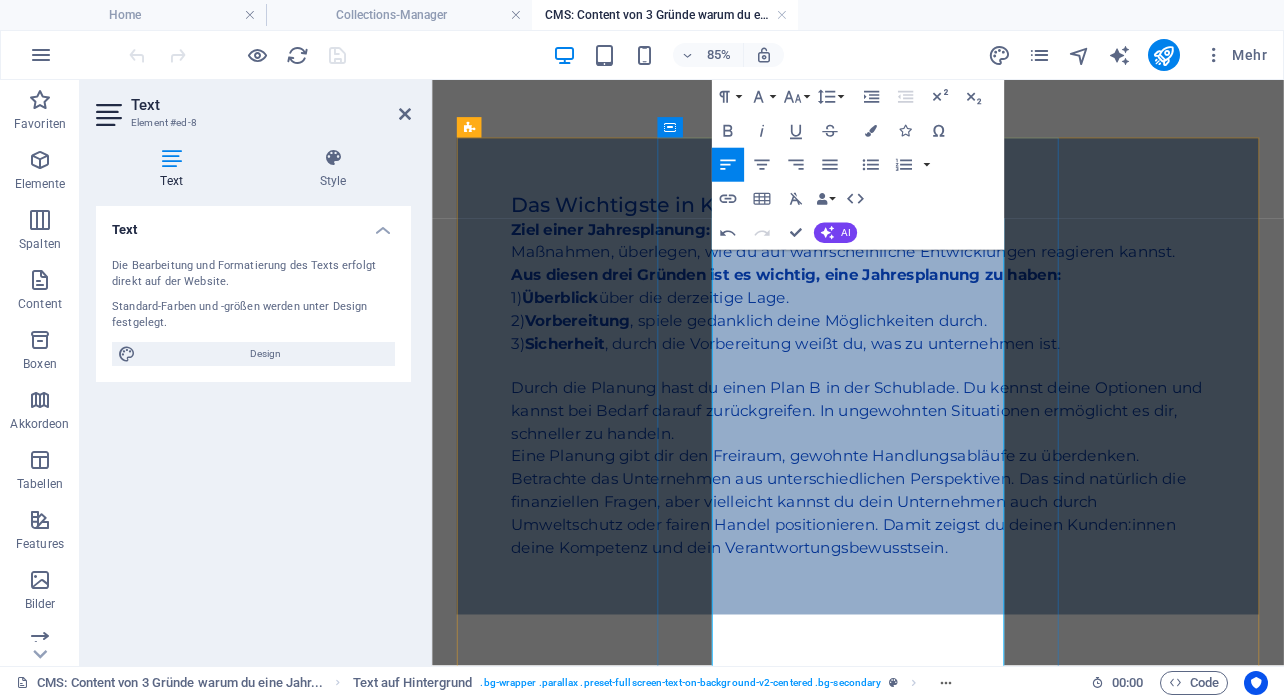 click on "Ziel einer Jahresplanung:   Maßnahmen, überlegen, wie du auf wahrscheinliche Entwicklungen reagieren kannst.   Aus diesen drei Gründen ist es wichtig, eine Jahresplanung zu haben:   1)  Überblick  über die derzeitige Lage.   2)  Vorbereitung , spiele gedanklich deine Möglichkeiten durch.   3)  Sicherheit , durch die Vorbereitung weißt du, was zu unternehmen ist." at bounding box center [933, 324] 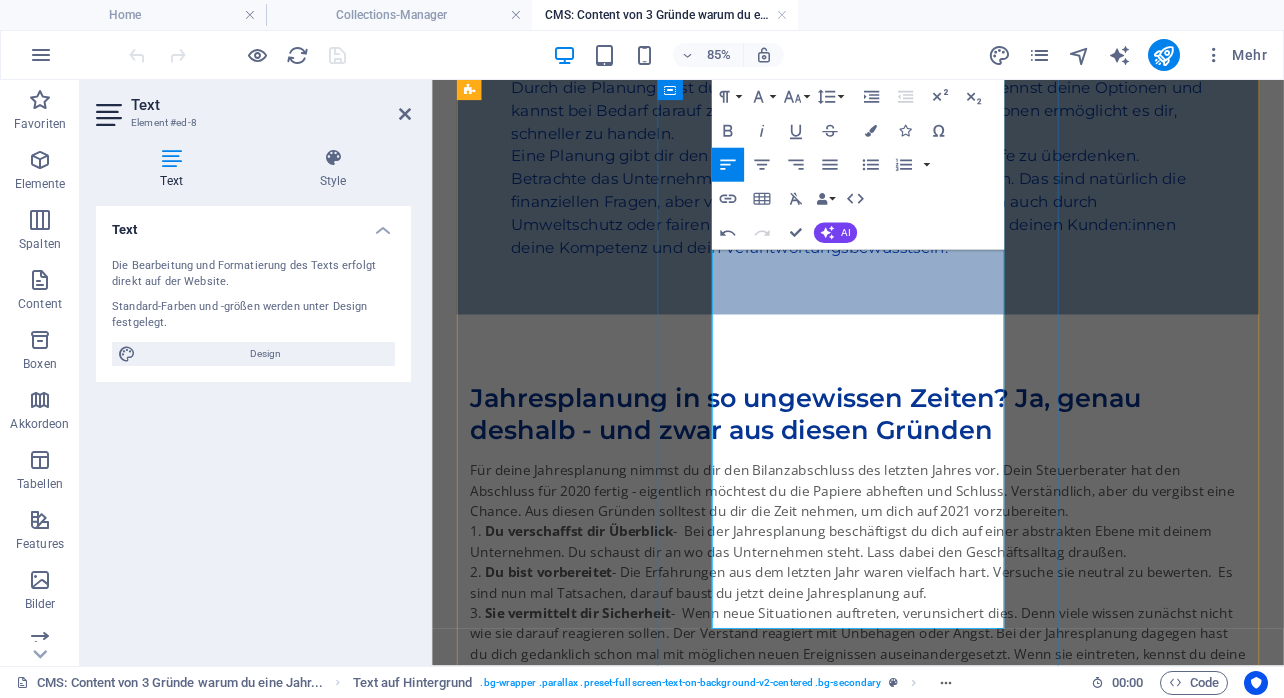 scroll, scrollTop: 663, scrollLeft: 0, axis: vertical 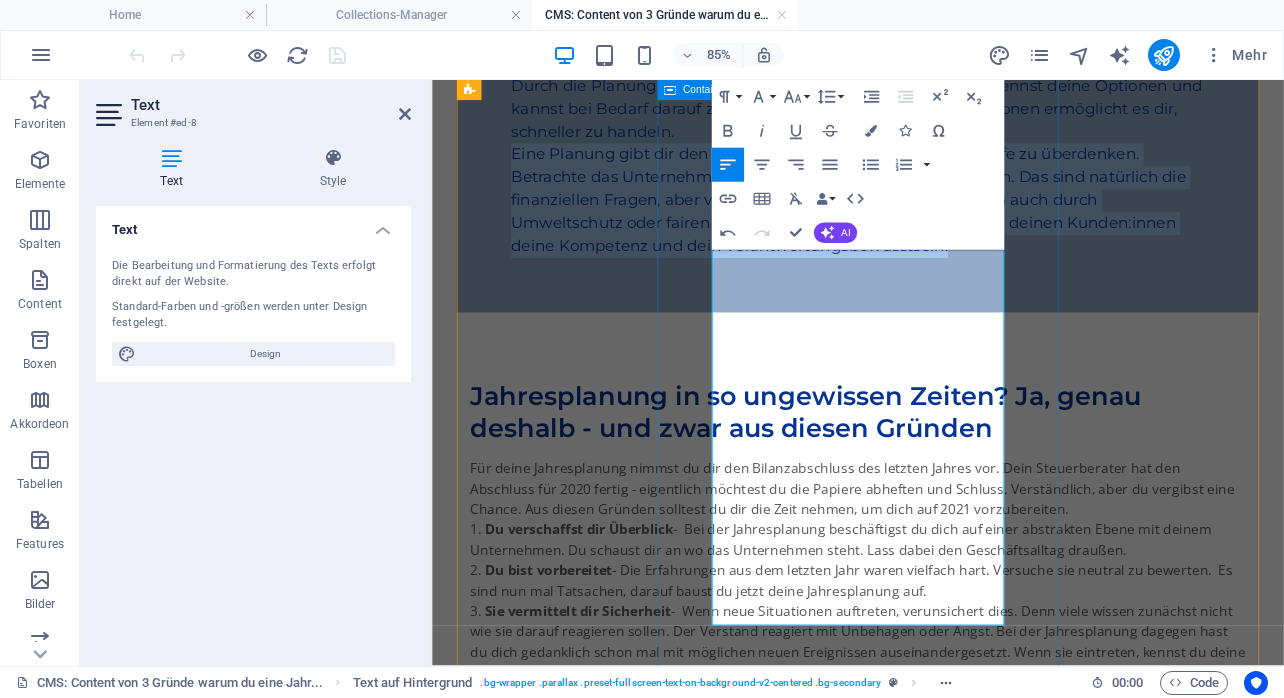 drag, startPoint x: 766, startPoint y: 415, endPoint x: 1064, endPoint y: 729, distance: 432.89722 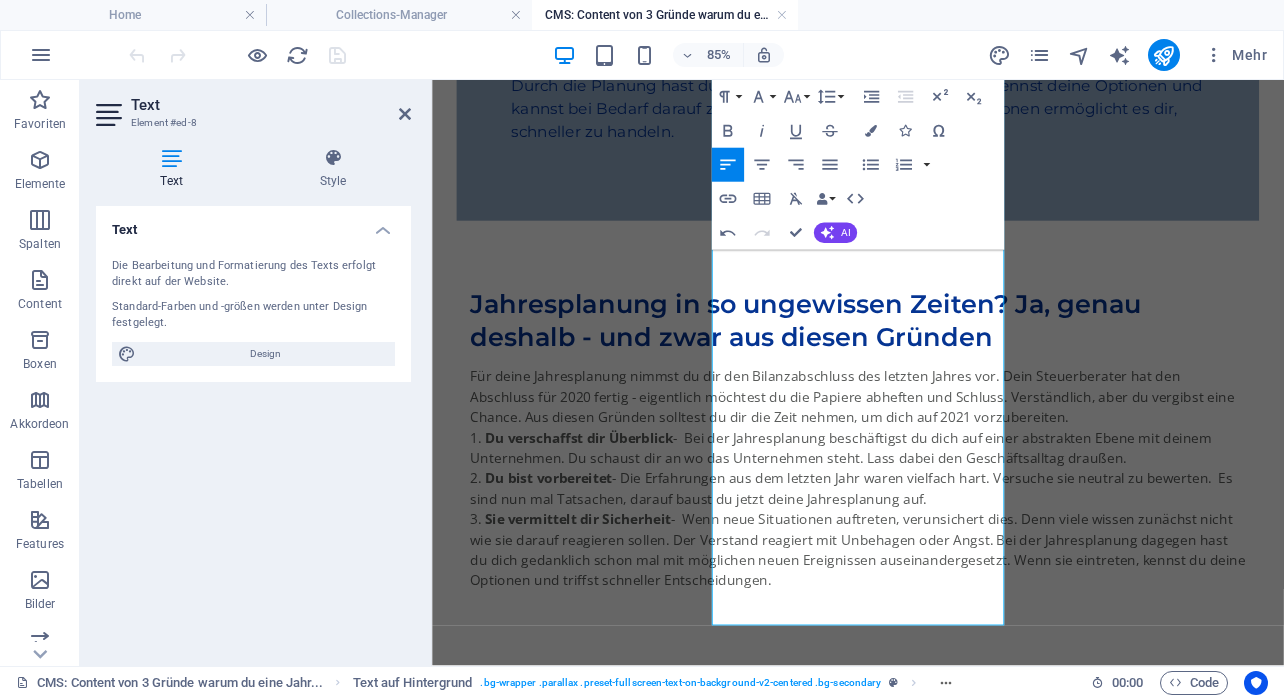 scroll, scrollTop: 16, scrollLeft: 0, axis: vertical 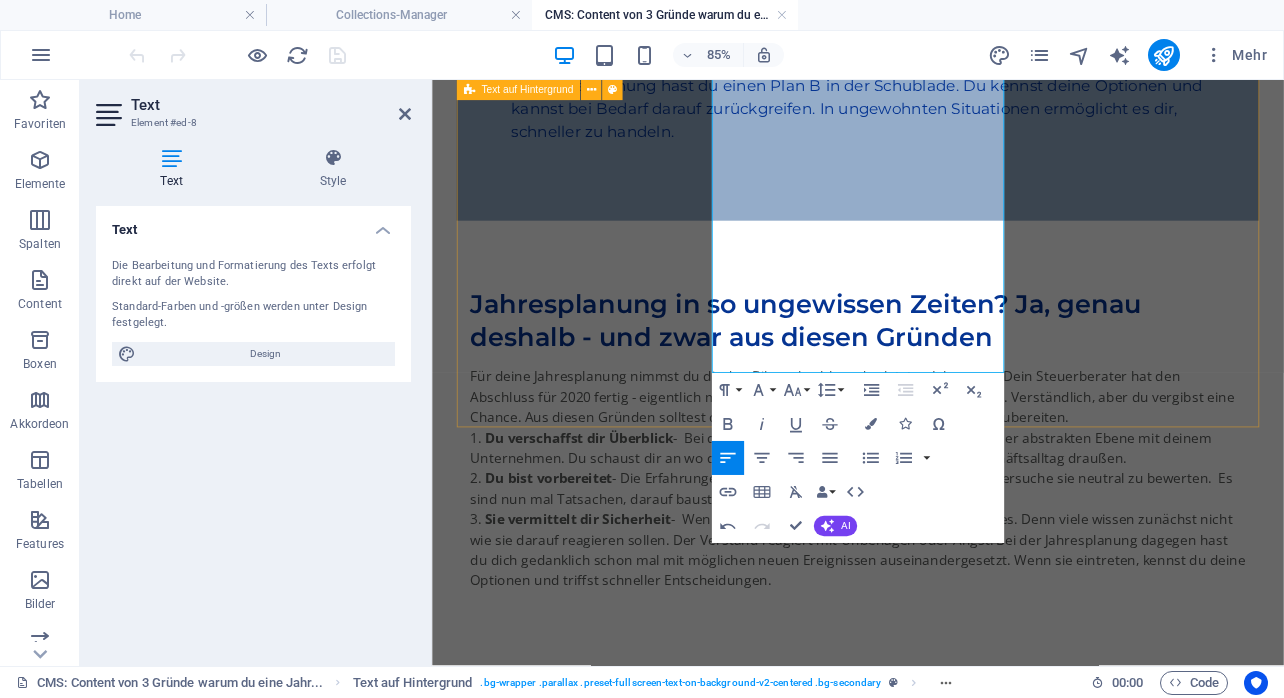 click on "Das Wichtigste in Kürze Ziel einer Jahresplanung:   Maßnahmen, überlegen, wie du auf wahrscheinliche Entwicklungen reagieren kannst.   Aus diesen drei Gründen ist es wichtig, eine Jahresplanung zu haben:   1)  Überblick  über die derzeitige Lage.   2)  Vorbereitung , spiele gedanklich deine Möglichkeiten durch.   3)  Sicherheit , durch die Vorbereitung weißt du, was zu unternehmen ist.   Durch die Planung hast du einen Plan B in der Schublade. Du kennst deine Optionen und kannst bei Bedarf darauf zurückgreifen. In ungewohnten Situationen ermöglicht es dir, schneller zu handeln." at bounding box center (933, 19) 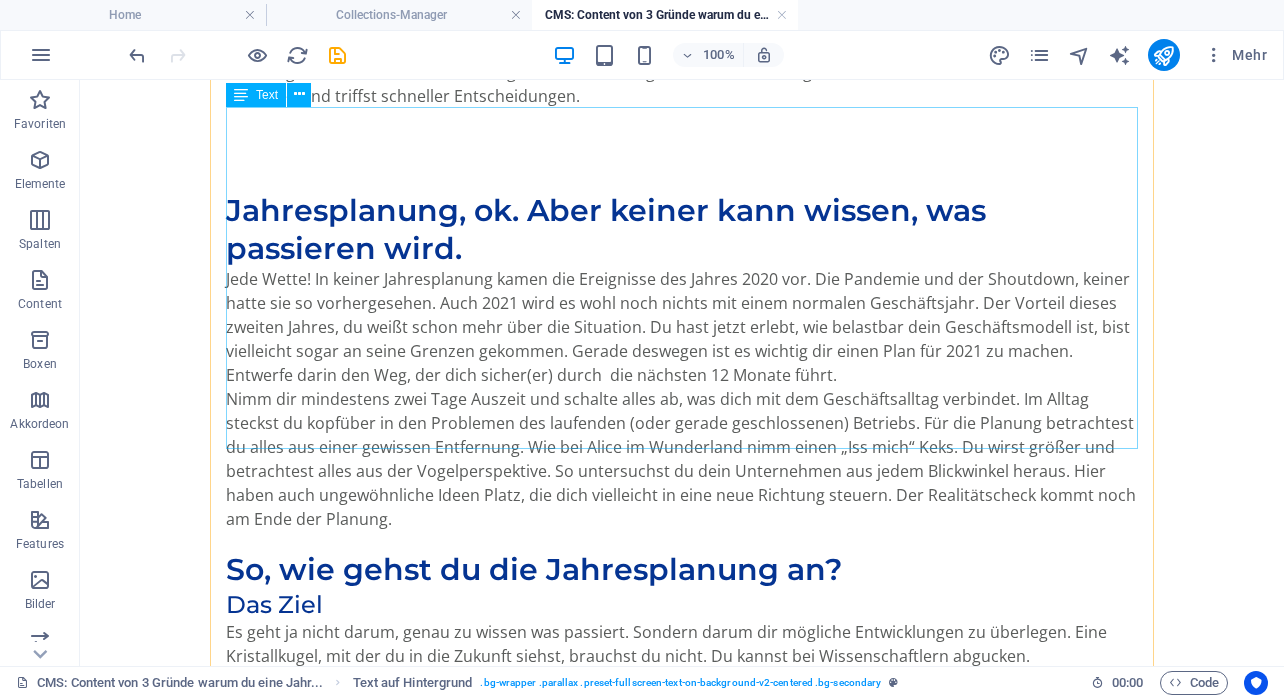 scroll, scrollTop: 1252, scrollLeft: 0, axis: vertical 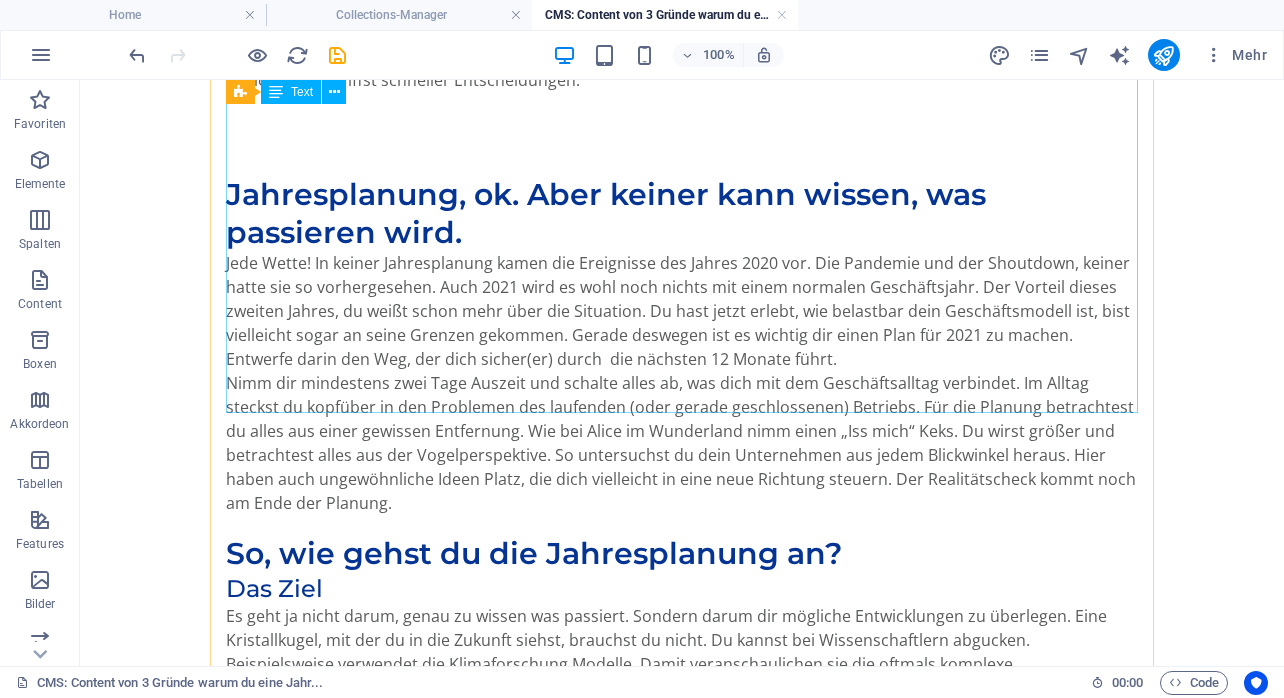 click on "Für deine Jahresplanung nimmst du dir den Bilanzabschluss des letzten Jahres vor. Dein Steuerberater hat den Abschluss für [YEAR] fertig - eigentlich möchtest du die Papiere abheften und Schluss. Verständlich, aber du vergibst eine Chance. Aus diesen Gründen solltest du dir die Zeit nehmen, um dich auf [YEAR] vorzubereiten. Du verschaffst dir Überblick - Bei der Jahresplanung beschäftigst du dich auf einer abstrakten Ebene mit deinem Unternehmen. Du schaust dir an wo das Unternehmen steht. Lass dabei den Geschäftsalltag draußen. Du bist vorbereitet - Die Erfahrungen aus dem letzten Jahr waren vielfach hart. Versuche sie neutral zu bewerten. Es sind nun mal Tatsachen, darauf baust du jetzt deine Jahresplanung auf. Sie vermittelt dir Sicherheit" at bounding box center (682, 2) 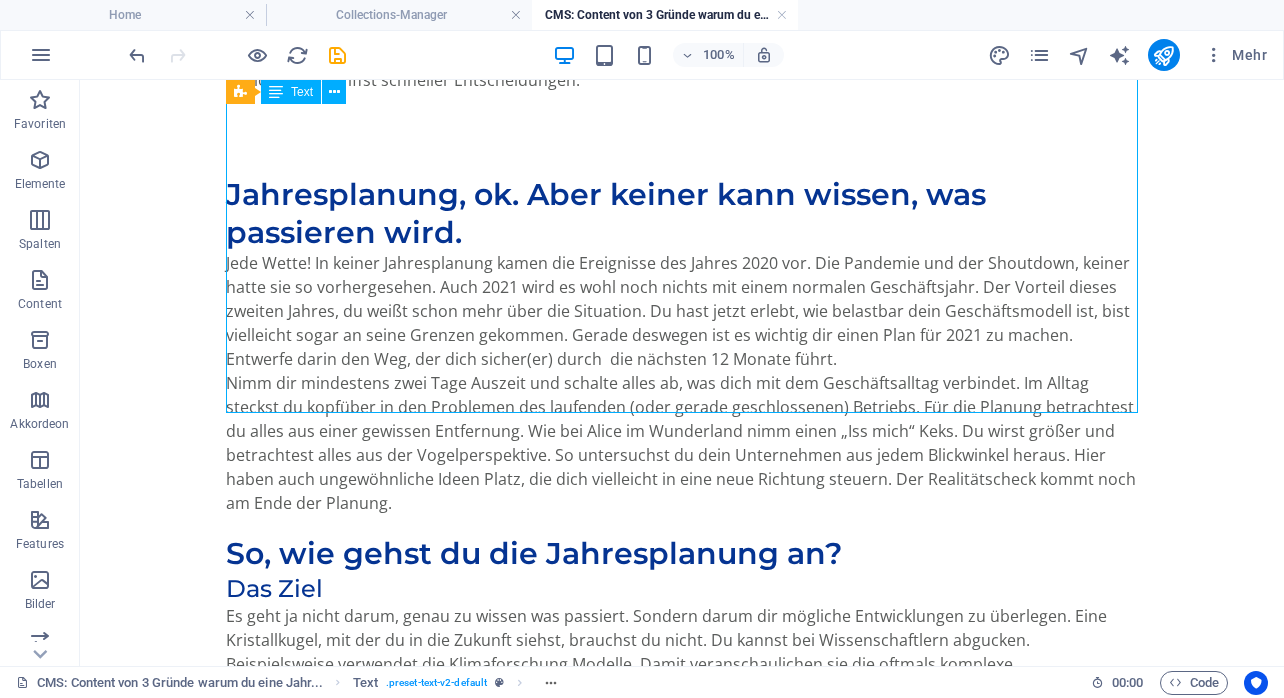 click on "Für deine Jahresplanung nimmst du dir den Bilanzabschluss des letzten Jahres vor. Dein Steuerberater hat den Abschluss für [YEAR] fertig - eigentlich möchtest du die Papiere abheften und Schluss. Verständlich, aber du vergibst eine Chance. Aus diesen Gründen solltest du dir die Zeit nehmen, um dich auf [YEAR] vorzubereiten. Du verschaffst dir Überblick - Bei der Jahresplanung beschäftigst du dich auf einer abstrakten Ebene mit deinem Unternehmen. Du schaust dir an wo das Unternehmen steht. Lass dabei den Geschäftsalltag draußen. Du bist vorbereitet - Die Erfahrungen aus dem letzten Jahr waren vielfach hart. Versuche sie neutral zu bewerten. Es sind nun mal Tatsachen, darauf baust du jetzt deine Jahresplanung auf. Sie vermittelt dir Sicherheit" at bounding box center [682, 2] 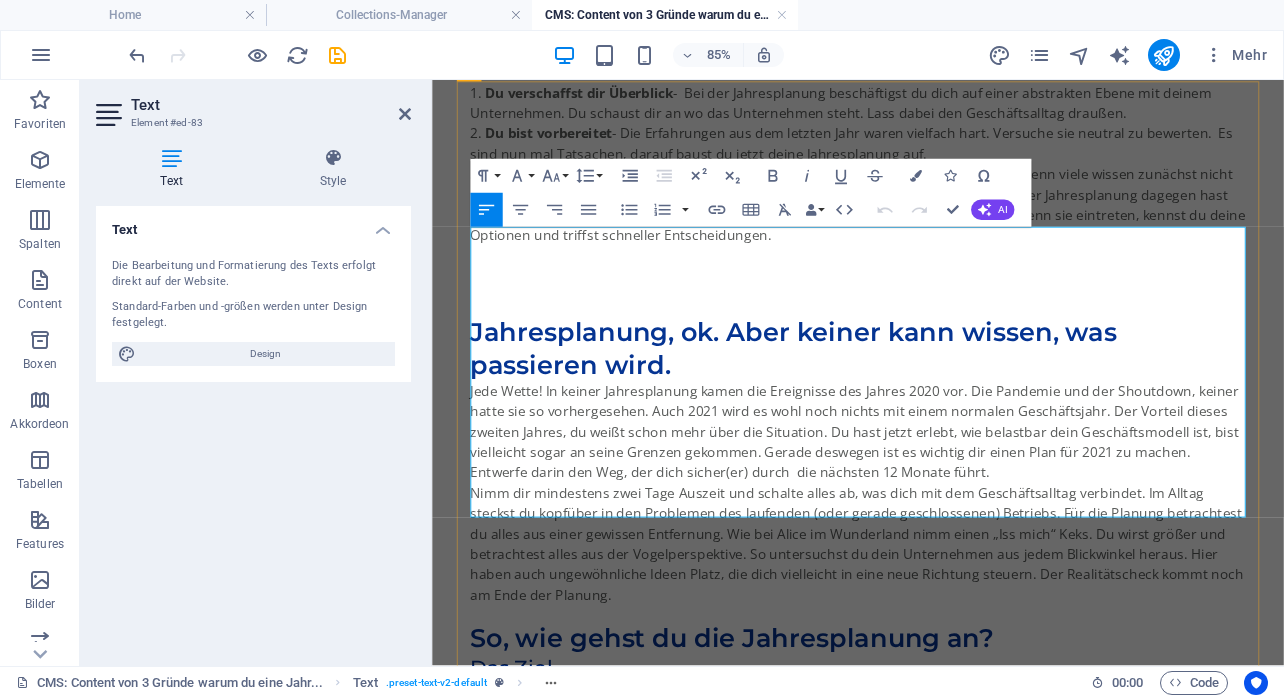 click at bounding box center (933, 305) 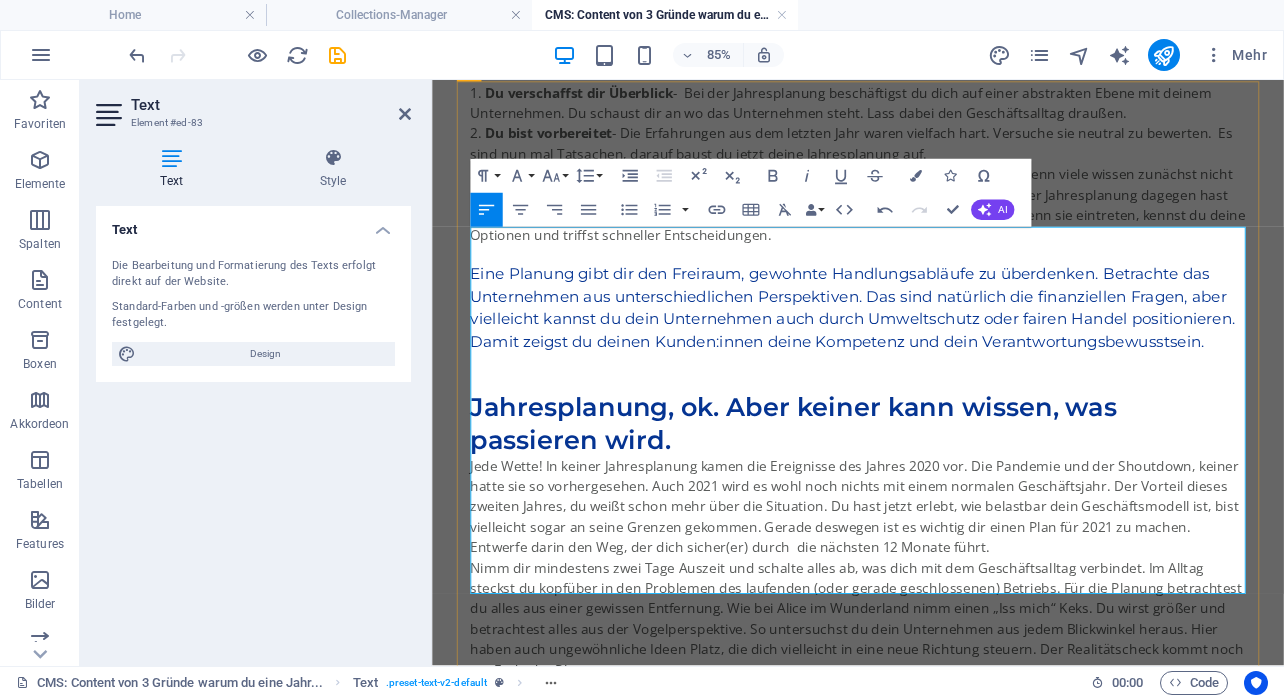 click on "Du bist   vorbereitet  - Die Erfahrungen aus dem letzten Jahr waren vielfach hart. Versuche sie neutral zu bewerten.  Es sind nun mal Tatsachen, darauf baust du jetzt deine Jahresplanung auf." at bounding box center (933, 155) 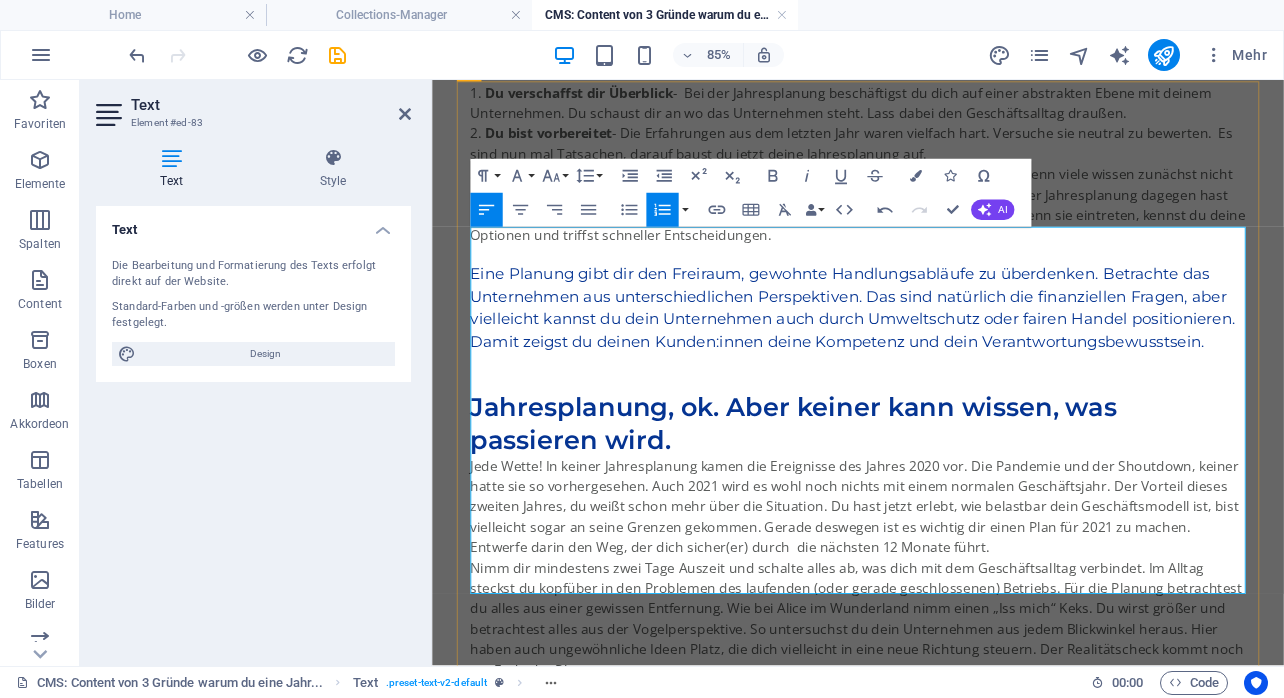 click on "Du verschaffst dir   Überblick  -  Bei der Jahresplanung beschäftigst du dich auf einer abstrakten Ebene mit deinem Unternehmen. Du schaust dir an wo das Unternehmen steht. Lass dabei den Geschäftsalltag draußen." at bounding box center (933, 107) 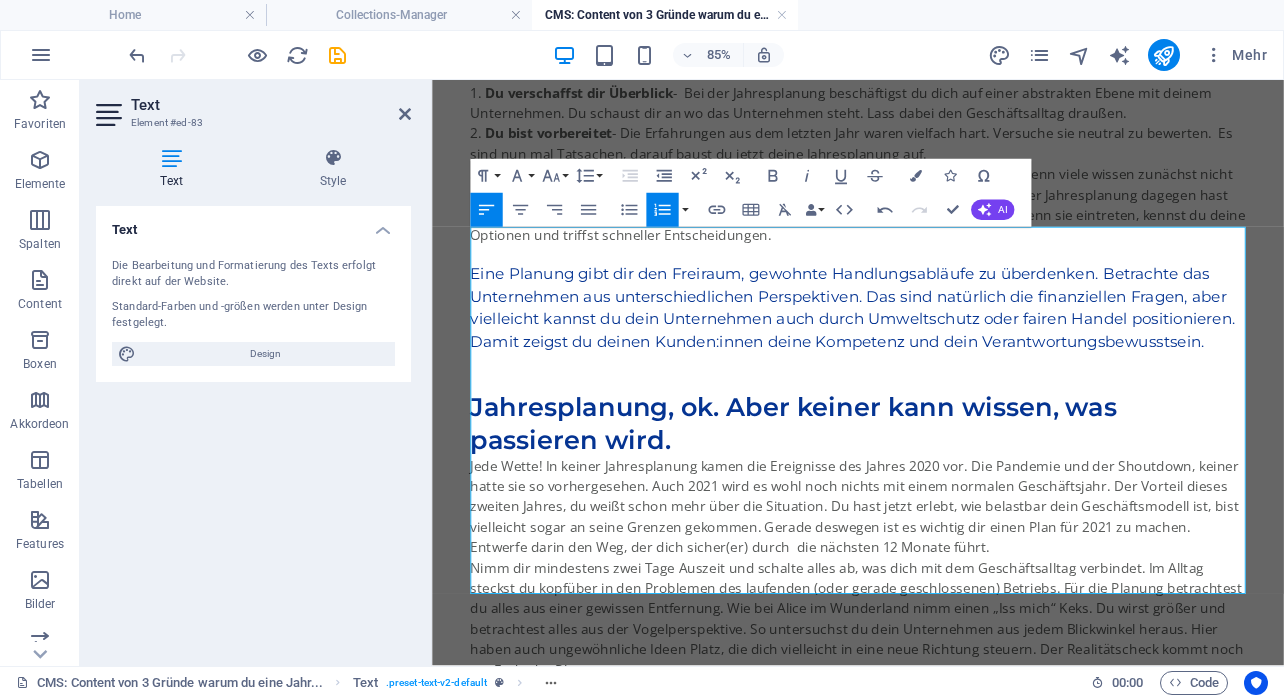 click on "," 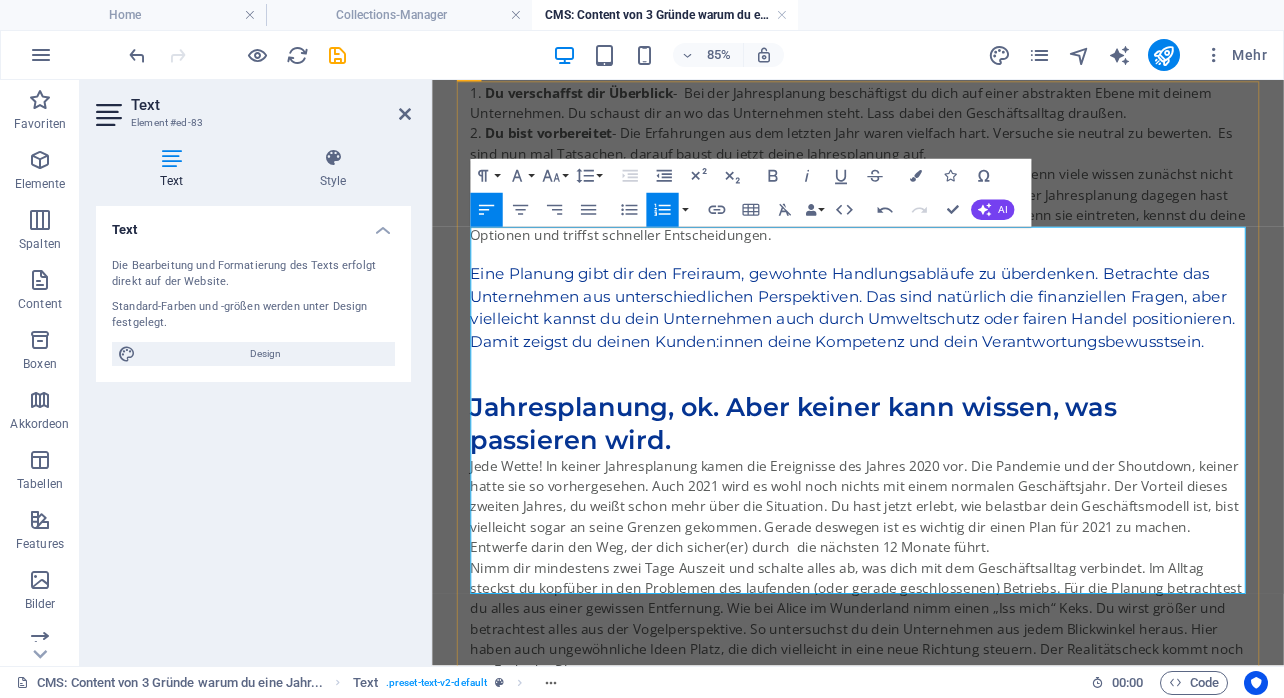 type 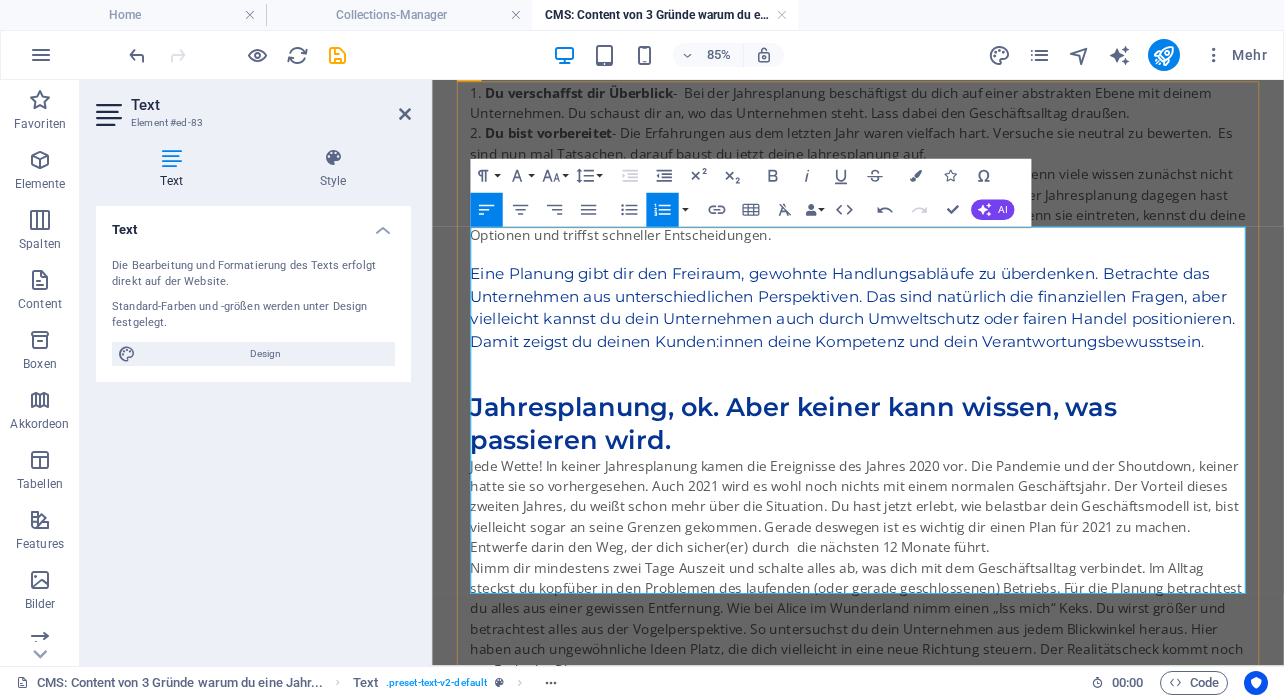 click on "Für deine Jahresplanung nimmst du dir den Bilanzabschluss des letzten Jahres vor. Dein Steuerberater hat den Abschluss für 2020 fertig - eigentlich möchtest du die Papiere abheften und Schluss. Verständlich, aber du vergibst eine Chance. Aus diesen Gründen solltest du dir die Zeit nehmen, um dich auf 2021 vorzubereiten." at bounding box center [933, 47] 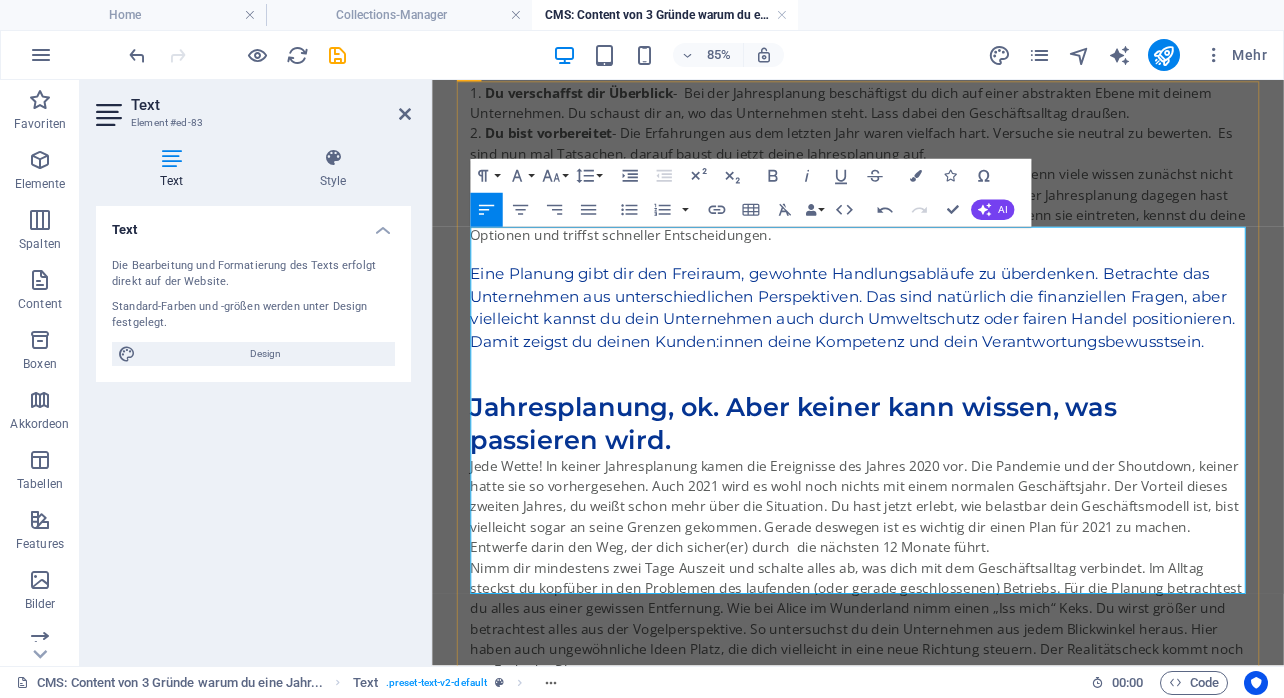 click on "Für deine Jahresplanung nimmst du dir den Bilanzabschluss des letzten Jahres vor. Dein:e Steuerberater hat den Abschluss für [YEAR] fertig - eigentlich möchtest du die Papiere abheften und Schluss. Verständlich, aber du vergibst eine Chance. Aus diesen Gründen solltest du dir die Zeit nehmen, um dich auf [YEAR] vorzubereiten." at bounding box center [933, 47] 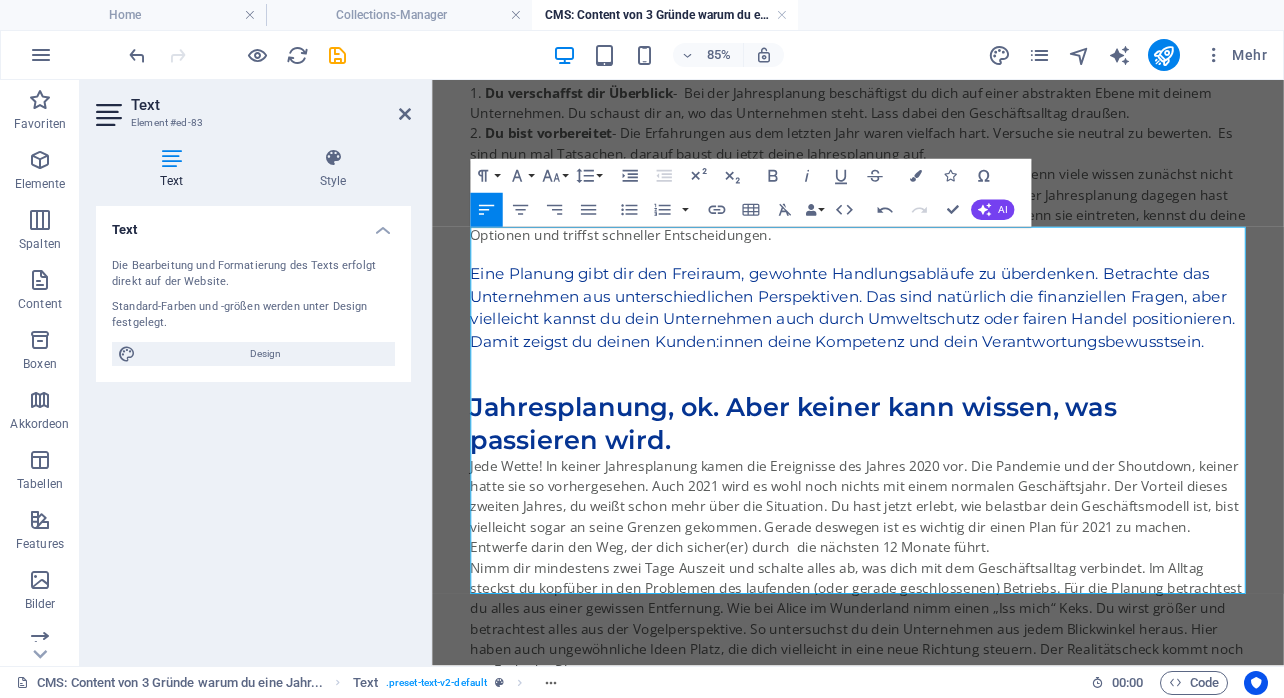 click on "rkanzlei" 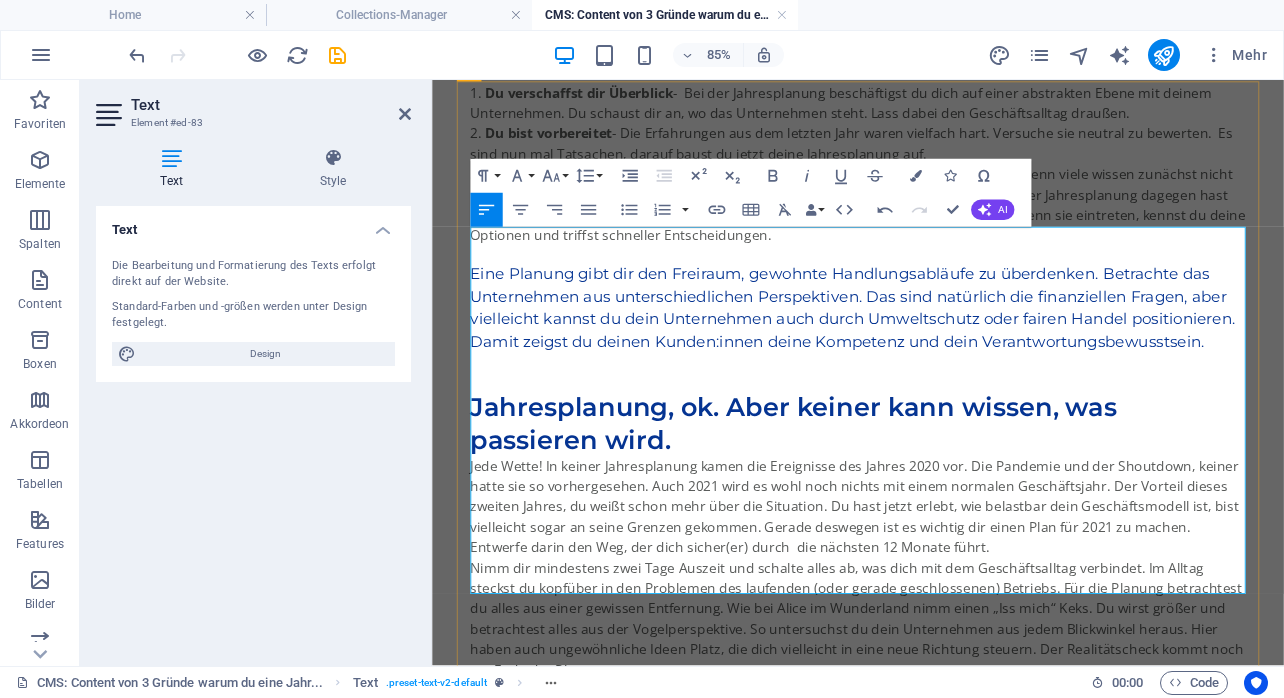 drag, startPoint x: 541, startPoint y: 291, endPoint x: 507, endPoint y: 291, distance: 34 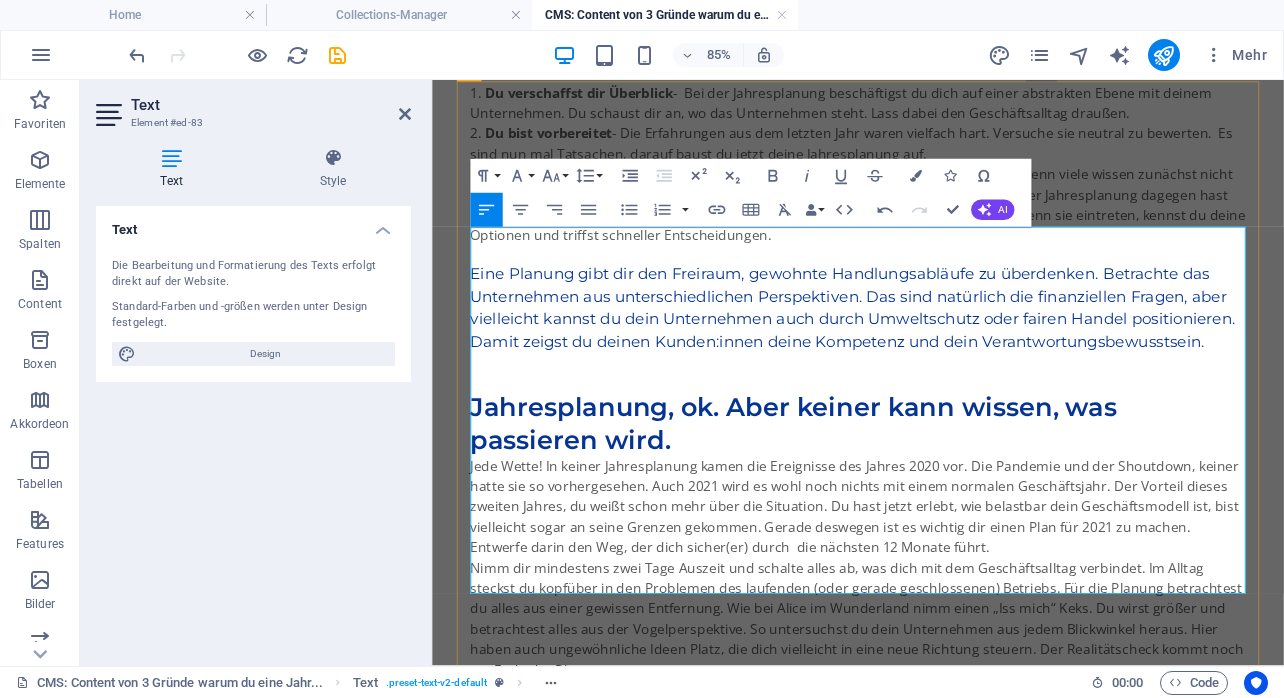 drag, startPoint x: 1063, startPoint y: 315, endPoint x: 1027, endPoint y: 313, distance: 36.05551 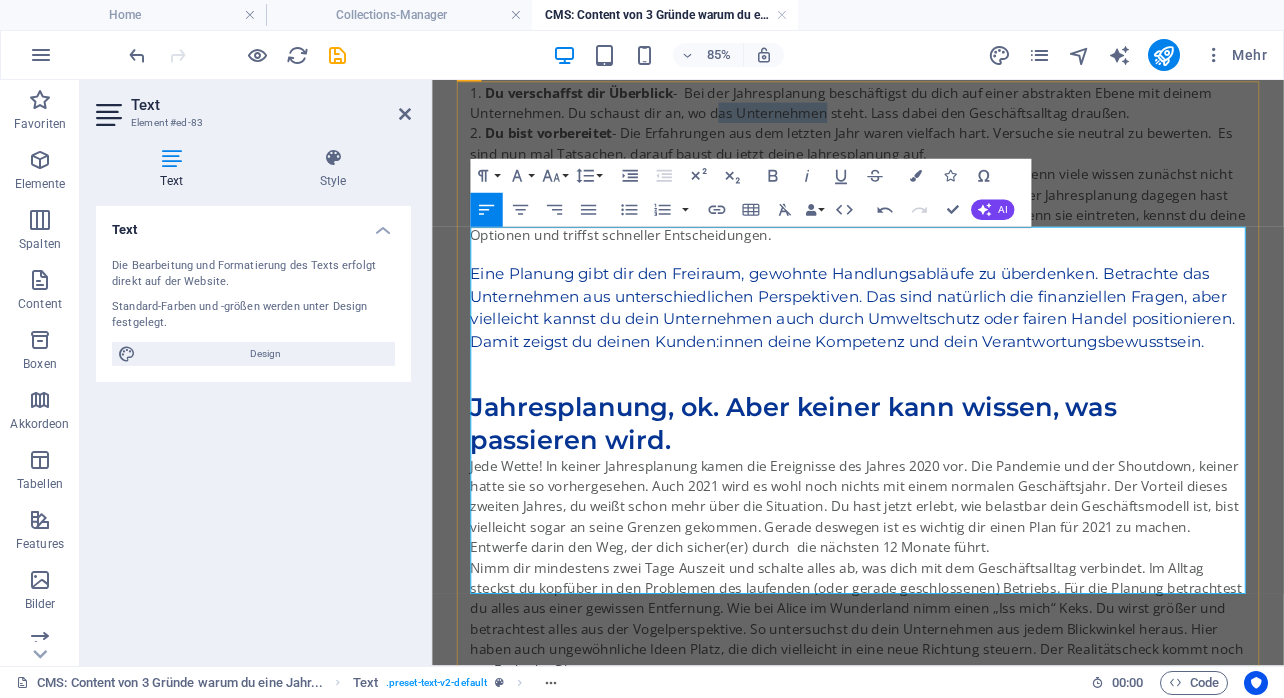 drag, startPoint x: 884, startPoint y: 365, endPoint x: 756, endPoint y: 372, distance: 128.19127 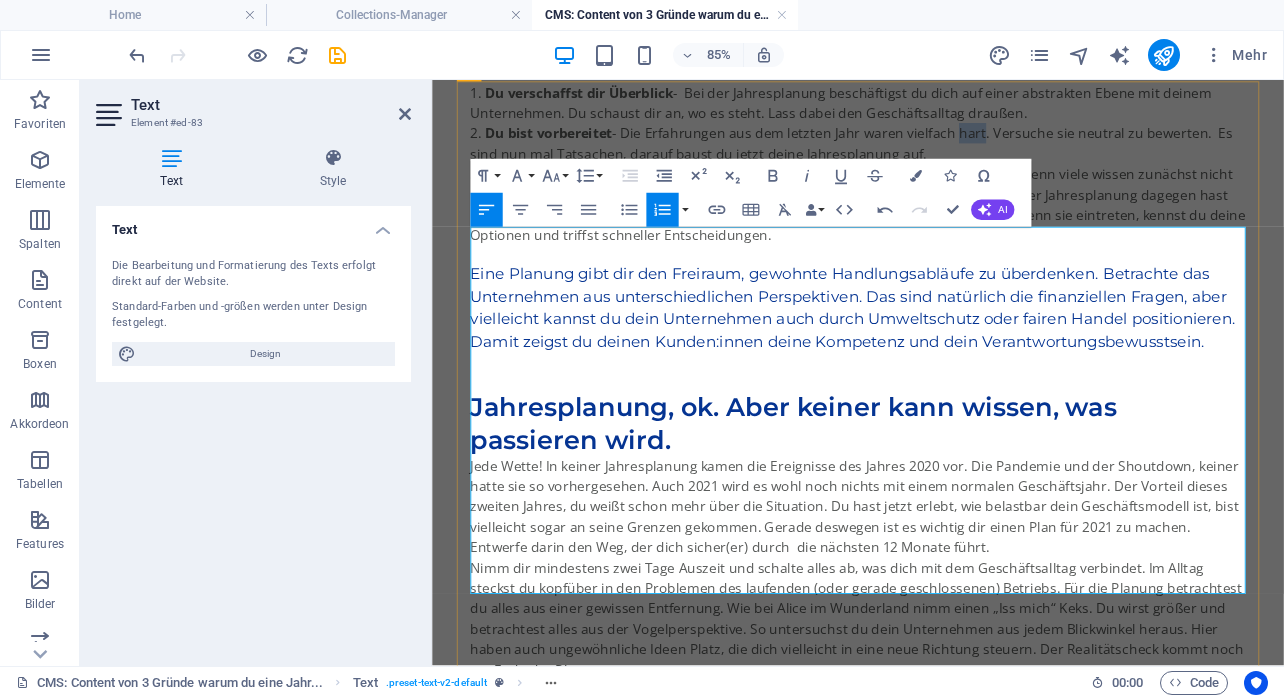 drag, startPoint x: 1083, startPoint y: 387, endPoint x: 1053, endPoint y: 387, distance: 30 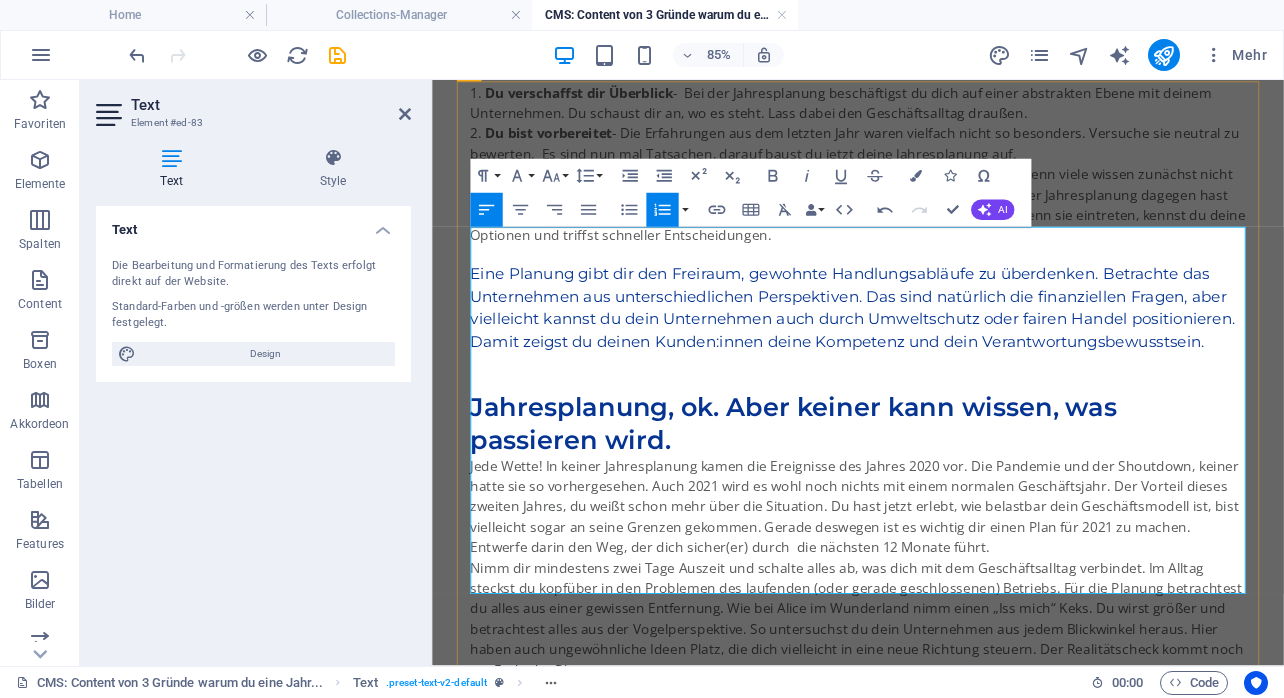 click on "Sie vermittelt dir Sicherheit  -  Wenn neue Situationen auftreten, verunsichert dies. Denn viele wissen zunächst nicht wie sie darauf reagieren sollen. Der Verstand reagiert mit Unbehagen oder Angst. Bei der Jahresplanung dagegen hast du dich gedanklich schon mal mit möglichen neuen Ereignissen auseinandergesetzt. Wenn sie eintreten, kennst du deine Optionen und triffst schneller Entscheidungen." at bounding box center (933, 227) 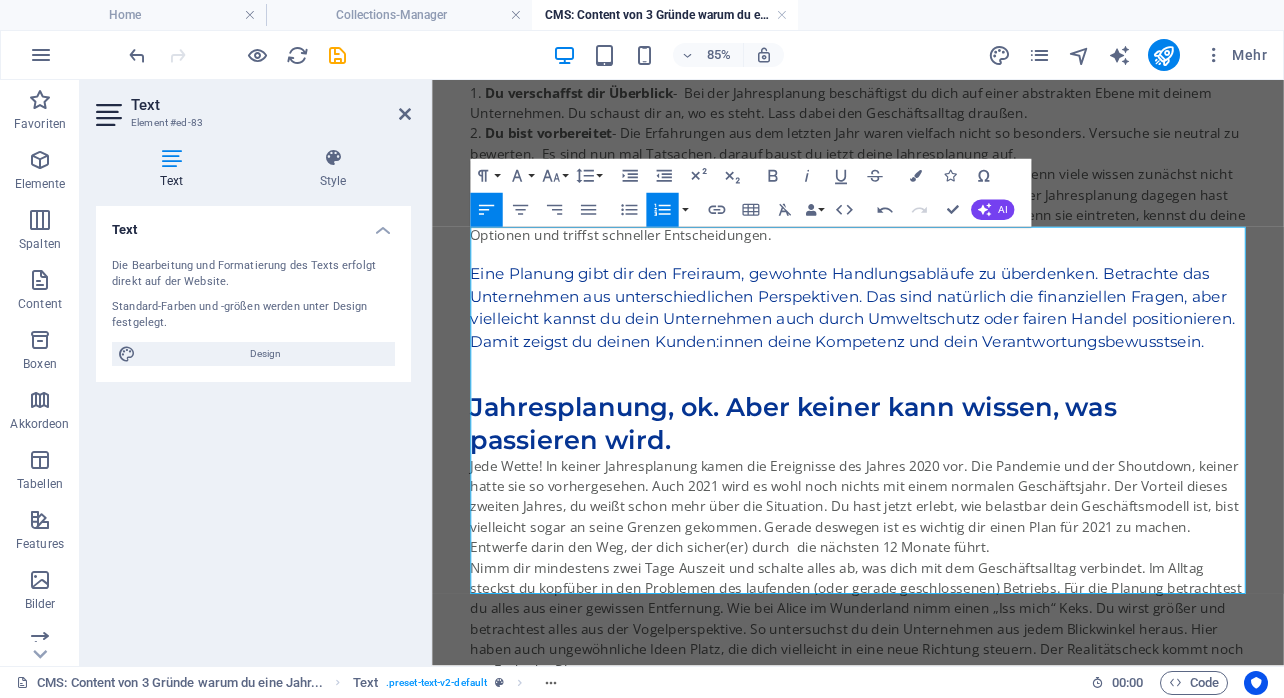 click on ",  wie" 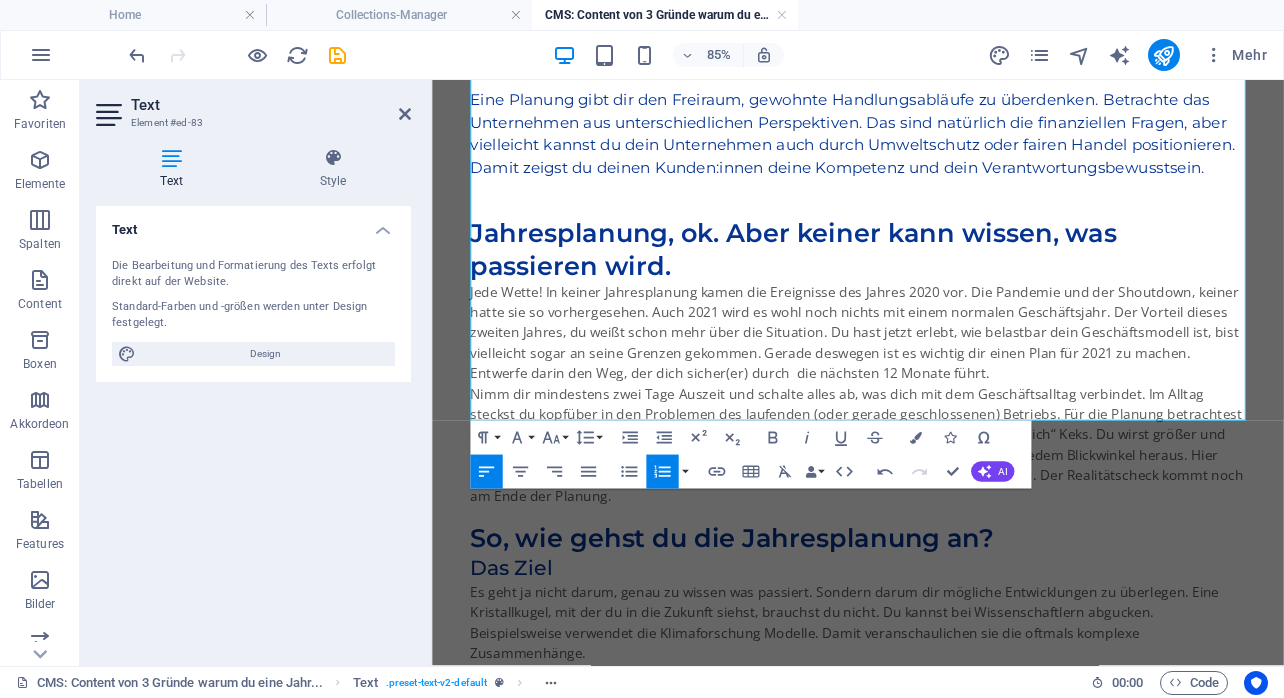 scroll, scrollTop: 1296, scrollLeft: 0, axis: vertical 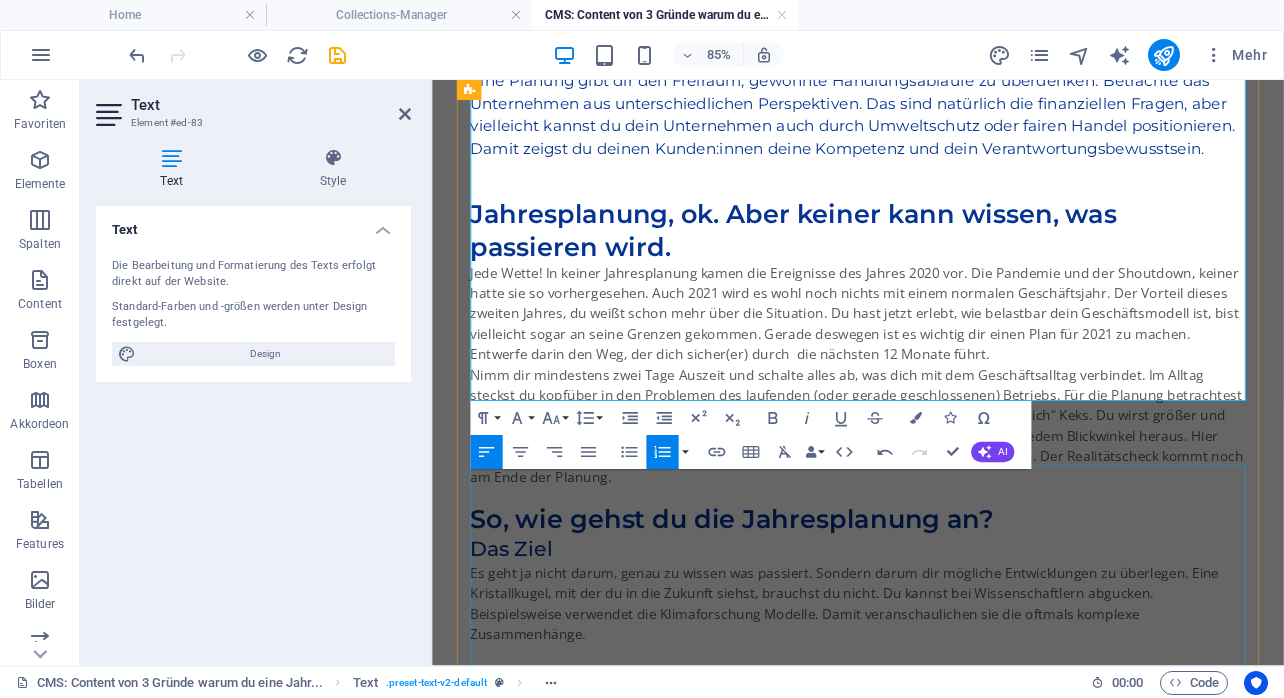 click on "Jede Wette! In keiner Jahresplanung kamen die Ereignisse des Jahres 2020 vor. Die Pandemie und der Shoutdown, keiner hatte sie so vorhergesehen. Auch 2021 wird es wohl noch nichts mit einem normalen Geschäftsjahr. Der Vorteil dieses zweiten Jahres, du weißt schon mehr über die Situation. Du hast jetzt erlebt, wie belastbar dein Geschäftsmodell ist, bist vielleicht sogar an seine Grenzen gekommen. Gerade deswegen ist es wichtig dir einen Plan für 2021 zu machen. Entwerfe darin den Weg, der dich sicher(er) durch  die nächsten 12 Monate führt." at bounding box center (933, 437) 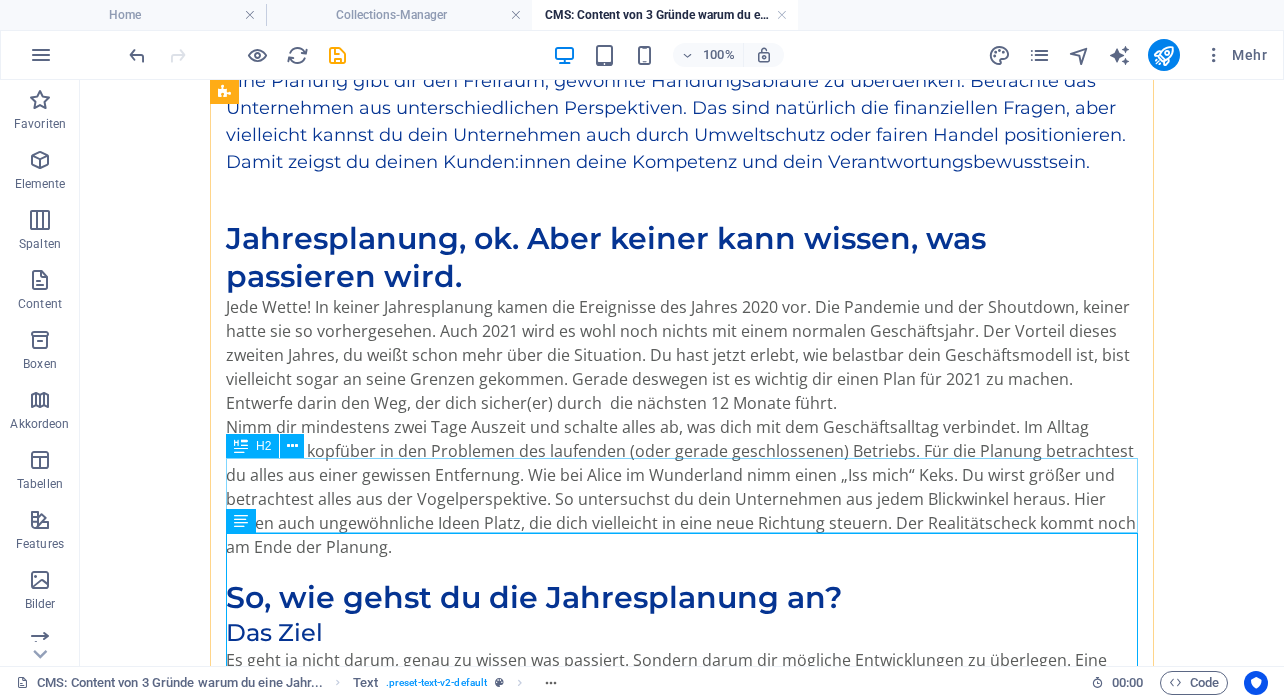 click on "Jahresplanung, ok. Aber keiner kann wissen, was passieren wird." at bounding box center (682, 257) 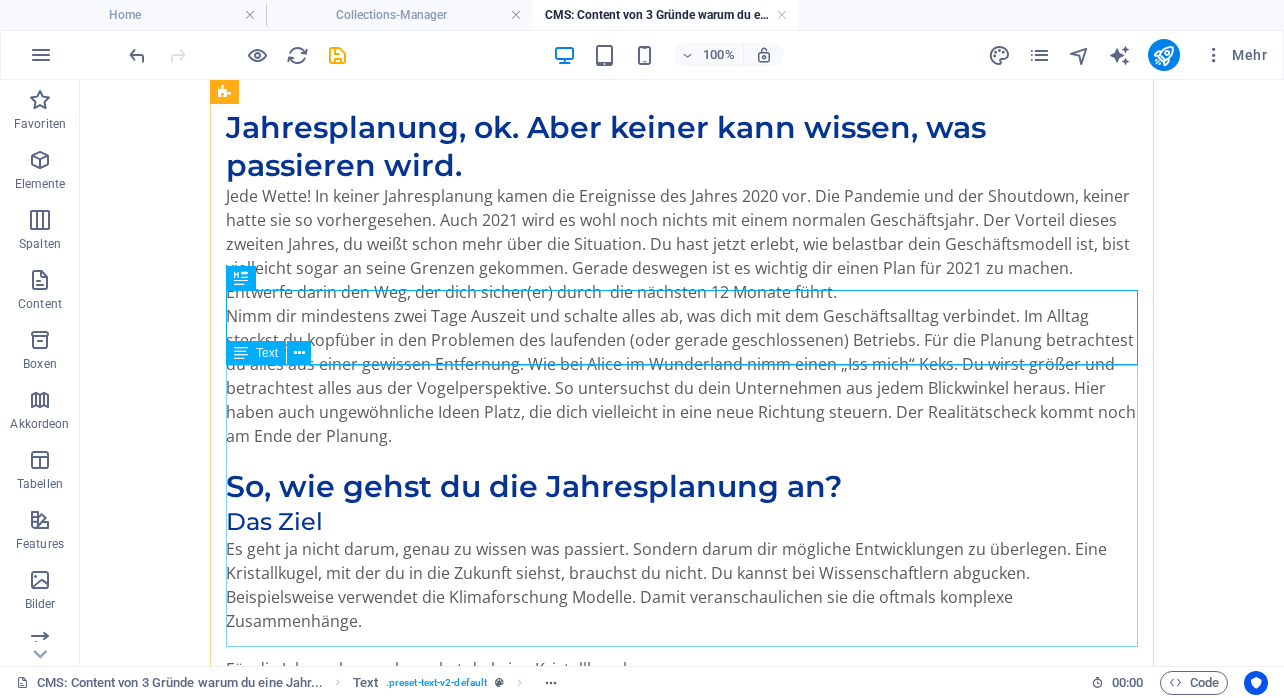 scroll, scrollTop: 1477, scrollLeft: 0, axis: vertical 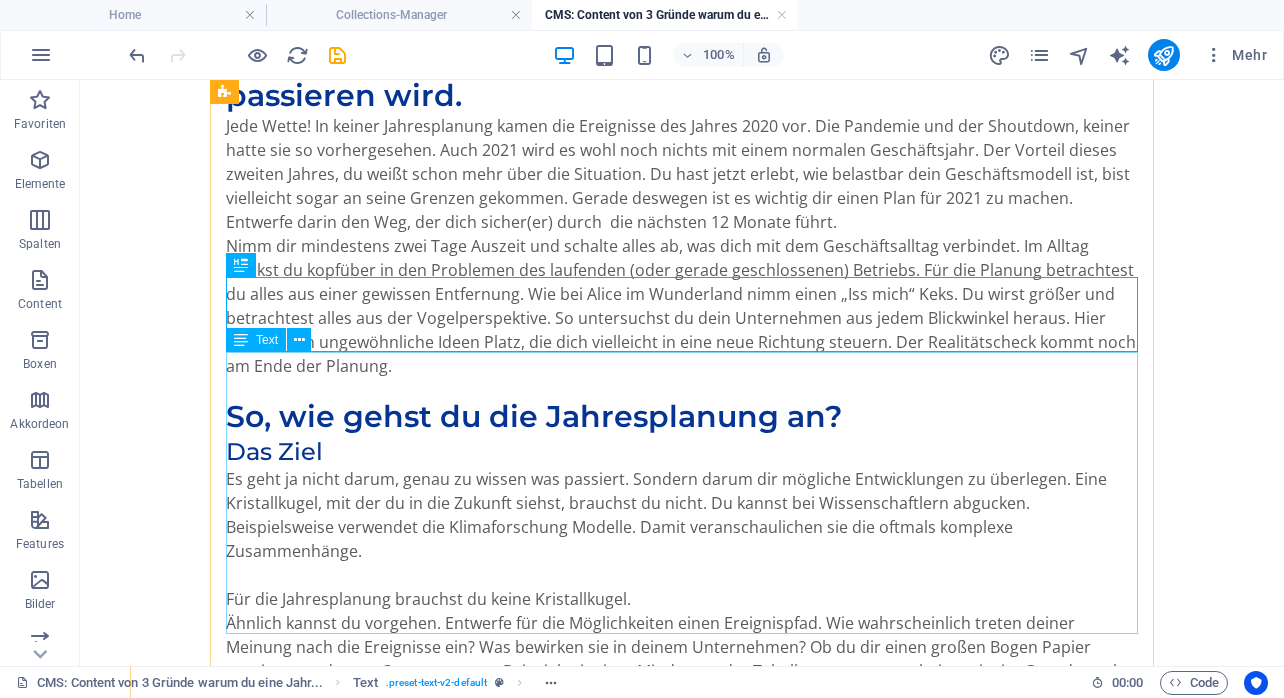 click on "Jede Wette! In keiner Jahresplanung kamen die Ereignisse des Jahres 2020 vor. Die Pandemie und der Shoutdown, keiner hatte sie so vorhergesehen. Auch 2021 wird es wohl noch nichts mit einem normalen Geschäftsjahr. Der Vorteil dieses zweiten Jahres, du weißt schon mehr über die Situation. Du hast jetzt erlebt, wie belastbar dein Geschäftsmodell ist, bist vielleicht sogar an seine Grenzen gekommen. Gerade deswegen ist es wichtig dir einen Plan für 2021 zu machen. Entwerfe darin den Weg, der dich sicher(er) durch  die nächsten 12 Monate führt." at bounding box center (682, 256) 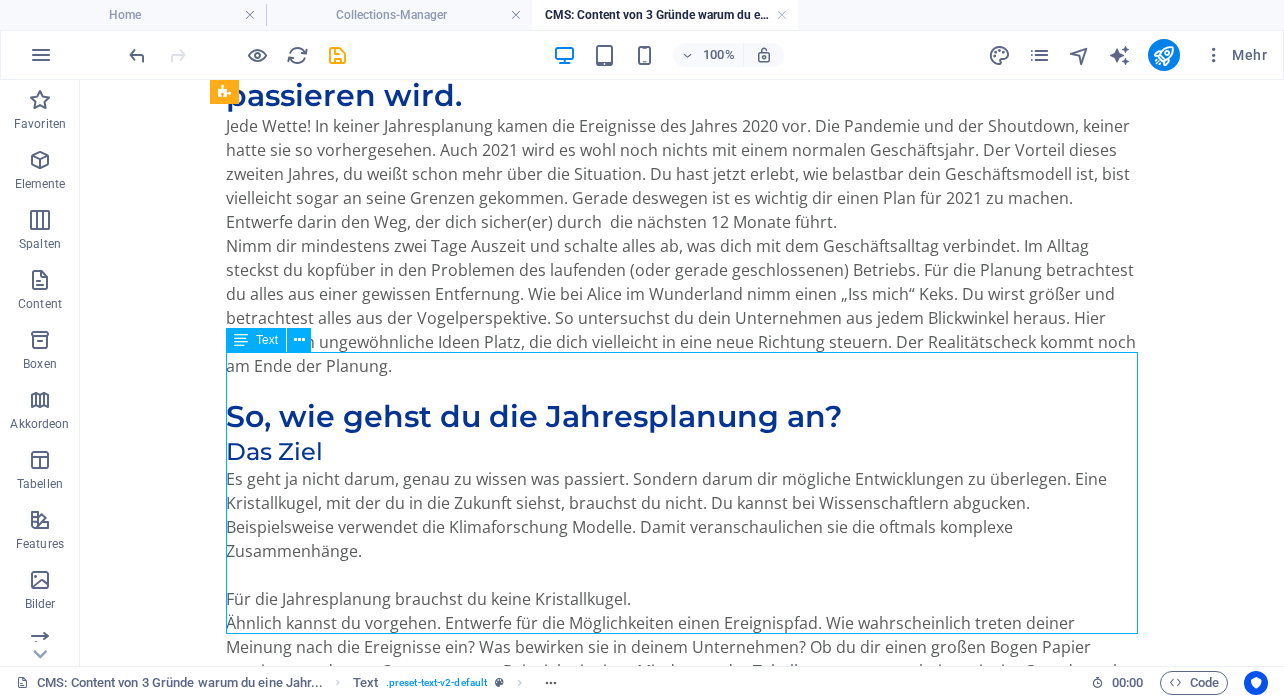 click on "Jede Wette! In keiner Jahresplanung kamen die Ereignisse des Jahres 2020 vor. Die Pandemie und der Shoutdown, keiner hatte sie so vorhergesehen. Auch 2021 wird es wohl noch nichts mit einem normalen Geschäftsjahr. Der Vorteil dieses zweiten Jahres, du weißt schon mehr über die Situation. Du hast jetzt erlebt, wie belastbar dein Geschäftsmodell ist, bist vielleicht sogar an seine Grenzen gekommen. Gerade deswegen ist es wichtig dir einen Plan für 2021 zu machen. Entwerfe darin den Weg, der dich sicher(er) durch  die nächsten 12 Monate führt." at bounding box center [682, 256] 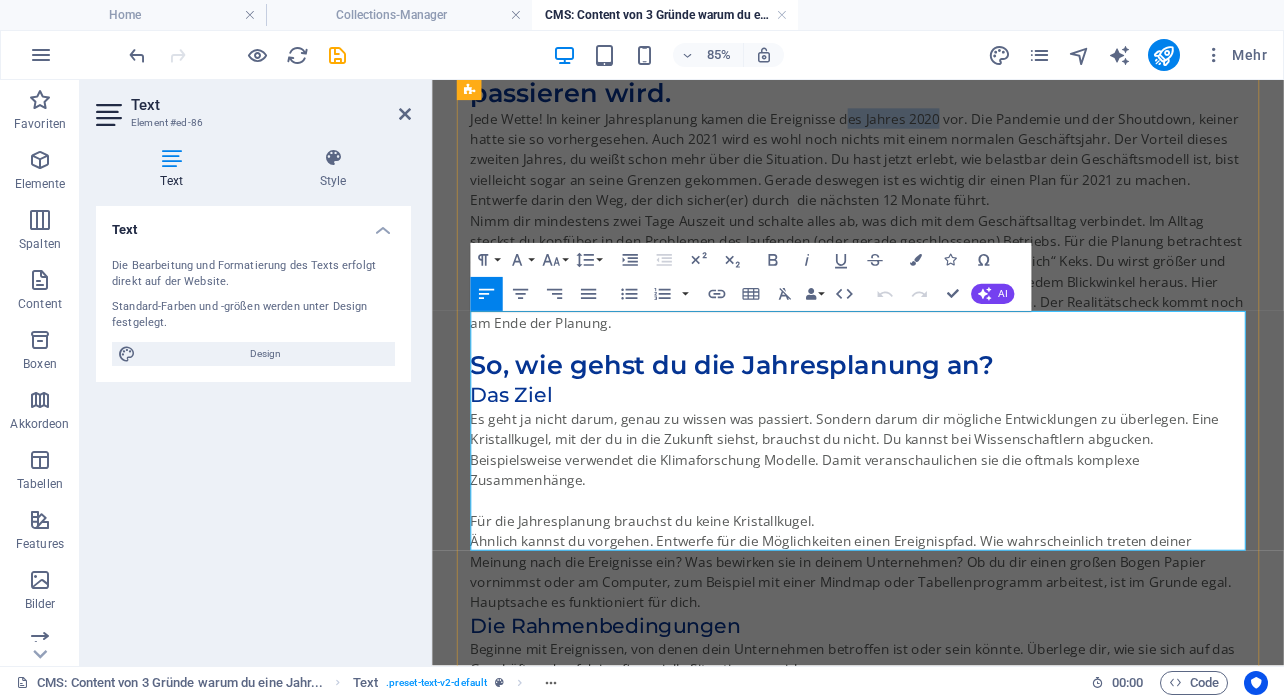 drag, startPoint x: 1024, startPoint y: 368, endPoint x: 919, endPoint y: 369, distance: 105.00476 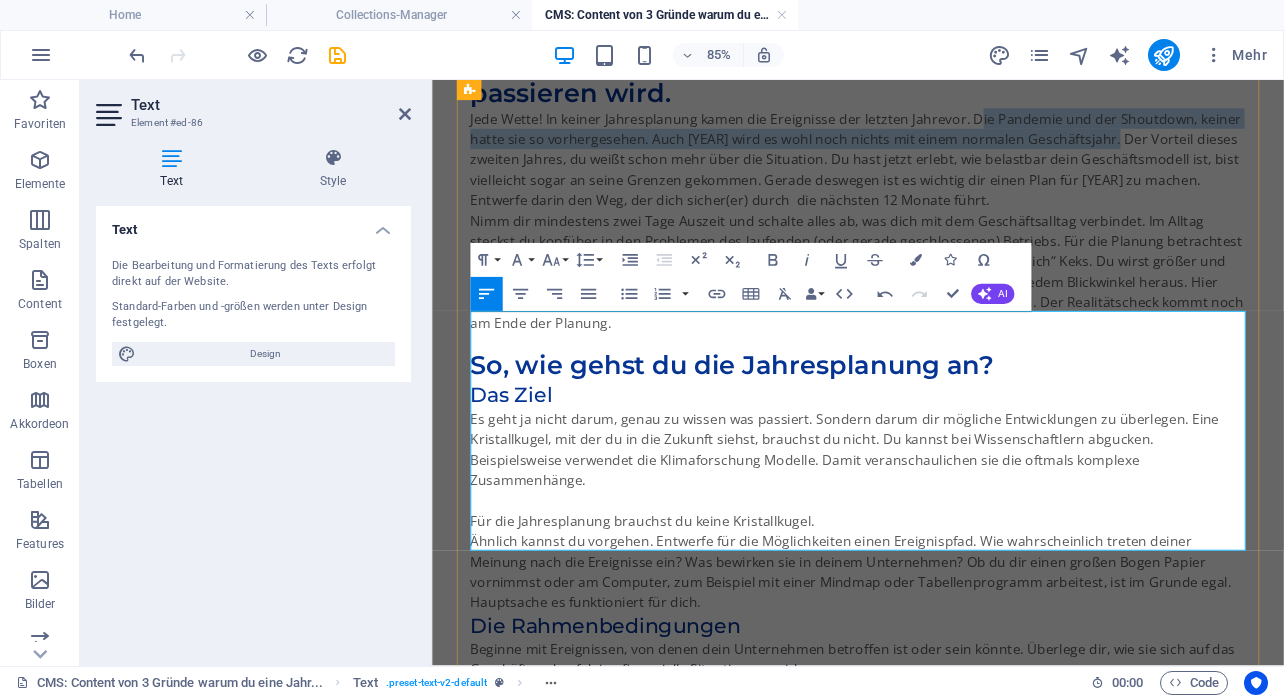 drag, startPoint x: 1068, startPoint y: 366, endPoint x: 1225, endPoint y: 392, distance: 159.1383 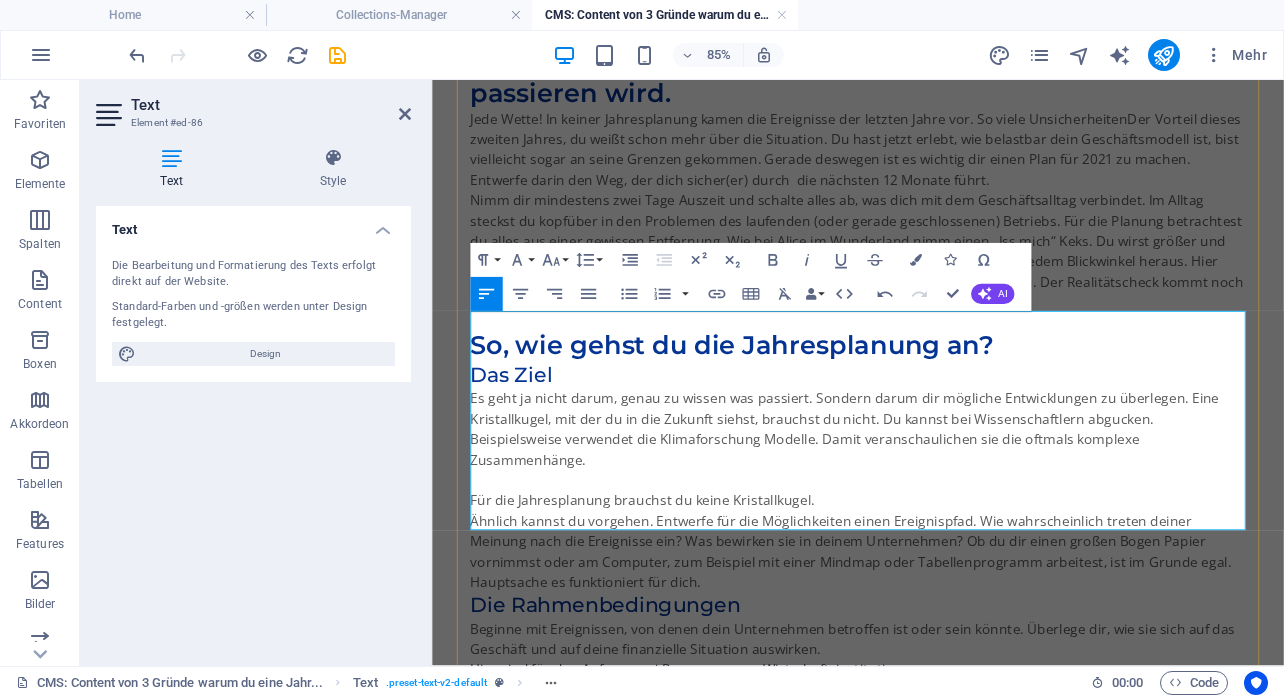 click on "Jede Wette! In keiner Jahresplanung kamen die Ereignisse der letzten Jahre vor. So viele Unsicherheiten Der Vorteil dieses zweiten Jahres, du weißt schon mehr über die Situation. Du hast jetzt erlebt, wie belastbar dein Geschäftsmodell ist, bist vielleicht sogar an seine Grenzen gekommen. Gerade deswegen ist es wichtig dir einen Plan für 2021 zu machen. Entwerfe darin den Weg, der dich sicher(er) durch  die nächsten 12 Monate führt." at bounding box center (933, 162) 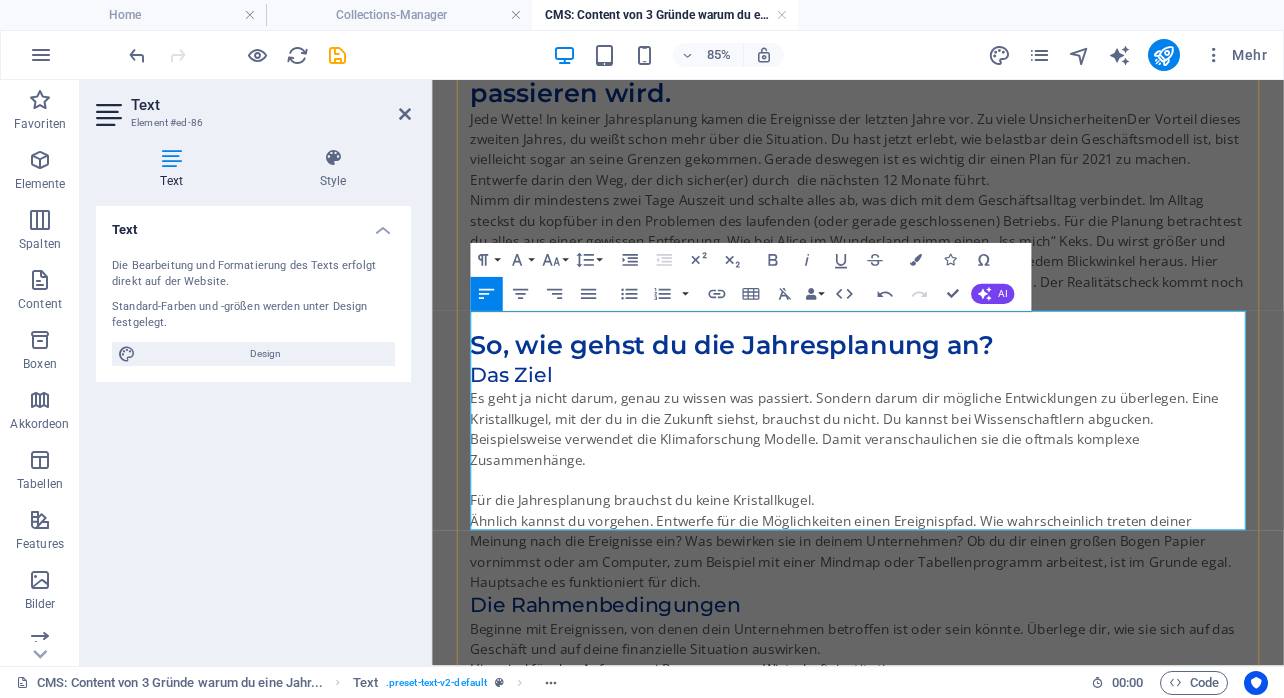 click on "Jede Wette! In keiner Jahresplanung kamen die Ereignisse der letzten Jahre vor. Zu viele UnsicherheitenDer Vorteil dieses zweiten Jahres, du weißt schon mehr über die Situation. Du hast jetzt erlebt, wie belastbar dein Geschäftsmodell ist, bist vielleicht sogar an seine Grenzen gekommen. Gerade deswegen ist es wichtig dir einen Plan für 2021 zu machen. Entwerfe darin den Weg, der dich sicher(er) durch  die nächsten 12 Monate führt." at bounding box center (933, 162) 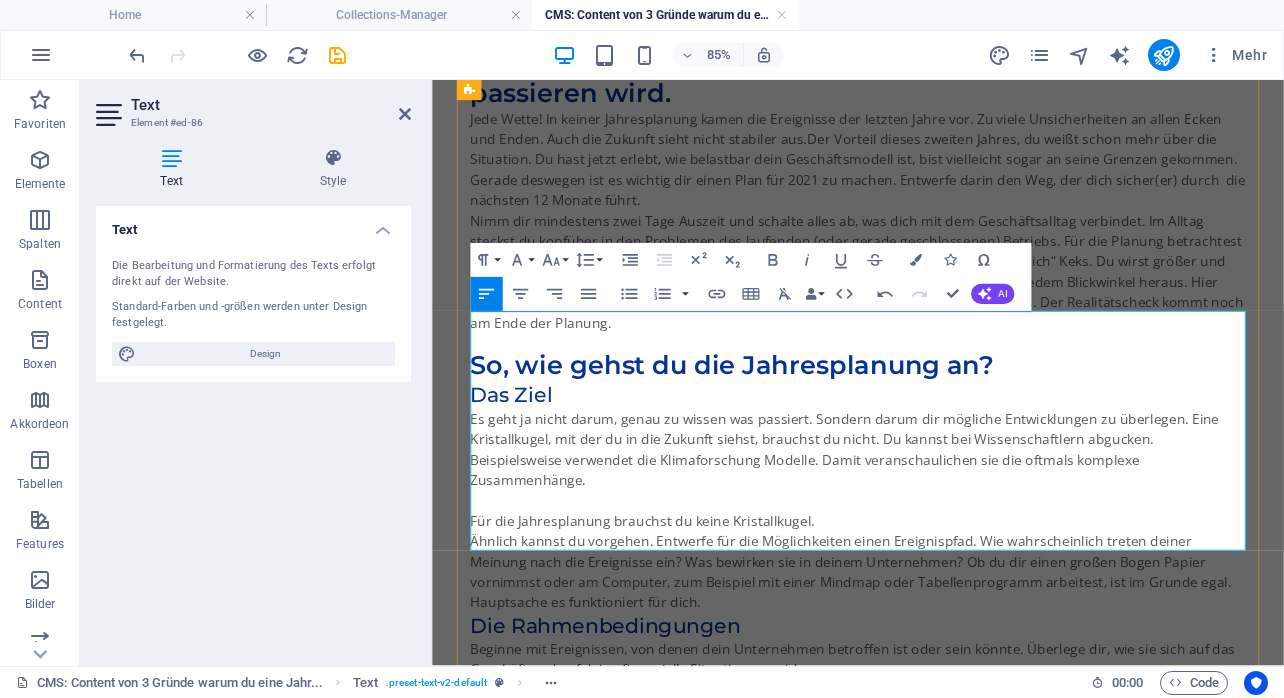 click on "Jede Wette! In keiner Jahresplanung kamen die Ereignisse der letzten Jahre vor. Zu viele Unsicherheiten an allen Ecken und Enden. Auch die Zukunft sieht nicht stabiler aus.  Der Vorteil dieses zweiten Jahres, du weißt schon mehr über die Situation. Du hast jetzt erlebt, wie belastbar dein Geschäftsmodell ist, bist vielleicht sogar an seine Grenzen gekommen. Gerade deswegen ist es wichtig dir einen Plan für 2021 zu machen. Entwerfe darin den Weg, der dich sicher(er) durch  die nächsten 12 Monate führt." at bounding box center (933, 174) 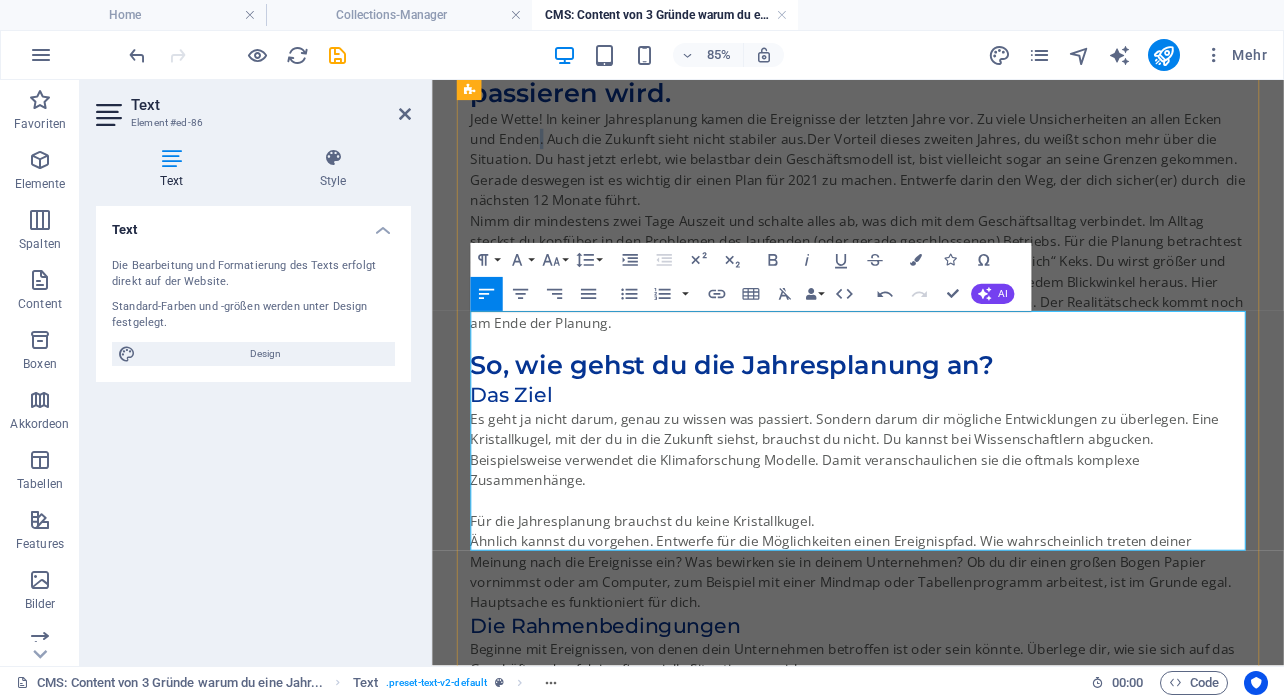 click on "Jede Wette! In keiner Jahresplanung kamen die Ereignisse der letzten Jahre vor. Zu viele Unsicherheiten an allen Ecken und Enden. Auch die Zukunft sieht nicht stabiler aus.  Der Vorteil dieses zweiten Jahres, du weißt schon mehr über die Situation. Du hast jetzt erlebt, wie belastbar dein Geschäftsmodell ist, bist vielleicht sogar an seine Grenzen gekommen. Gerade deswegen ist es wichtig dir einen Plan für 2021 zu machen. Entwerfe darin den Weg, der dich sicher(er) durch  die nächsten 12 Monate führt." at bounding box center (933, 174) 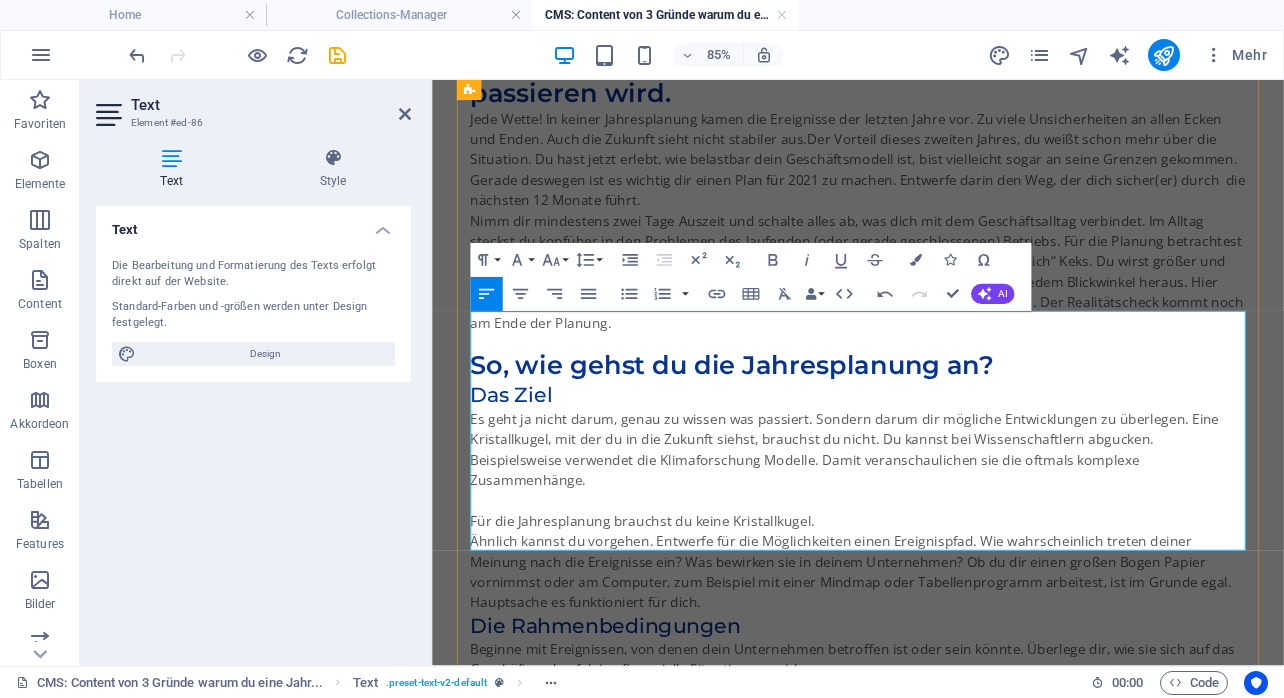 click on "Jede Wette! In keiner Jahresplanung kamen die Ereignisse der letzten Jahre vor. Zu viele Unsicherheiten an allen Ecken und Enden. Auch die Zukunft sieht nicht stabiler aus.  Der Vorteil dieses zweiten Jahres, du weißt schon mehr über die Situation. Du hast jetzt erlebt, wie belastbar dein Geschäftsmodell ist, bist vielleicht sogar an seine Grenzen gekommen. Gerade deswegen ist es wichtig dir einen Plan für 2021 zu machen. Entwerfe darin den Weg, der dich sicher(er) durch  die nächsten 12 Monate führt." at bounding box center (933, 174) 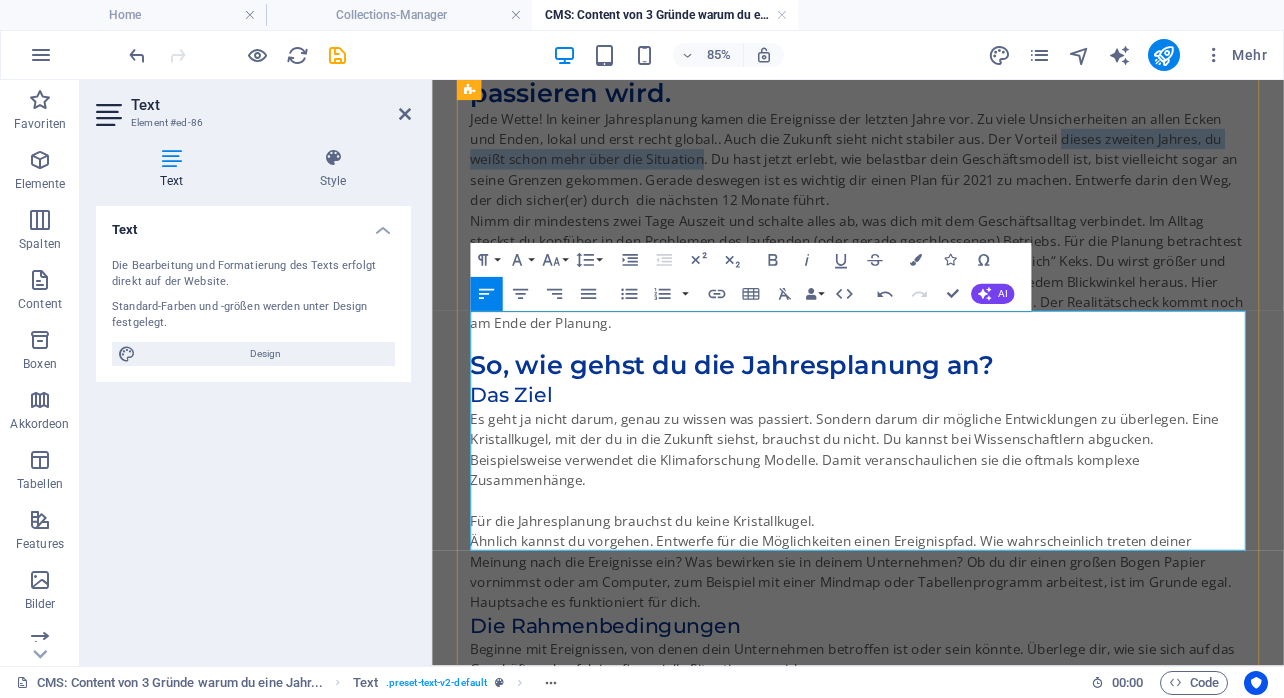 drag, startPoint x: 1131, startPoint y: 391, endPoint x: 704, endPoint y: 413, distance: 427.56638 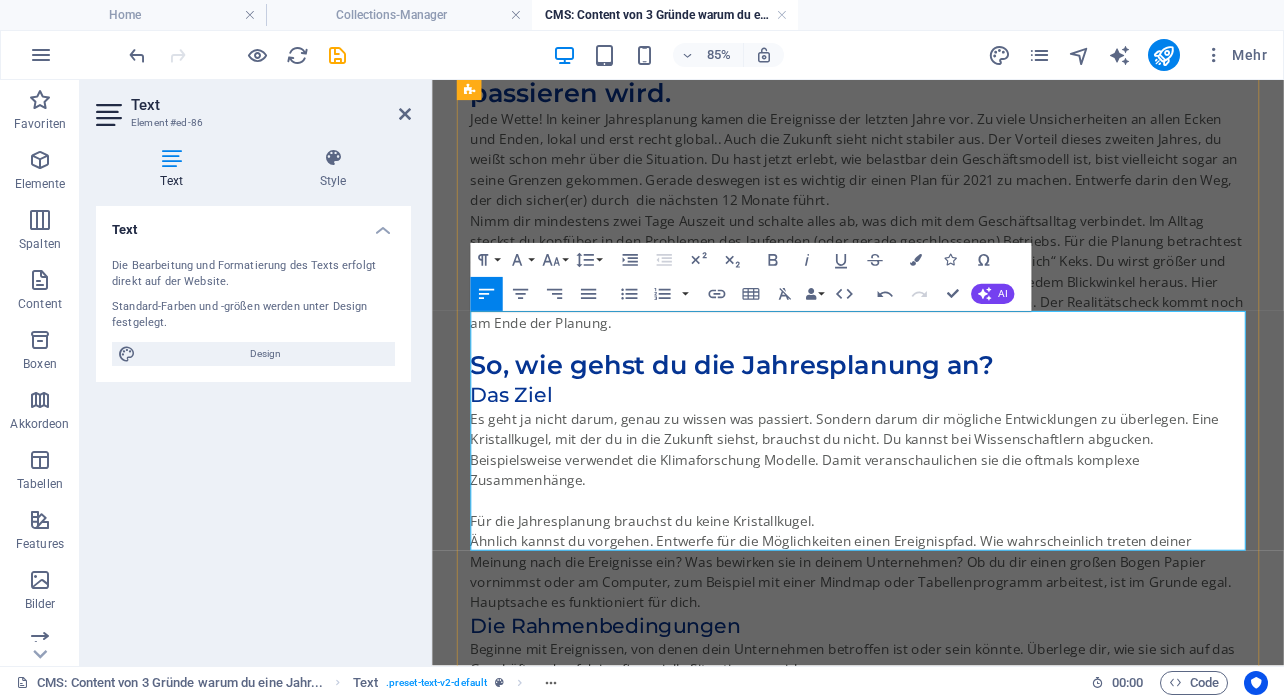 click on "Jede Wette! In keiner Jahresplanung kamen die Ereignisse der letzten Jahre vor. Zu viele Unsicherheiten an allen Ecken und Enden, lokal und erst recht global.. Auch die Zukunft sieht nicht stabiler aus. Der Vorteil dieses zweiten Jahres, du weißt schon mehr über die Situation. Du hast jetzt erlebt, wie belastbar dein Geschäftsmodell ist, bist vielleicht sogar an seine Grenzen gekommen. Gerade deswegen ist es wichtig dir einen Plan für 2021 zu machen. Entwerfe darin den Weg, der dich sicher(er) durch  die nächsten 12 Monate führt." at bounding box center [933, 174] 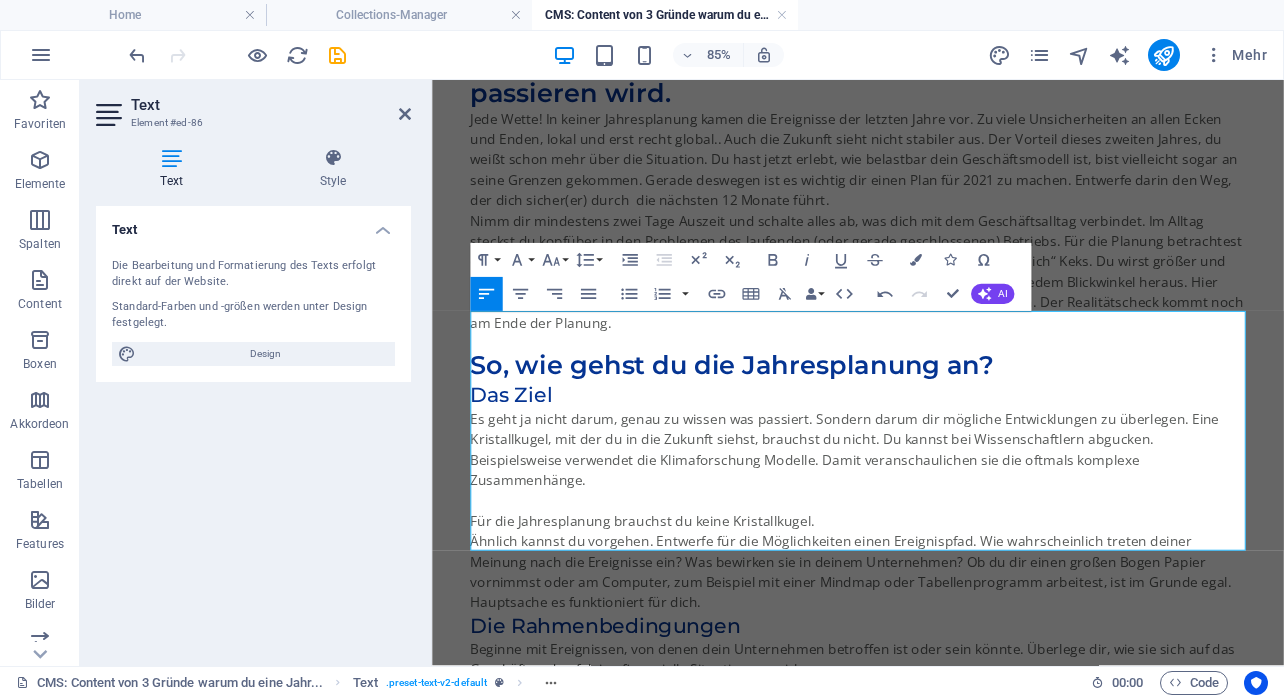 click on "." 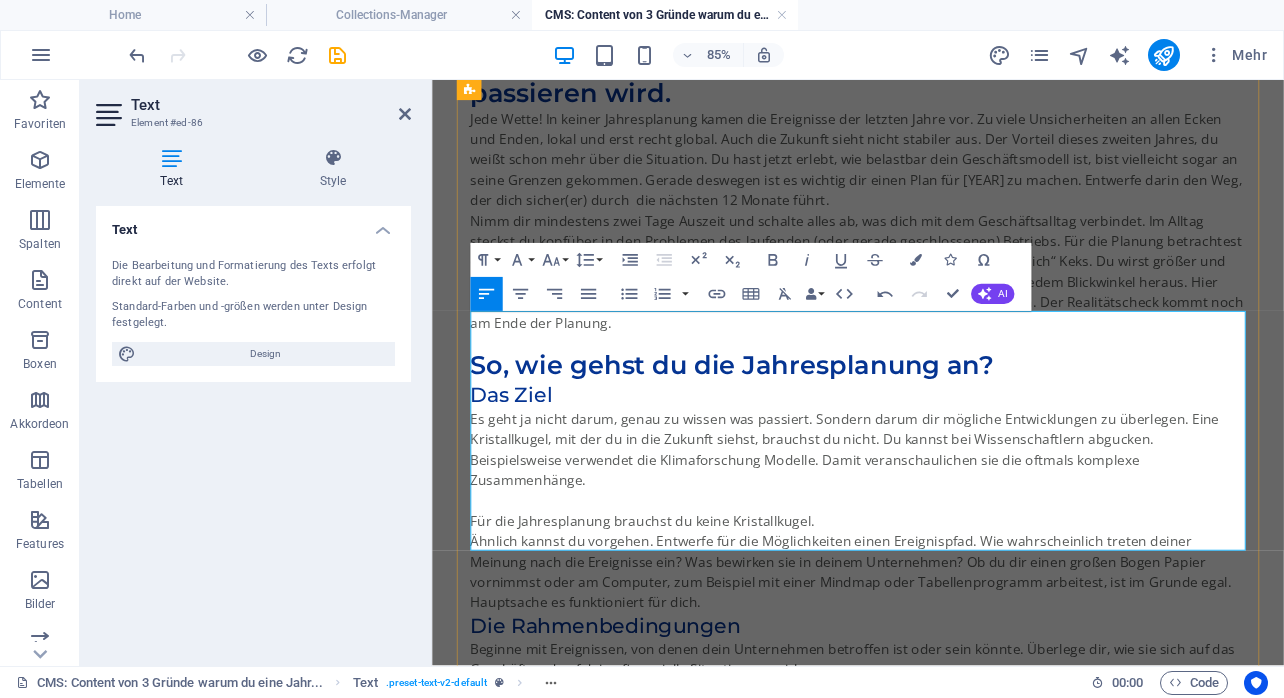 click on "Jede Wette! In keiner Jahresplanung kamen die Ereignisse der letzten Jahre vor. Zu viele Unsicherheiten an allen Ecken und Enden, lokal und erst recht global. Auch die Zukunft sieht nicht stabiler aus. Der Vorteil dieses zweiten Jahres, du weißt schon mehr über die Situation. Du hast jetzt erlebt, wie belastbar dein Geschäftsmodell ist, bist vielleicht sogar an seine Grenzen gekommen. Gerade deswegen ist es wichtig dir einen Plan für [YEAR] zu machen. Entwerfe darin den Weg, der dich sicher(er) durch  die nächsten 12 Monate führt." at bounding box center [933, 174] 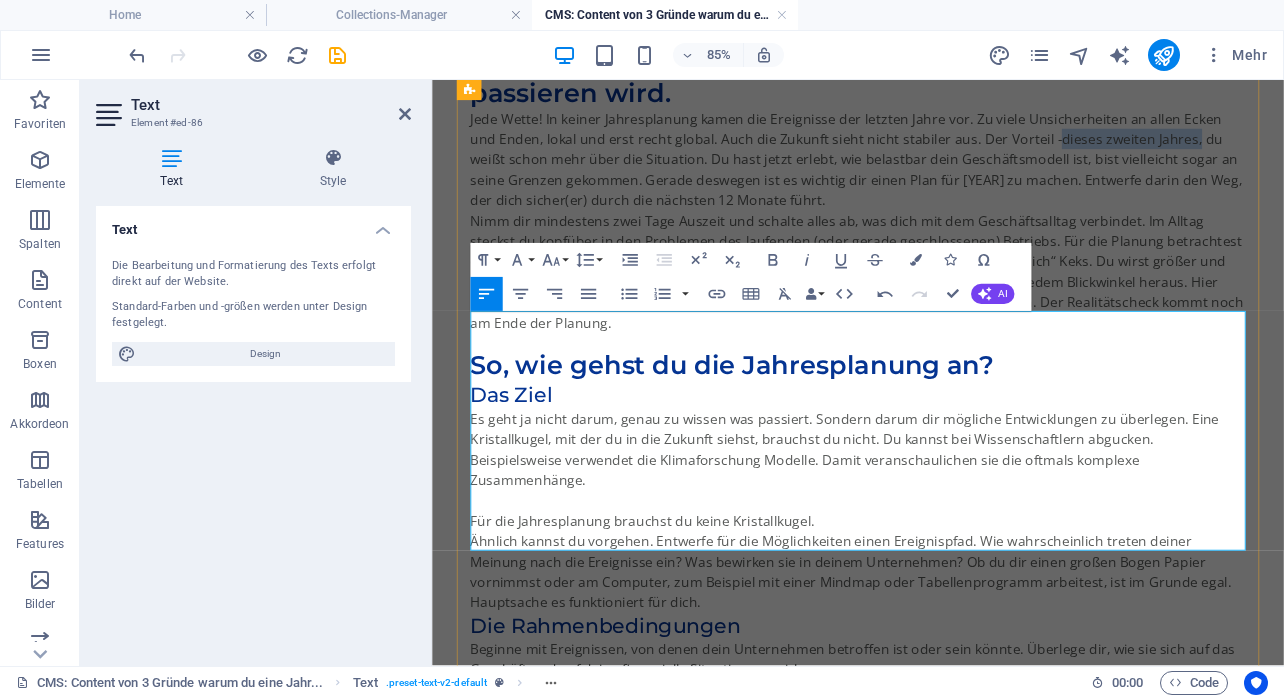 drag, startPoint x: 1298, startPoint y: 398, endPoint x: 1136, endPoint y: 394, distance: 162.04938 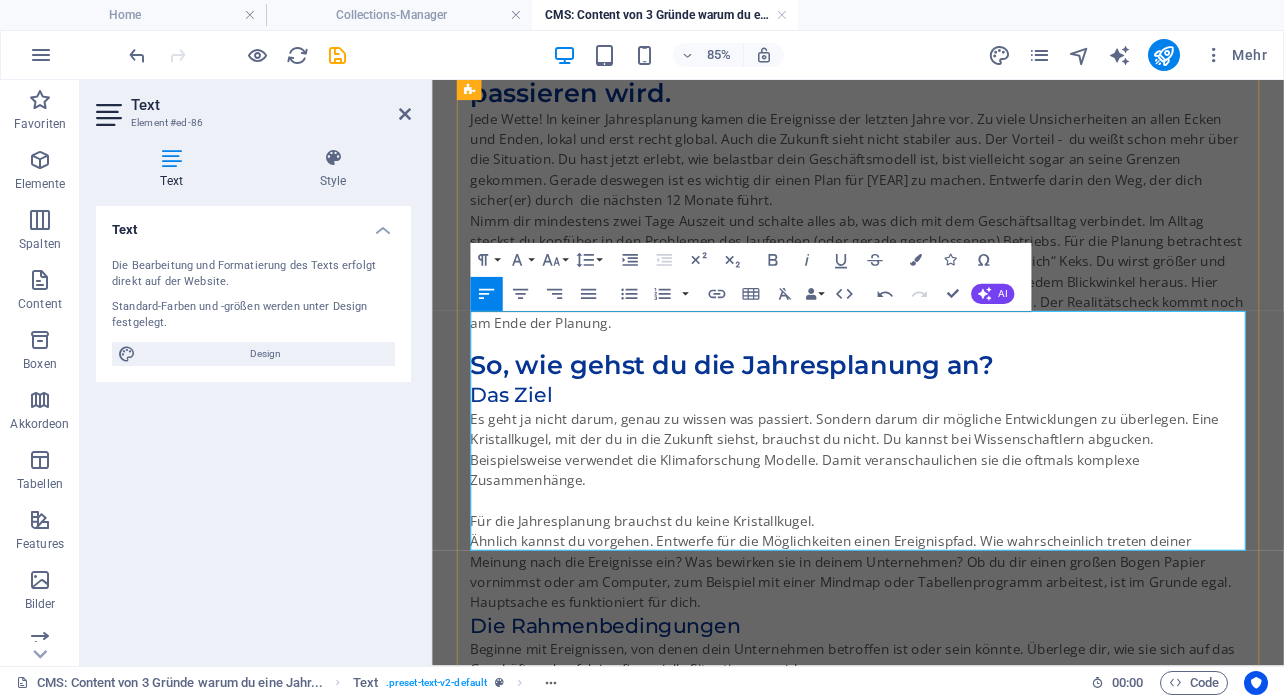 click on "Jede Wette! In keiner Jahresplanung kamen die Ereignisse der letzten Jahre vor. Zu viele Unsicherheiten an allen Ecken und Enden, lokal und erst recht global. Auch die Zukunft sieht nicht stabiler aus. Der Vorteil -  du weißt schon mehr über die Situation. Du hast jetzt erlebt, wie belastbar dein Geschäftsmodell ist, bist vielleicht sogar an seine Grenzen gekommen. Gerade deswegen ist es wichtig dir einen Plan für [YEAR] zu machen. Entwerfe darin den Weg, der dich sicher(er) durch  die nächsten 12 Monate führt." at bounding box center [933, 174] 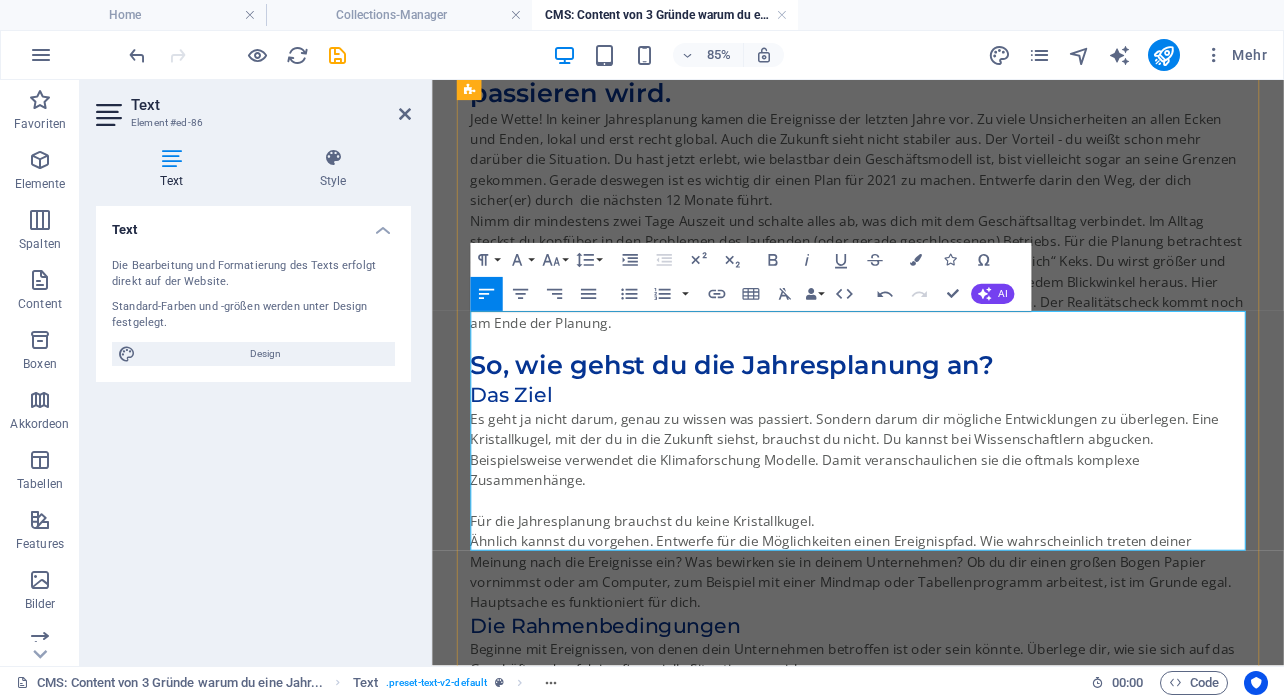 click on "Jede Wette! In keiner Jahresplanung kamen die Ereignisse der letzten Jahre vor. Zu viele Unsicherheiten an allen Ecken und Enden, lokal und erst recht global. Auch die Zukunft sieht nicht stabiler aus. Der Vorteil - du weißt schon mehr darüber die Situation. Du hast jetzt erlebt, wie belastbar dein Geschäftsmodell ist, bist vielleicht sogar an seine Grenzen gekommen. Gerade deswegen ist es wichtig dir einen Plan für 2021 zu machen. Entwerfe darin den Weg, der dich sicher(er) durch  die nächsten 12 Monate führt." at bounding box center (933, 174) 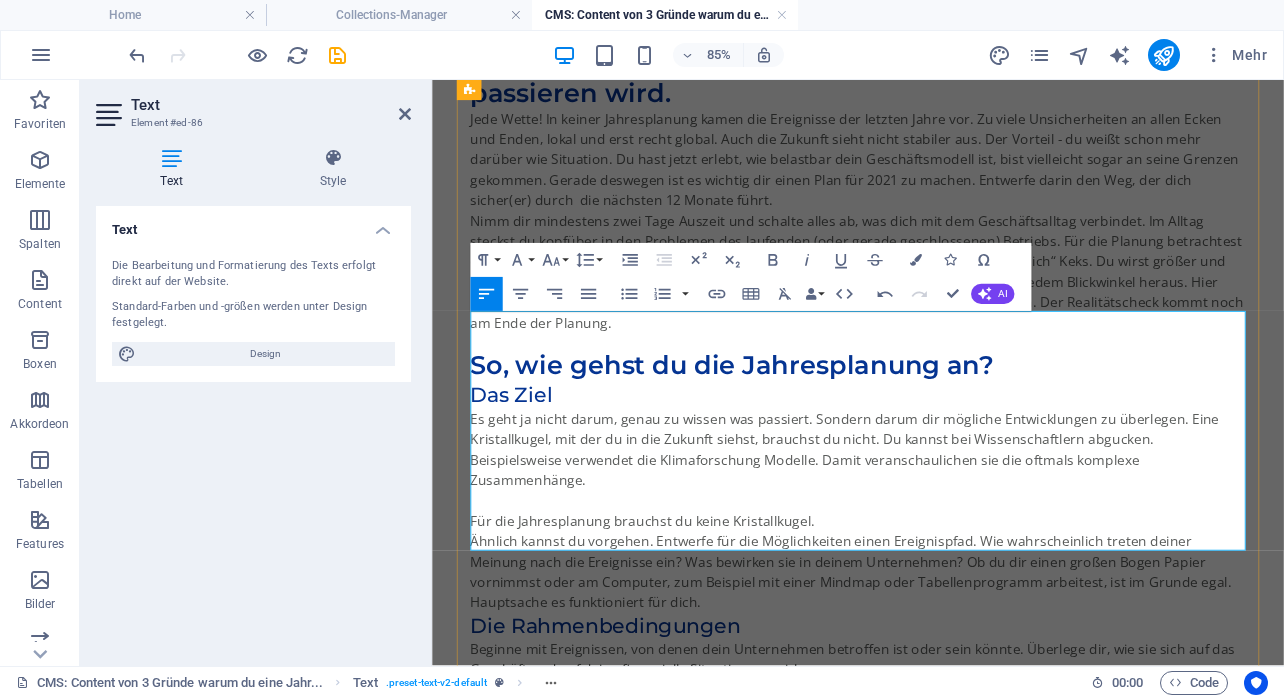 click on "Jede Wette! In keiner Jahresplanung kamen die Ereignisse der letzten Jahre vor. Zu viele Unsicherheiten an allen Ecken und Enden, lokal und erst recht global. Auch die Zukunft sieht nicht stabiler aus. Der Vorteil - du weißt schon mehr darüber wie Situation. Du hast jetzt erlebt, wie belastbar dein Geschäftsmodell ist, bist vielleicht sogar an seine Grenzen gekommen. Gerade deswegen ist es wichtig dir einen Plan für 2021 zu machen. Entwerfe darin den Weg, der dich sicher(er) durch  die nächsten 12 Monate führt." at bounding box center [933, 174] 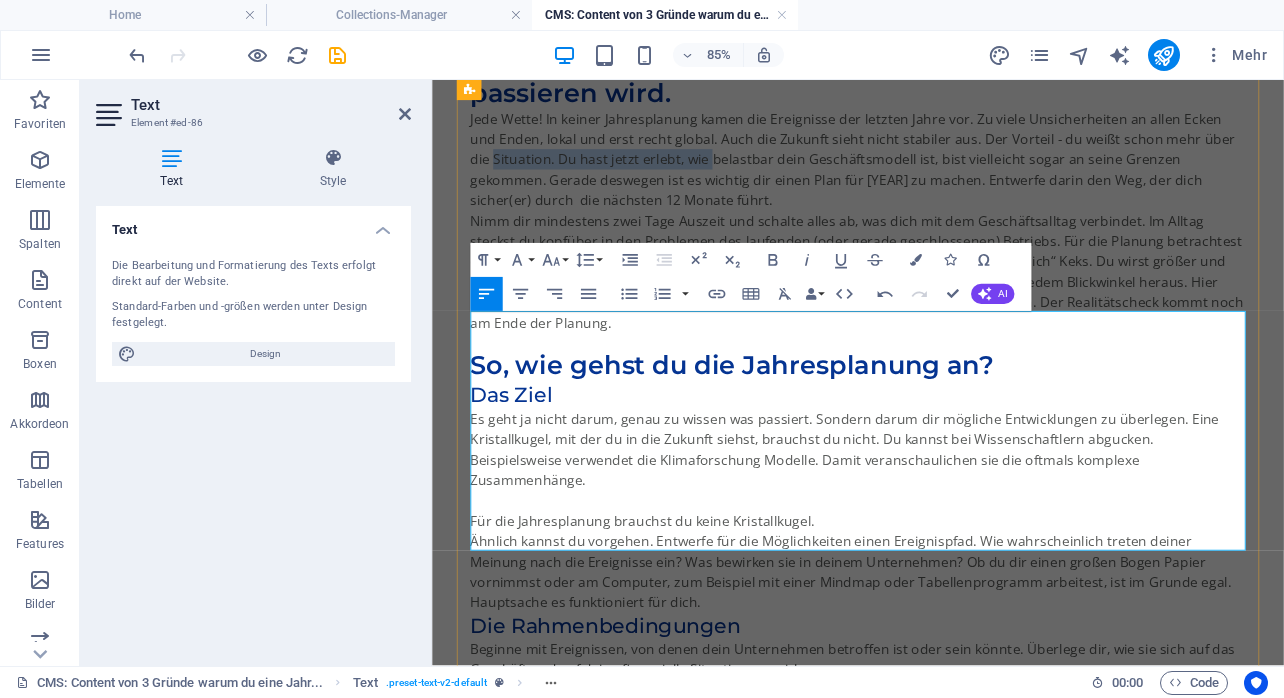 drag, startPoint x: 732, startPoint y: 414, endPoint x: 467, endPoint y: 413, distance: 265.0019 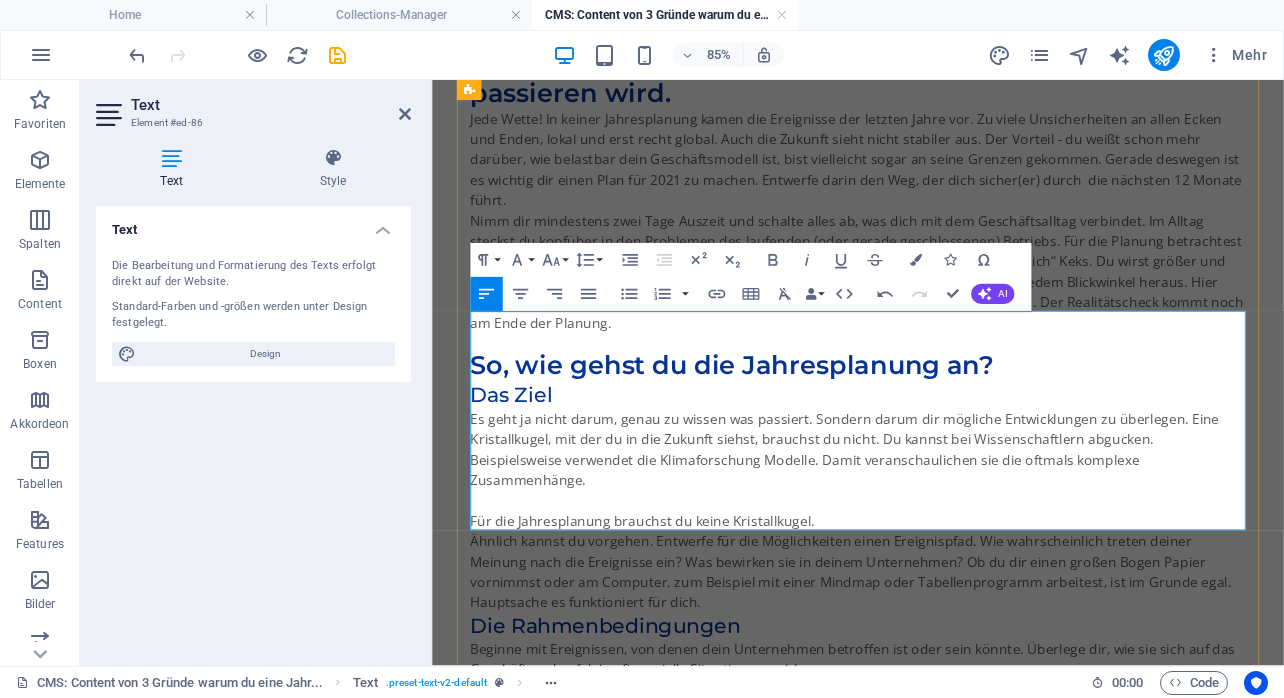 click on "Jede Wette! In keiner Jahresplanung kamen die Ereignisse der letzten Jahre vor. Zu viele Unsicherheiten an allen Ecken und Enden, lokal und erst recht global. Auch die Zukunft sieht nicht stabiler aus. Der Vorteil - du weißt schon mehr darüber, wie belastbar dein Geschäftsmodell ist, bist vielleicht sogar an seine Grenzen gekommen. Gerade deswegen ist es wichtig dir einen Plan für 2021 zu machen. Entwerfe darin den Weg, der dich sicher(er) durch  die nächsten 12 Monate führt." at bounding box center (933, 174) 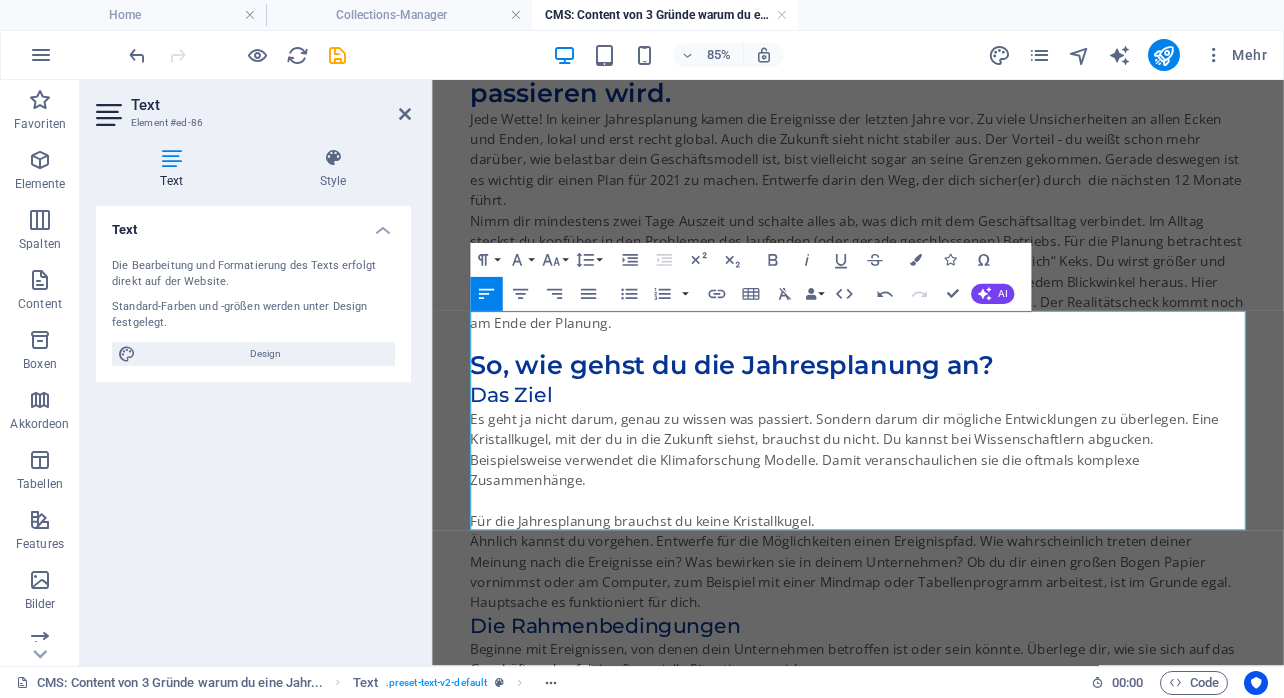 click on ", was" 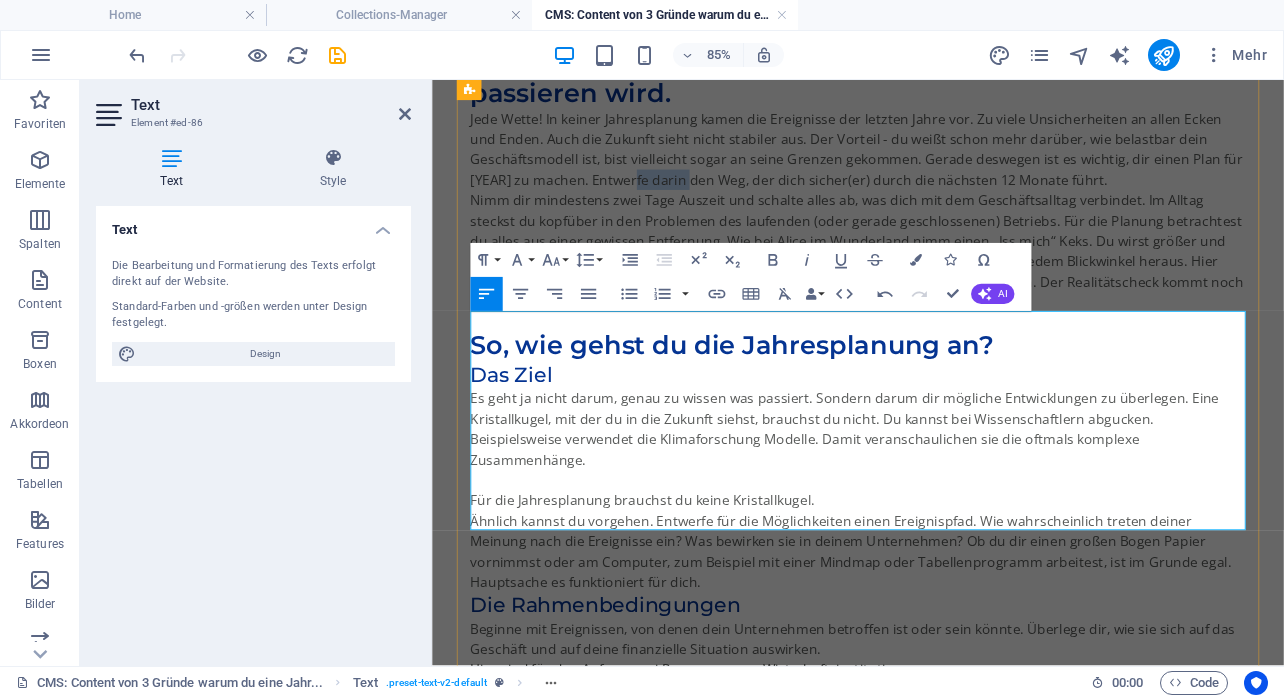 drag, startPoint x: 643, startPoint y: 440, endPoint x: 580, endPoint y: 438, distance: 63.03174 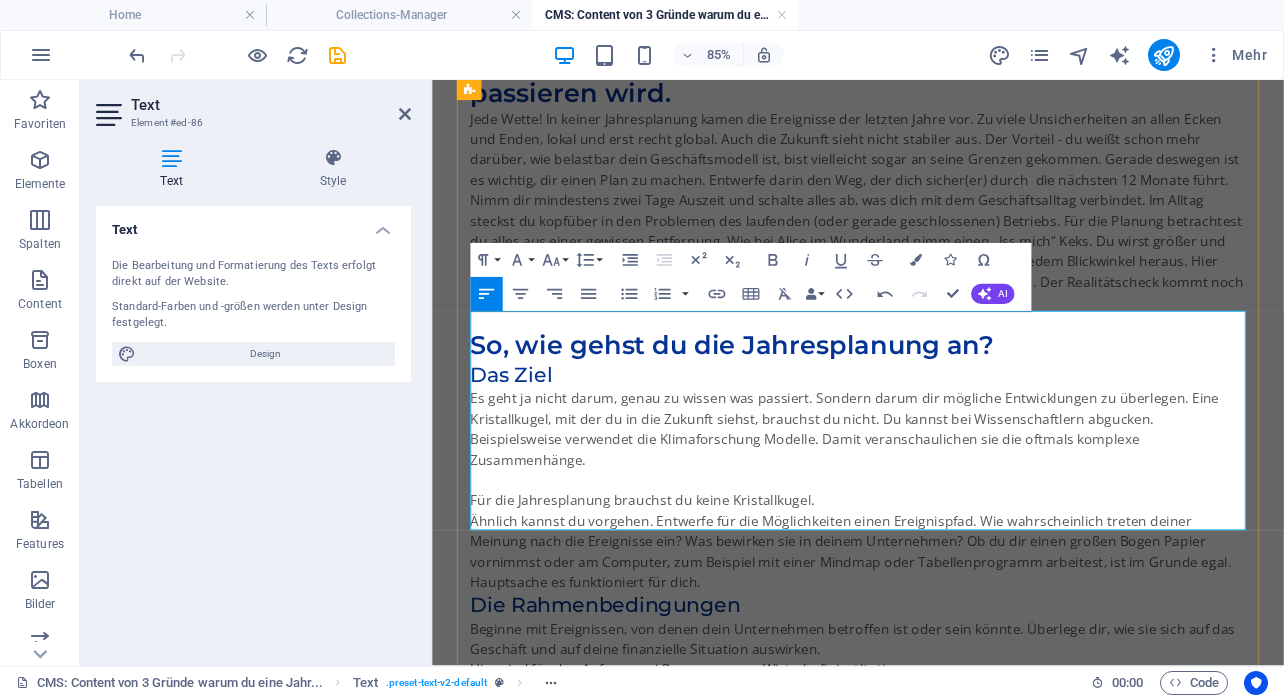 click on "Jede Wette! In keiner Jahresplanung kamen die Ereignisse der letzten Jahre vor. Zu viele Unsicherheiten an allen Ecken und Enden, lokal und erst recht global. Auch die Zukunft sieht nicht stabiler aus. Der Vorteil - du weißt schon mehr darüber, wie belastbar dein Geschäftsmodell ist, bist vielleicht sogar an seine Grenzen gekommen. Gerade deswegen ist es wichtig, dir einen Plan zu machen. Entwerfe darin den Weg, der dich sicher(er) durch  die nächsten 12 Monate führt." at bounding box center (933, 162) 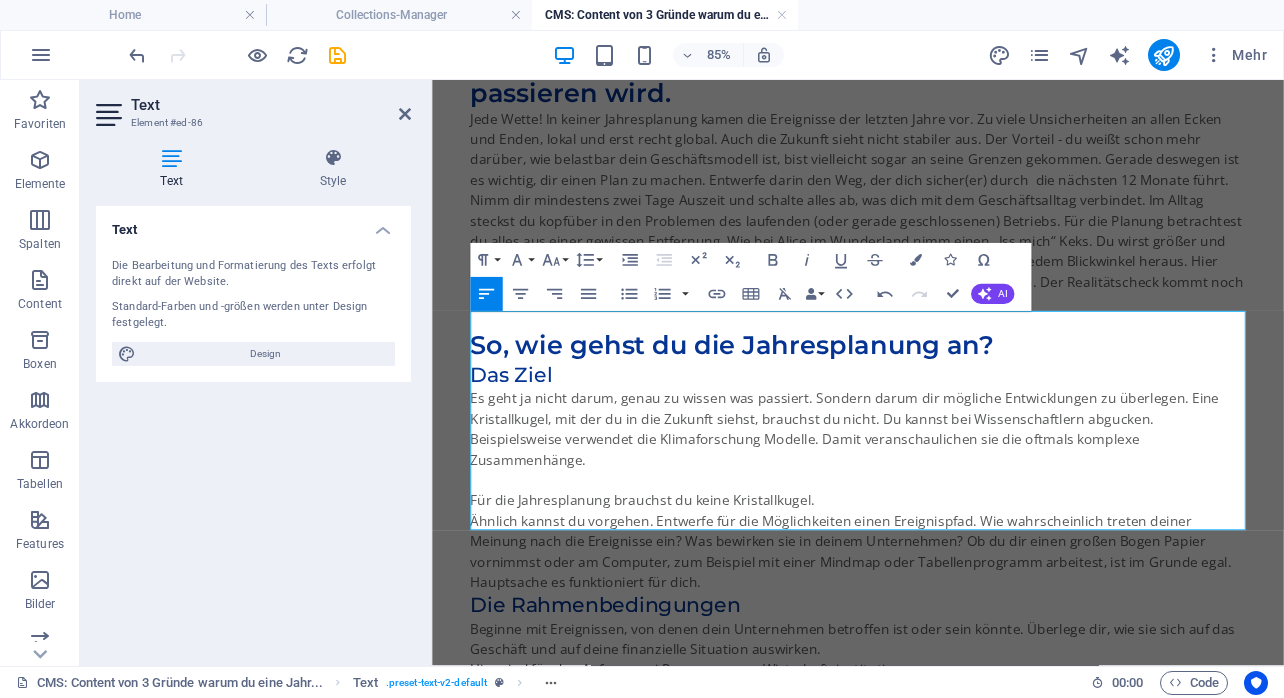 click on "Doppeltes Leerzeichen entfernen" 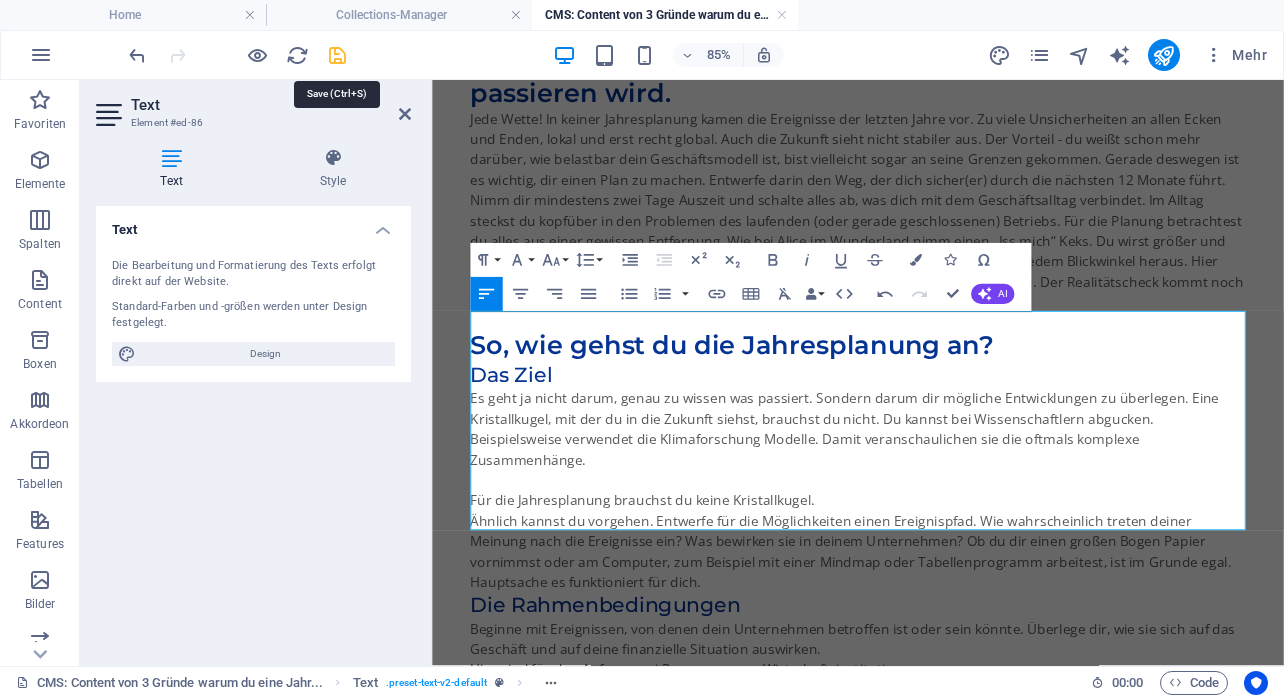 click at bounding box center (337, 55) 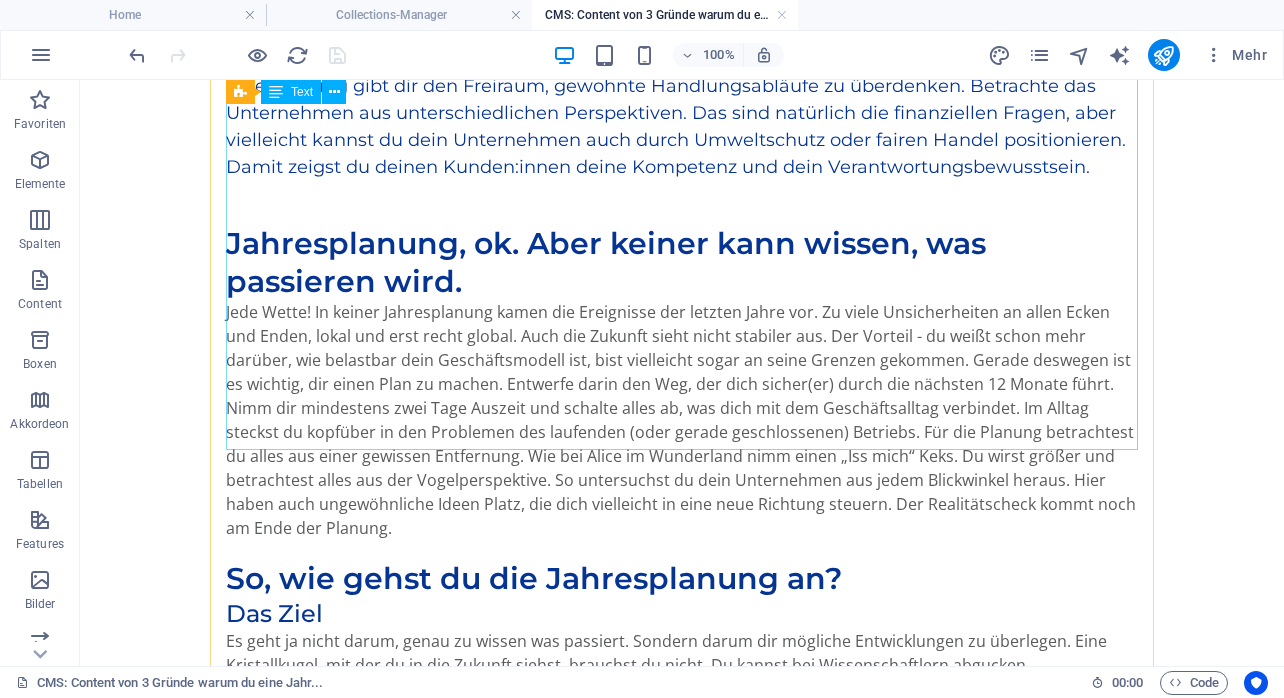 scroll, scrollTop: 1289, scrollLeft: 0, axis: vertical 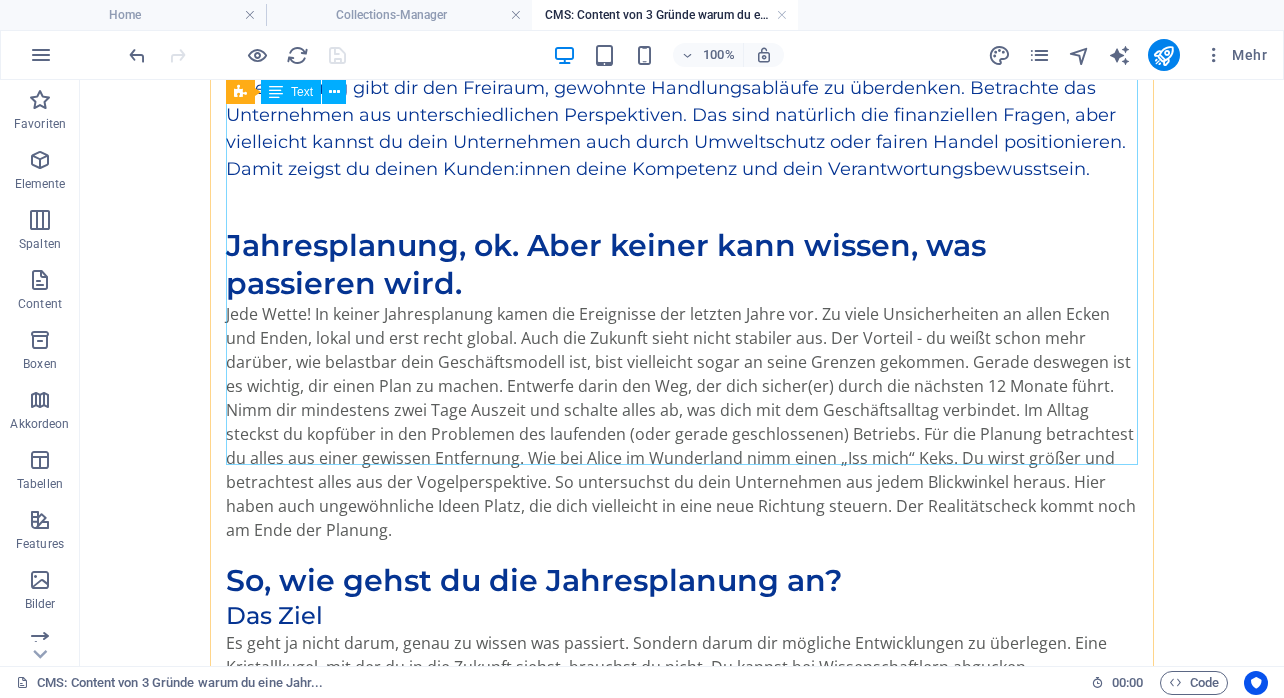 click on "Für deine Jahresplanung nimmst du dir den Bilanzabschluss des letzten Jahres vor. Deine Steuerkanzlei hat den Abschluss für das letzte Jahr fertig - eigentlich möchtest du die Papiere abheften und Schluss. Verständlich, aber du vergibst eine Chance. Aus diesen Gründen solltest du dir die Zeit nehmen, um dich auf [YEAR] vorzubereiten. Du verschaffst dir Überblick - Bei der Jahresplanung beschäftigst du dich auf einer abstrakten Ebene mit deinem Unternehmen. Du schaust dir an, wo es steht. Lass dabei den Geschäftsalltag draußen. Du bist vorbereitet - Die Erfahrungen aus dem letzten Jahr waren vielfach nicht so besonders. Versuche sie neutral zu bewerten. Es sind nun mal Tatsachen, darauf baust du jetzt deine Jahresplanung auf. Sie vermittelt dir Sicherheit" at bounding box center [682, 9] 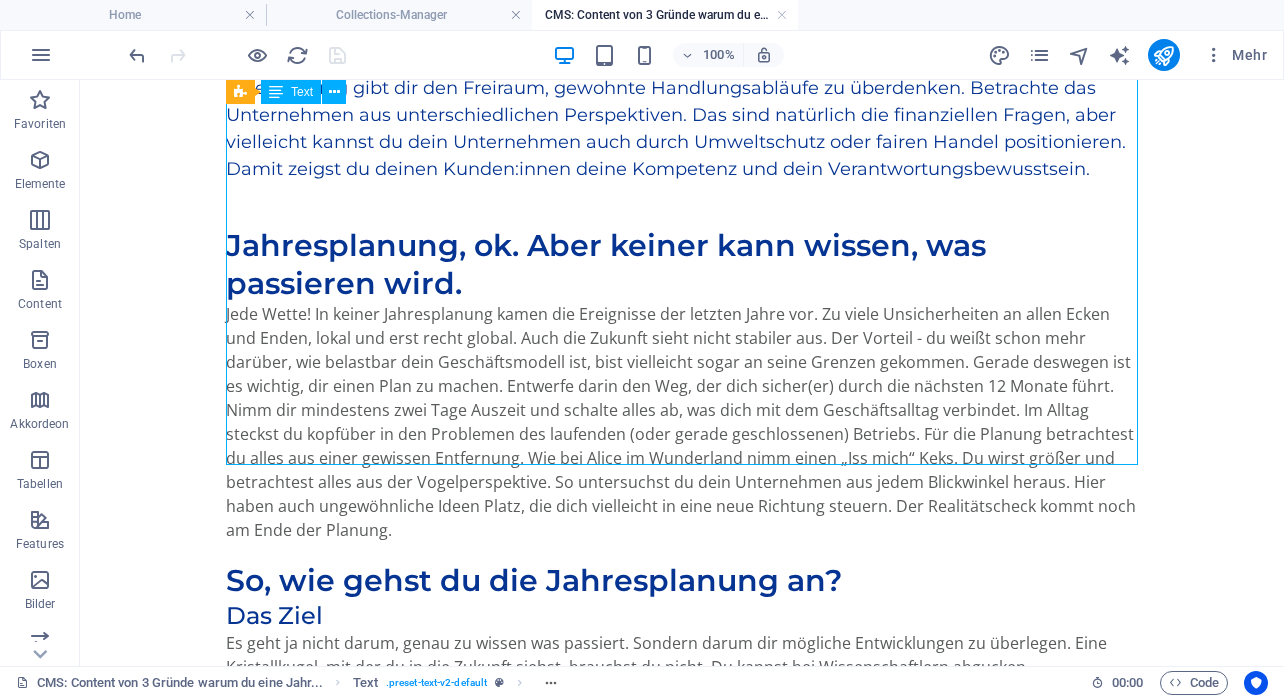 click on "Für deine Jahresplanung nimmst du dir den Bilanzabschluss des letzten Jahres vor. Deine Steuerkanzlei hat den Abschluss für das letzte Jahr fertig - eigentlich möchtest du die Papiere abheften und Schluss. Verständlich, aber du vergibst eine Chance. Aus diesen Gründen solltest du dir die Zeit nehmen, um dich auf [YEAR] vorzubereiten. Du verschaffst dir Überblick - Bei der Jahresplanung beschäftigst du dich auf einer abstrakten Ebene mit deinem Unternehmen. Du schaust dir an, wo es steht. Lass dabei den Geschäftsalltag draußen. Du bist vorbereitet - Die Erfahrungen aus dem letzten Jahr waren vielfach nicht so besonders. Versuche sie neutral zu bewerten. Es sind nun mal Tatsachen, darauf baust du jetzt deine Jahresplanung auf. Sie vermittelt dir Sicherheit" at bounding box center (682, 9) 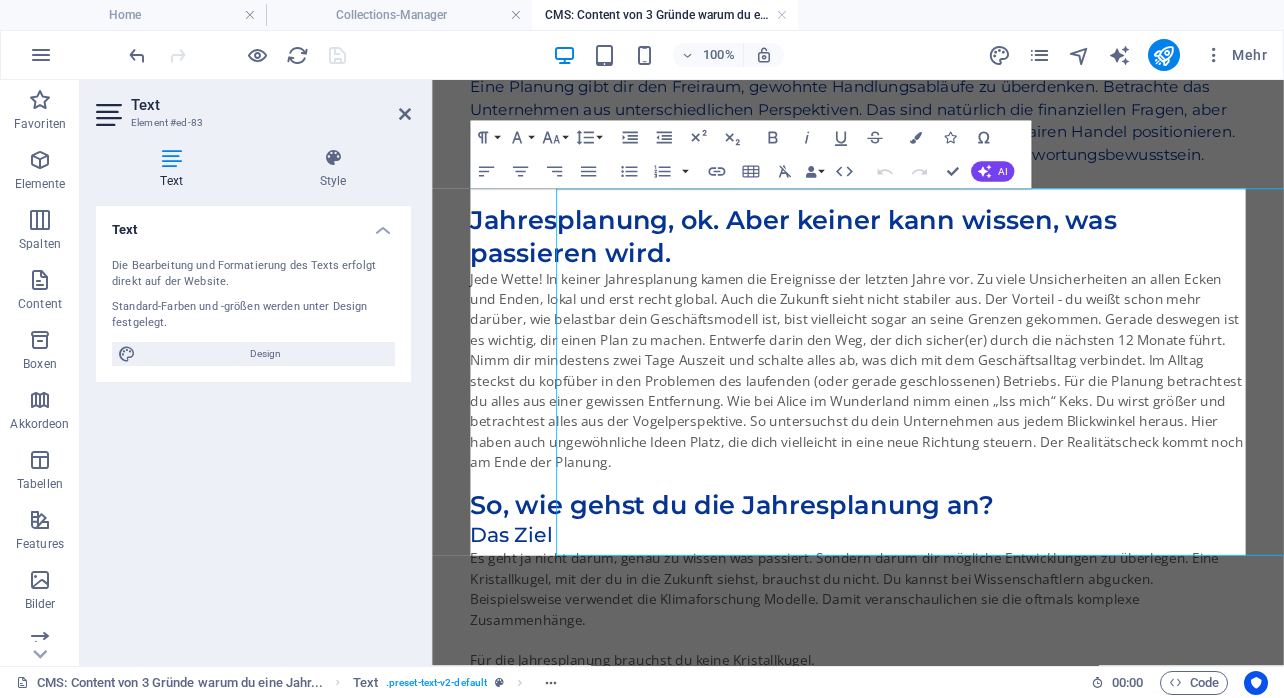 scroll, scrollTop: 1114, scrollLeft: 0, axis: vertical 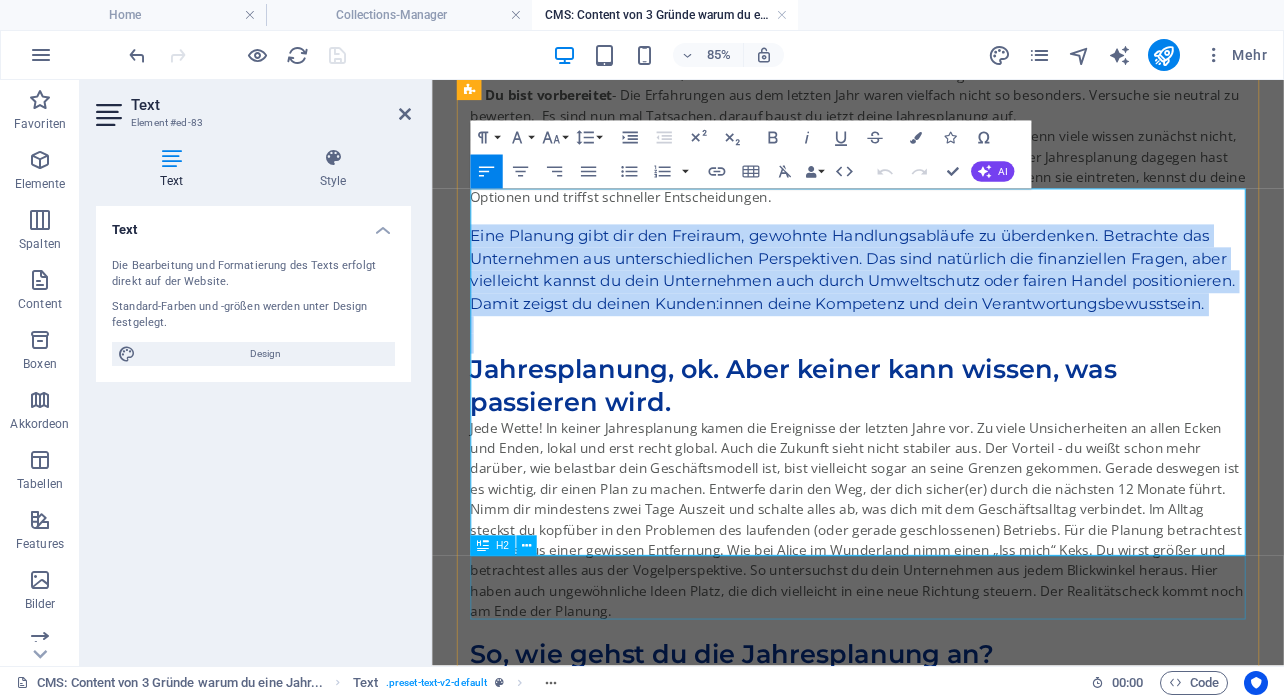 drag, startPoint x: 481, startPoint y: 501, endPoint x: 676, endPoint y: 701, distance: 279.32956 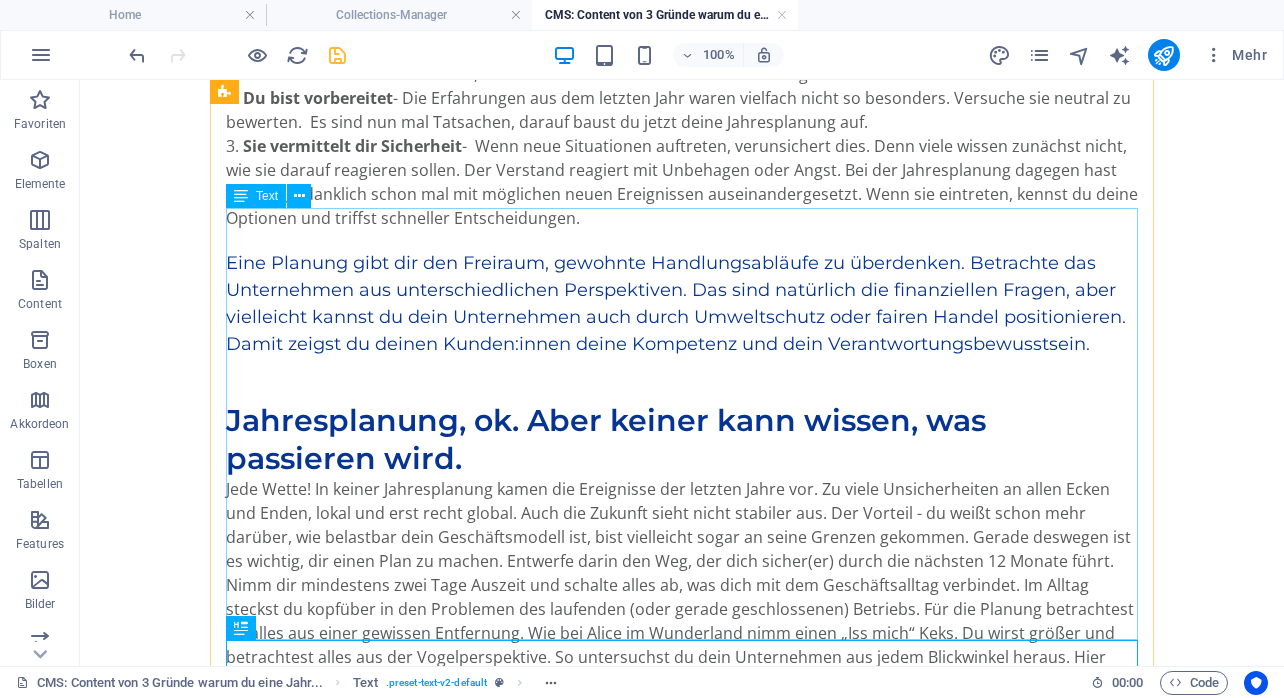 click on "Für deine Jahresplanung nimmst du dir den Bilanzabschluss des letzten Jahres vor. Deine Steuerkanzlei hat den Abschluss für das letzte Jahr fertig - eigentlich möchtest du die Papiere abheften und Schluss. Verständlich, aber du vergibst eine Chance. Aus diesen Gründen solltest du dir die Zeit nehmen, um dich auf [YEAR] vorzubereiten. Du verschaffst dir Überblick - Bei der Jahresplanung beschäftigst du dich auf einer abstrakten Ebene mit deinem Unternehmen. Du schaust dir an, wo es steht. Lass dabei den Geschäftsalltag draußen. Du bist vorbereitet - Die Erfahrungen aus dem letzten Jahr waren vielfach nicht so besonders. Versuche sie neutral zu bewerten. Es sind nun mal Tatsachen, darauf baust du jetzt deine Jahresplanung auf. Sie vermittelt dir Sicherheit" at bounding box center (682, 184) 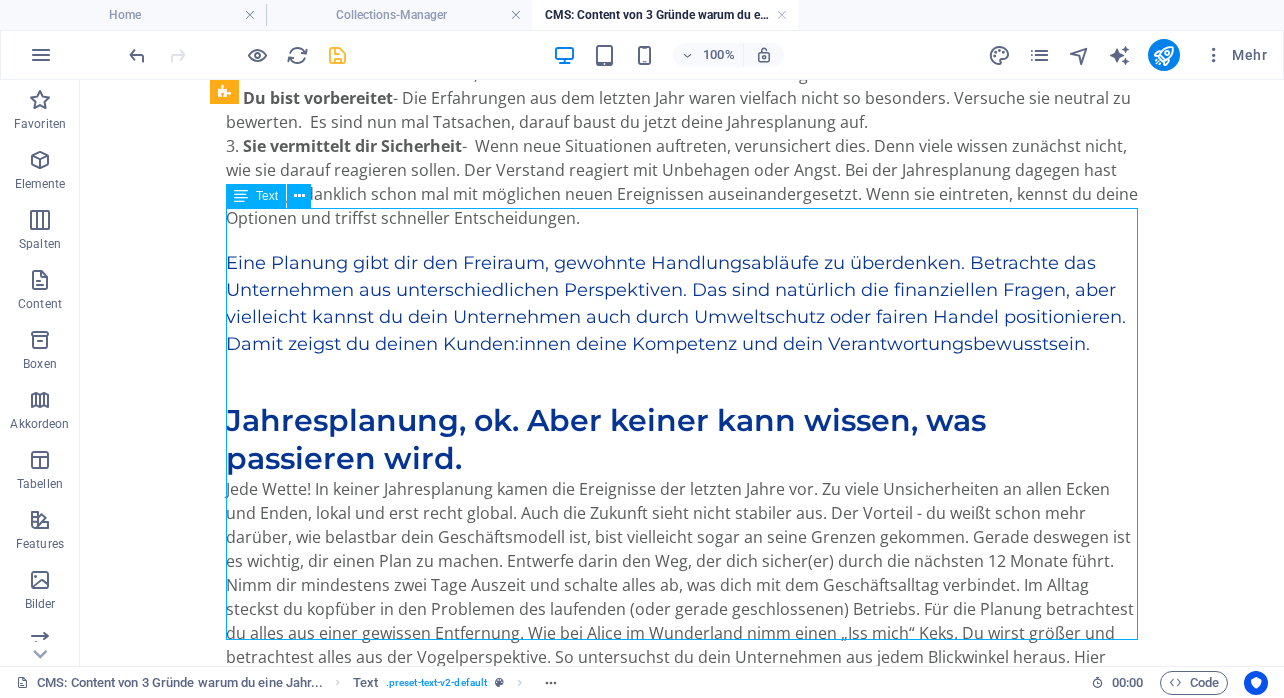 click on "Für deine Jahresplanung nimmst du dir den Bilanzabschluss des letzten Jahres vor. Deine Steuerkanzlei hat den Abschluss für das letzte Jahr fertig - eigentlich möchtest du die Papiere abheften und Schluss. Verständlich, aber du vergibst eine Chance. Aus diesen Gründen solltest du dir die Zeit nehmen, um dich auf [YEAR] vorzubereiten. Du verschaffst dir Überblick - Bei der Jahresplanung beschäftigst du dich auf einer abstrakten Ebene mit deinem Unternehmen. Du schaust dir an, wo es steht. Lass dabei den Geschäftsalltag draußen. Du bist vorbereitet - Die Erfahrungen aus dem letzten Jahr waren vielfach nicht so besonders. Versuche sie neutral zu bewerten. Es sind nun mal Tatsachen, darauf baust du jetzt deine Jahresplanung auf. Sie vermittelt dir Sicherheit" at bounding box center (682, 184) 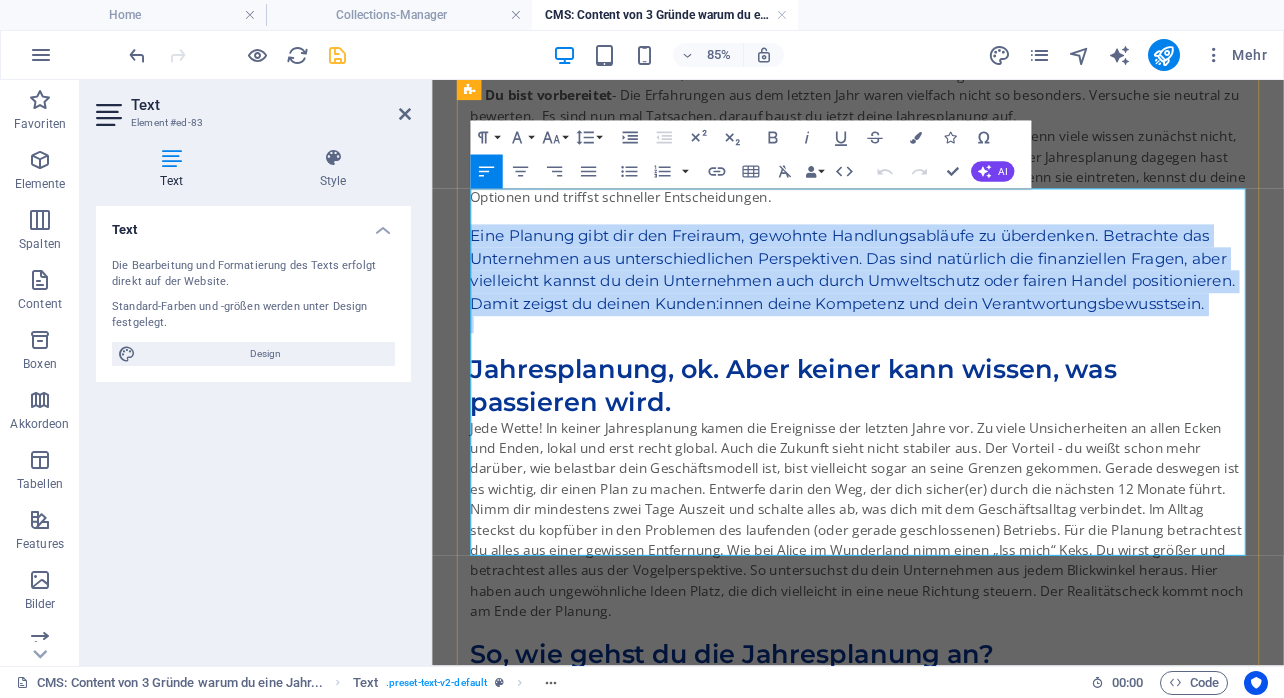 drag, startPoint x: 479, startPoint y: 505, endPoint x: 641, endPoint y: 611, distance: 193.59752 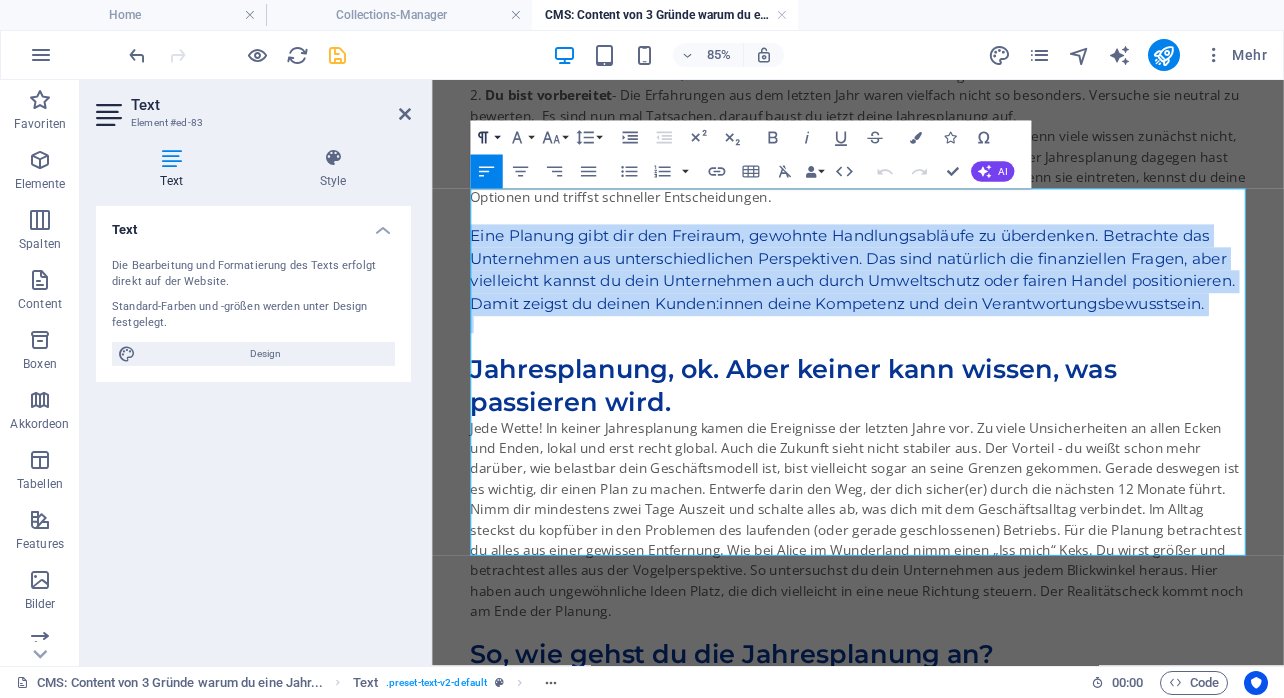 type 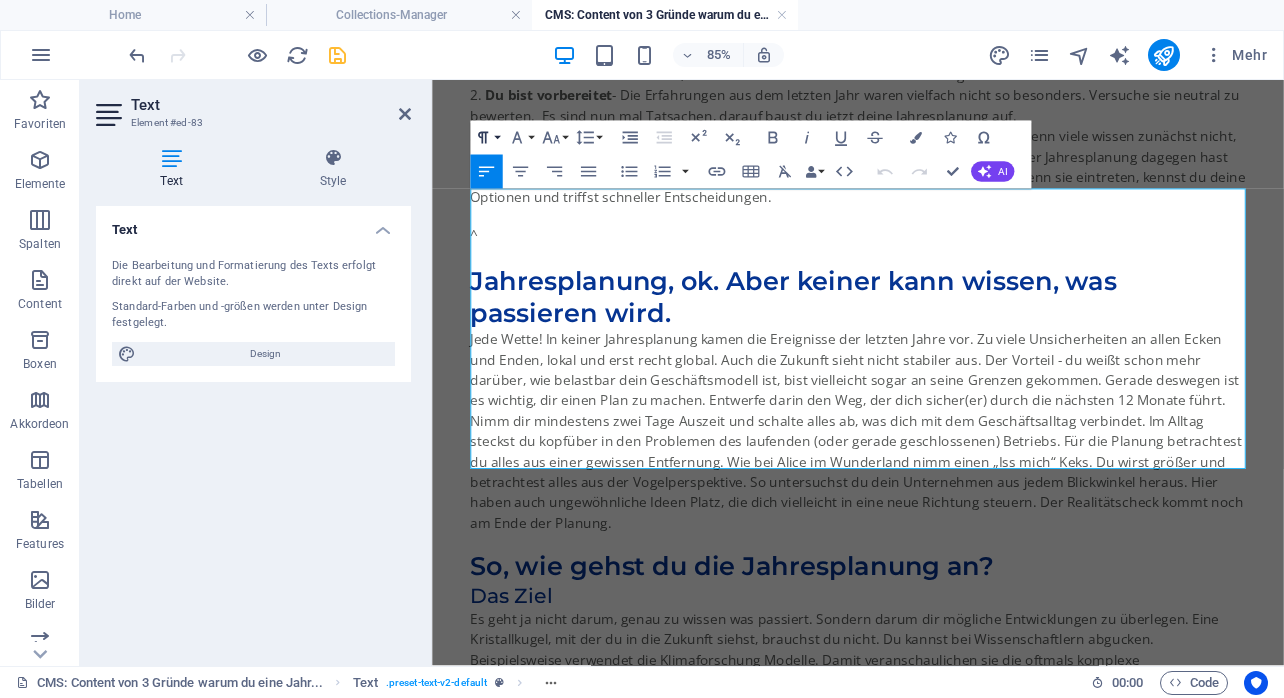 click 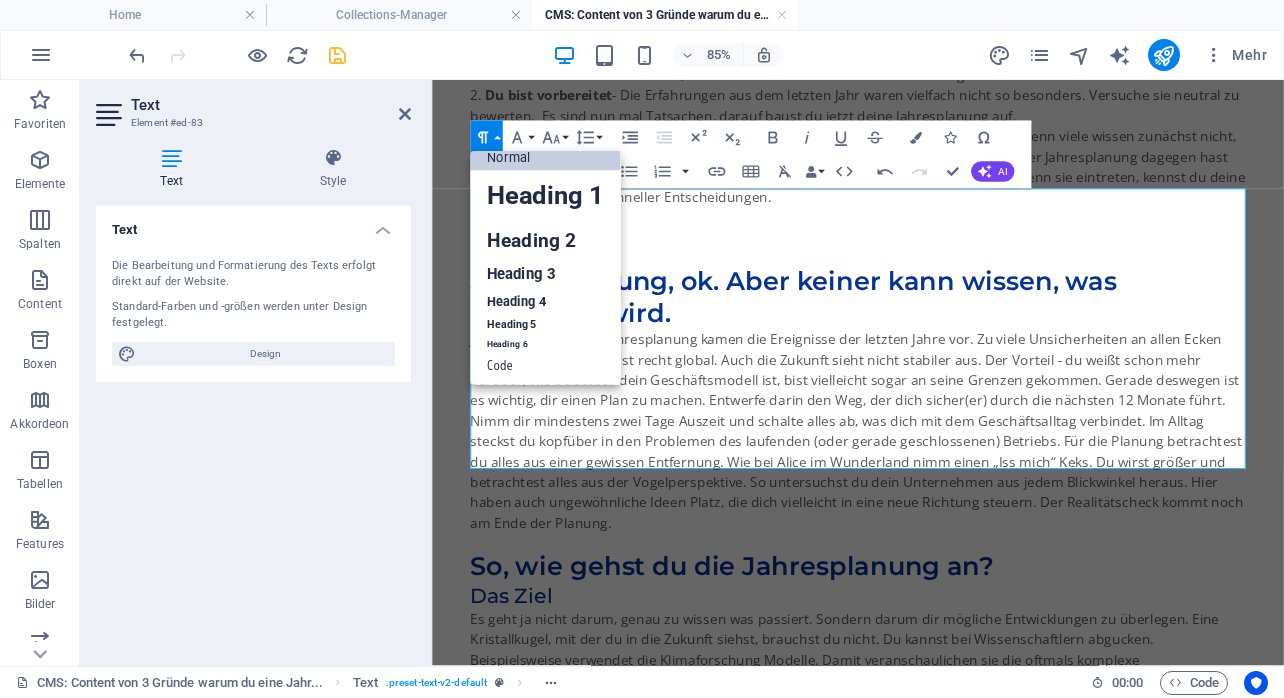 scroll, scrollTop: 16, scrollLeft: 0, axis: vertical 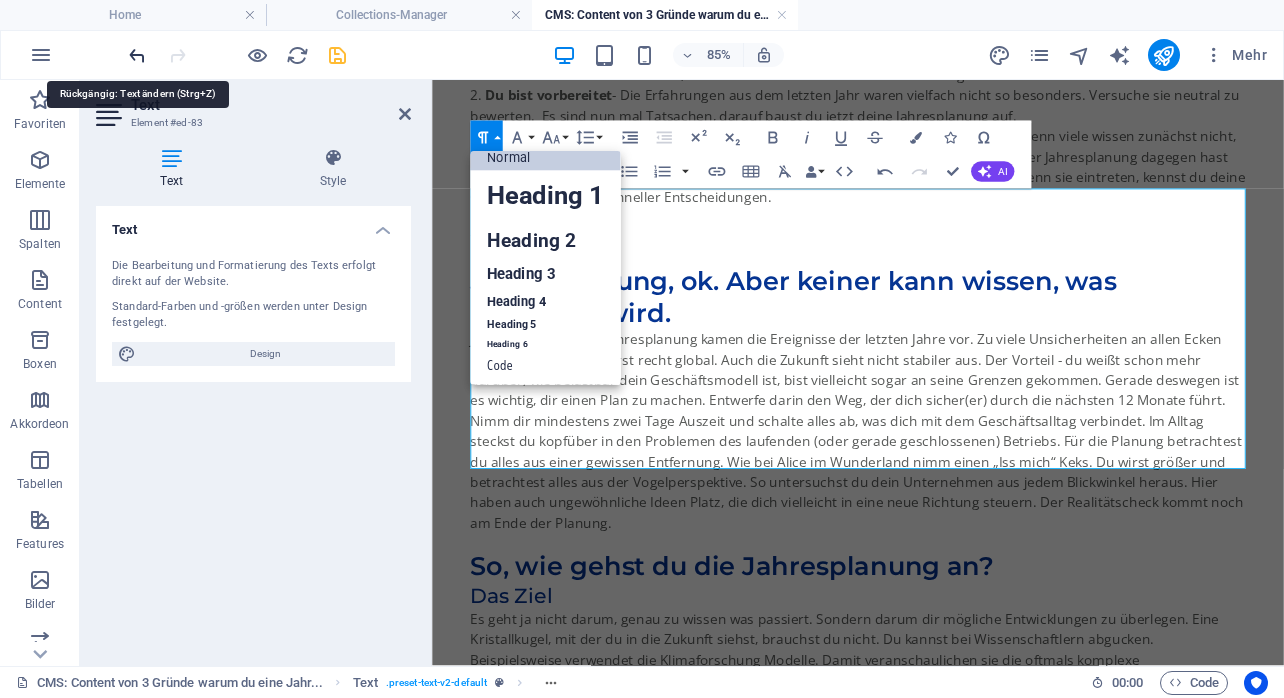 click at bounding box center (137, 55) 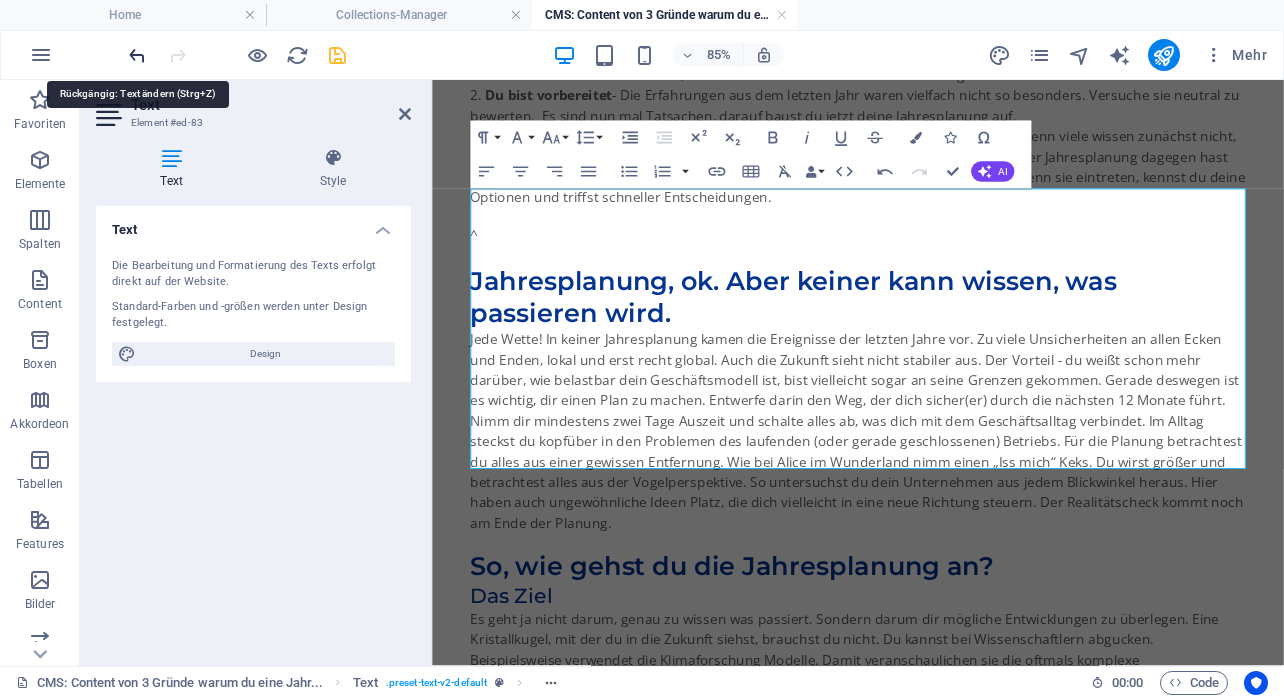 click at bounding box center [137, 55] 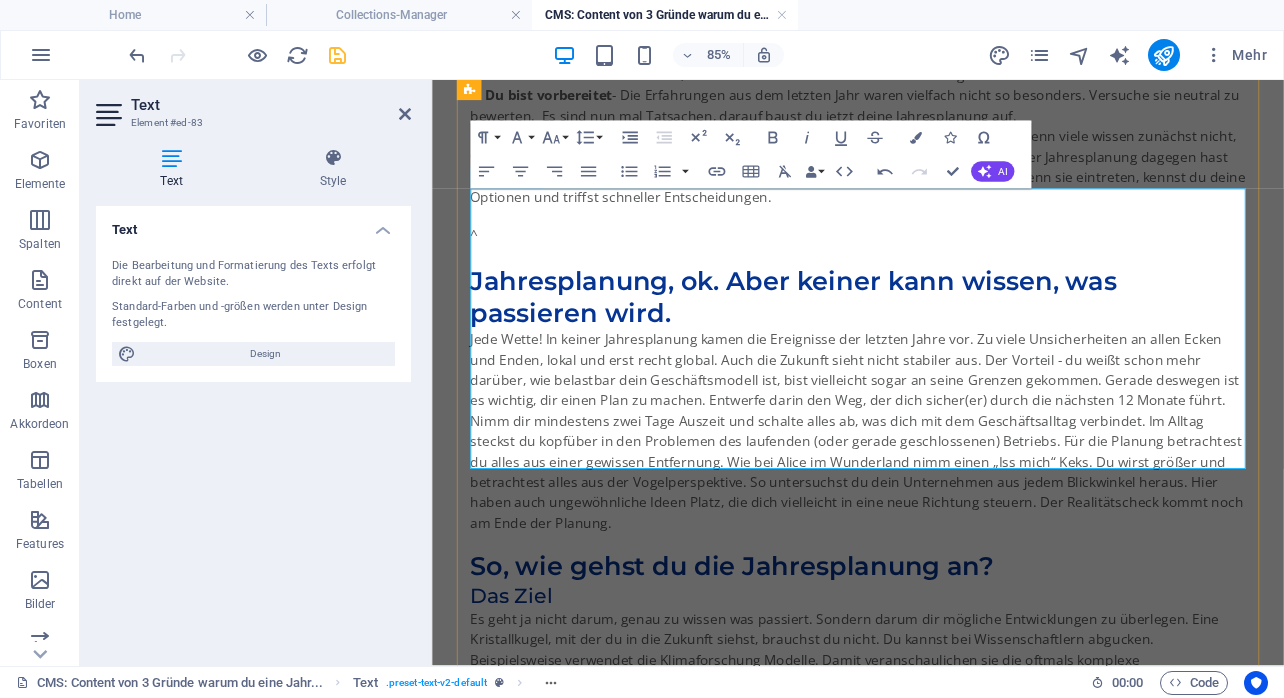 click on "Für deine Jahresplanung nimmst du dir den Bilanzabschluss des letzten Jahres vor. Deine Steuerkanzlei hat den Abschluss für das letzte Jahr fertig - eigentlich möchtest du die Papiere abheften und Schluss. Verständlich, aber du vergibst eine Chance. Aus diesen Gründen solltest du dir die Zeit nehmen, um dich auf Jahr vorzubereiten.  Du verschaffst dir   Überblick  -  Bei der Jahresplanung beschäftigst du dich auf einer abstrakten Ebene mit deinem Unternehmen. Du schaust dir an, wo es steht. Lass dabei den Geschäftsalltag draußen. Du bist   vorbereitet  - Die Erfahrungen aus dem letzten Jahr waren vielfach nicht so besonders. Versuche sie neutral zu bewerten.  Es sind nun mal Tatsachen, darauf baust du jetzt deine Jahresplanung auf.  Sie vermittelt dir Sicherheit ^" at bounding box center [933, 132] 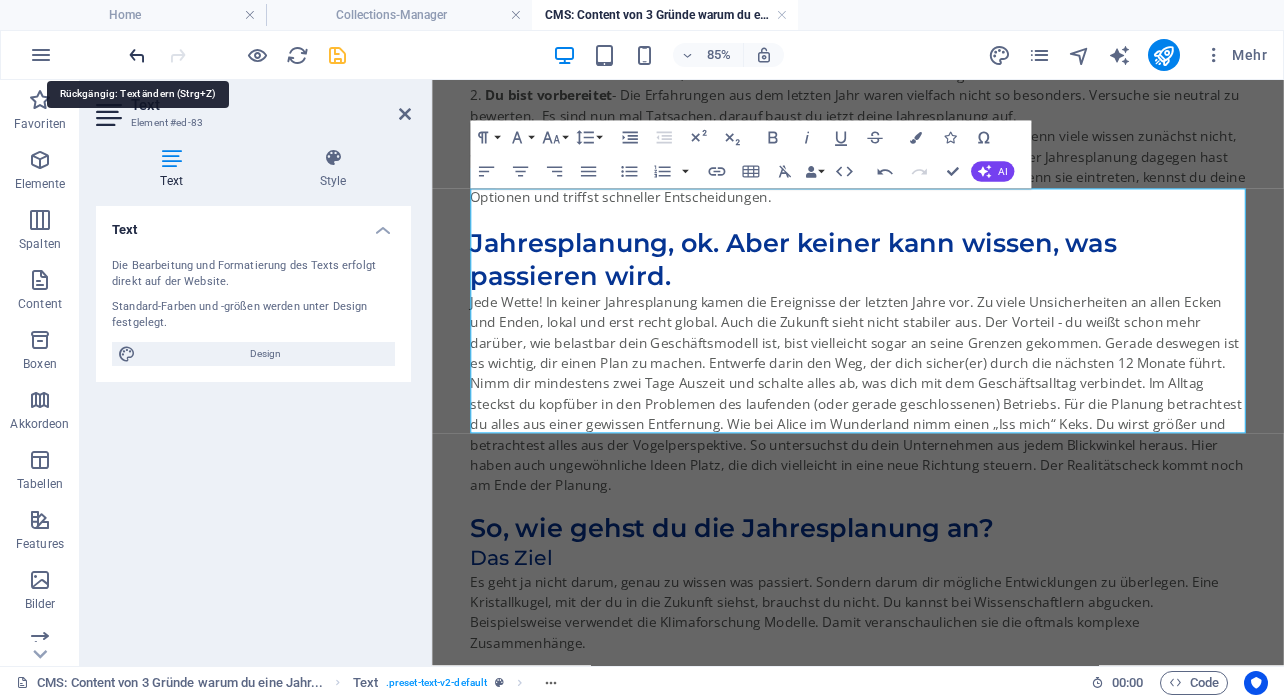 click at bounding box center [137, 55] 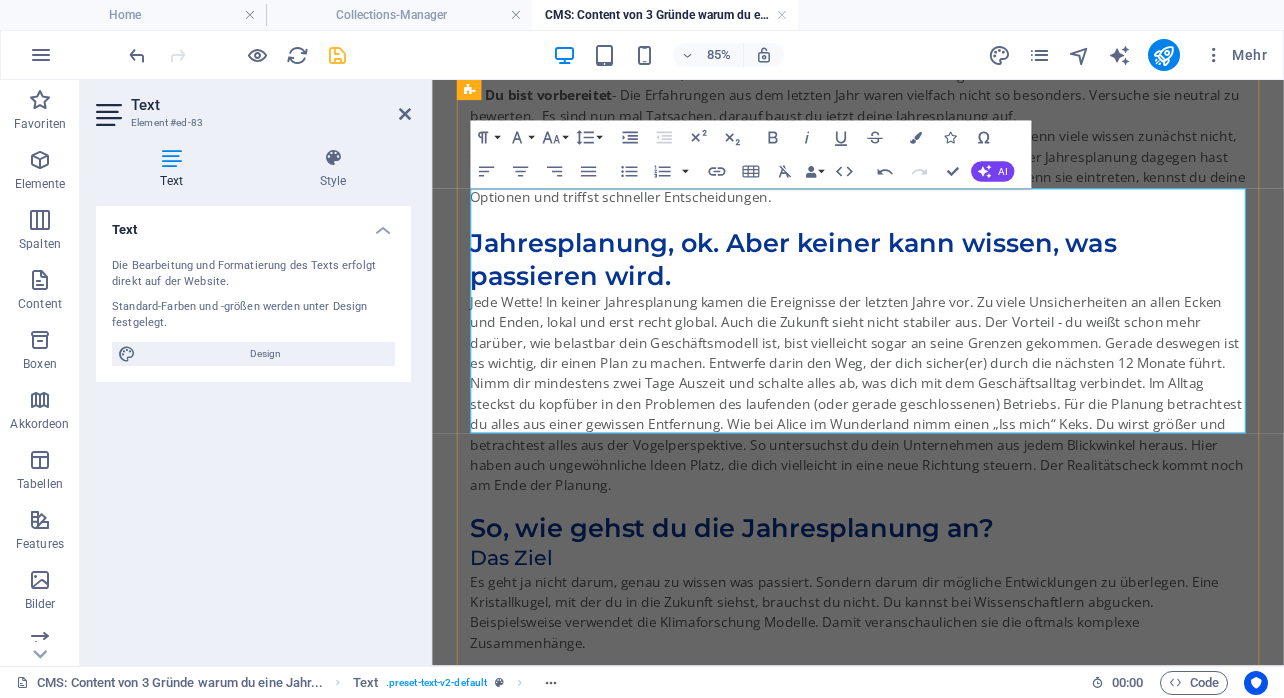 click on "Sie vermittelt dir Sicherheit  -  Wenn neue Situationen auftreten, verunsichert dies. Denn viele wissen zunächst nicht, wie sie darauf reagieren sollen. Der Verstand reagiert mit Unbehagen oder Angst. Bei der Jahresplanung dagegen hast du dich gedanklich schon mal mit möglichen neuen Ereignissen auseinandergesetzt. Wenn sie eintreten, kennst du deine Optionen und triffst schneller Entscheidungen." at bounding box center (933, 182) 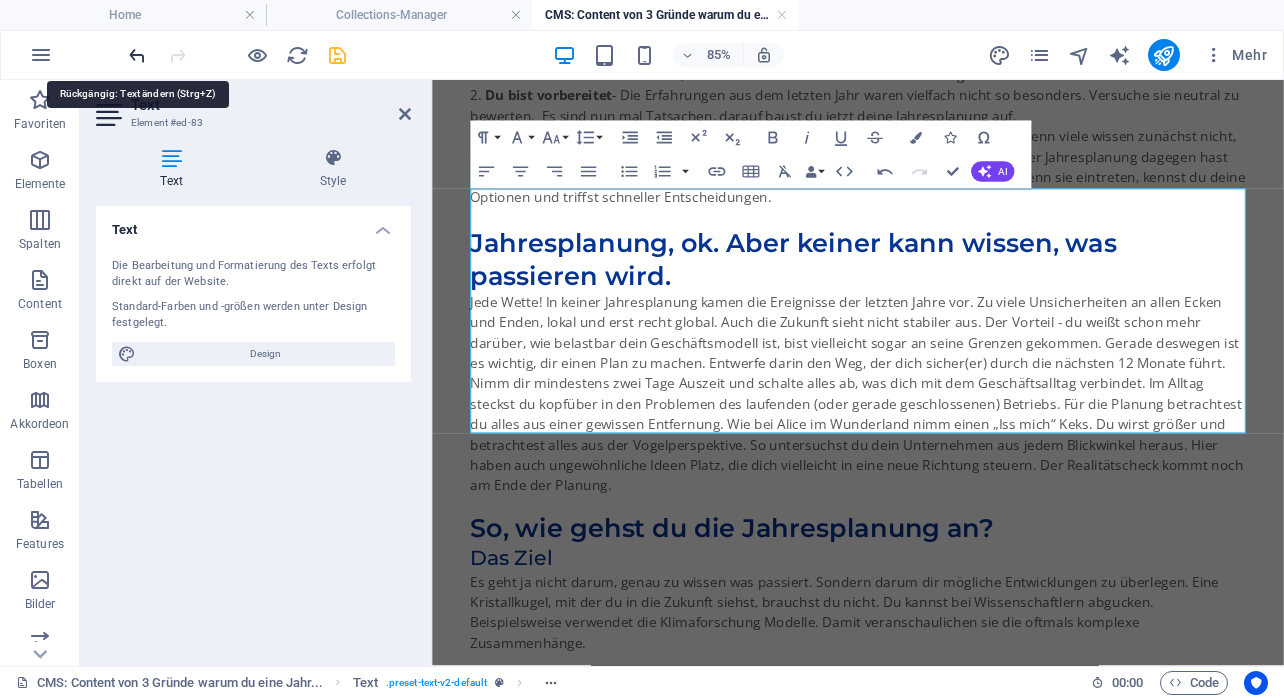click at bounding box center (137, 55) 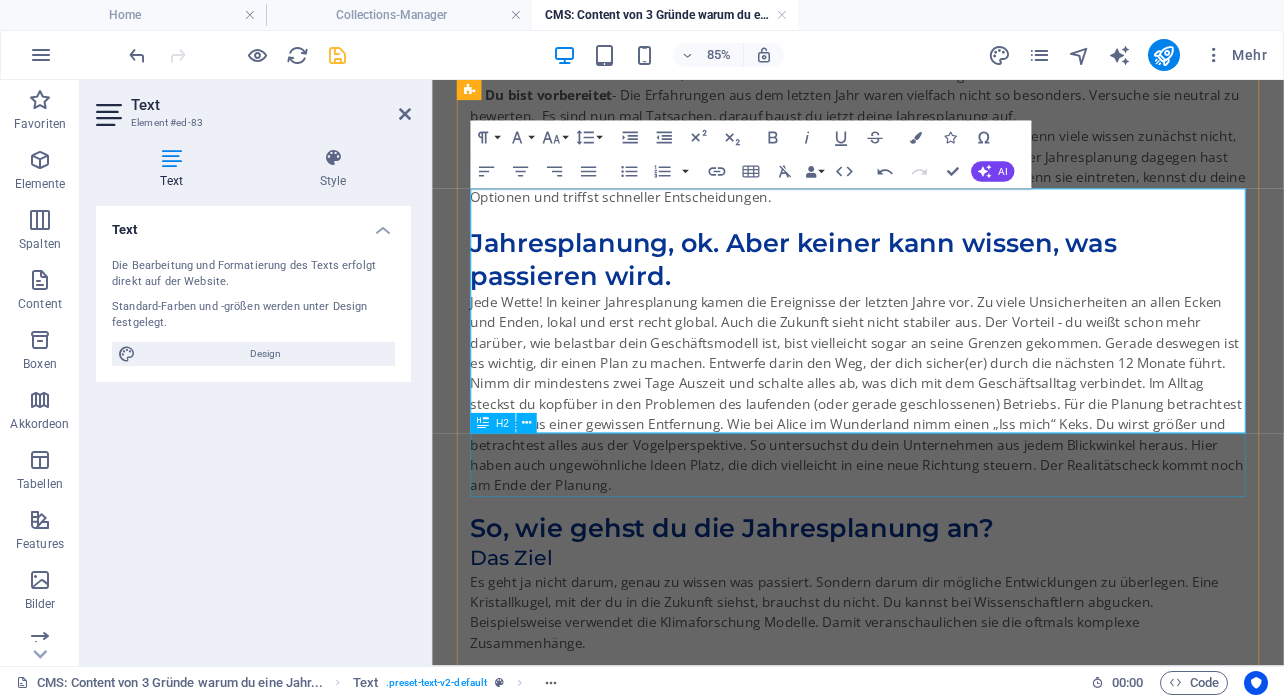 click on "Jahresplanung, ok. Aber keiner kann wissen, was passieren wird." at bounding box center (933, 291) 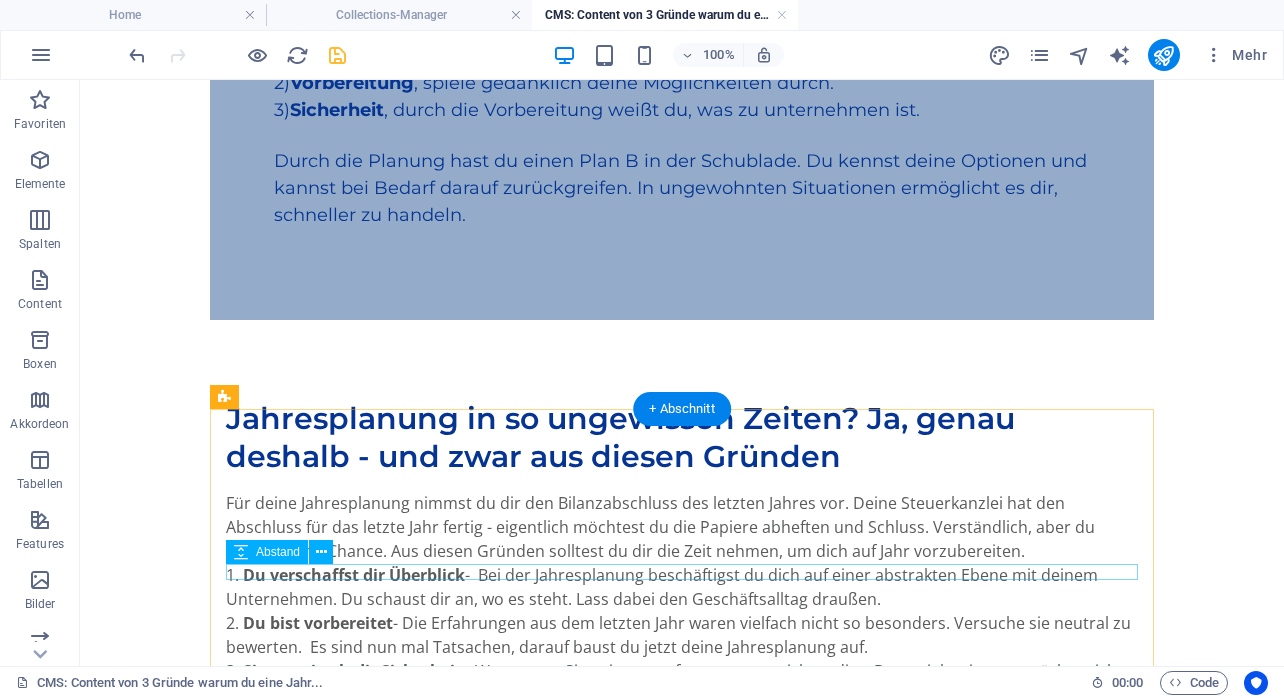 scroll, scrollTop: 558, scrollLeft: 0, axis: vertical 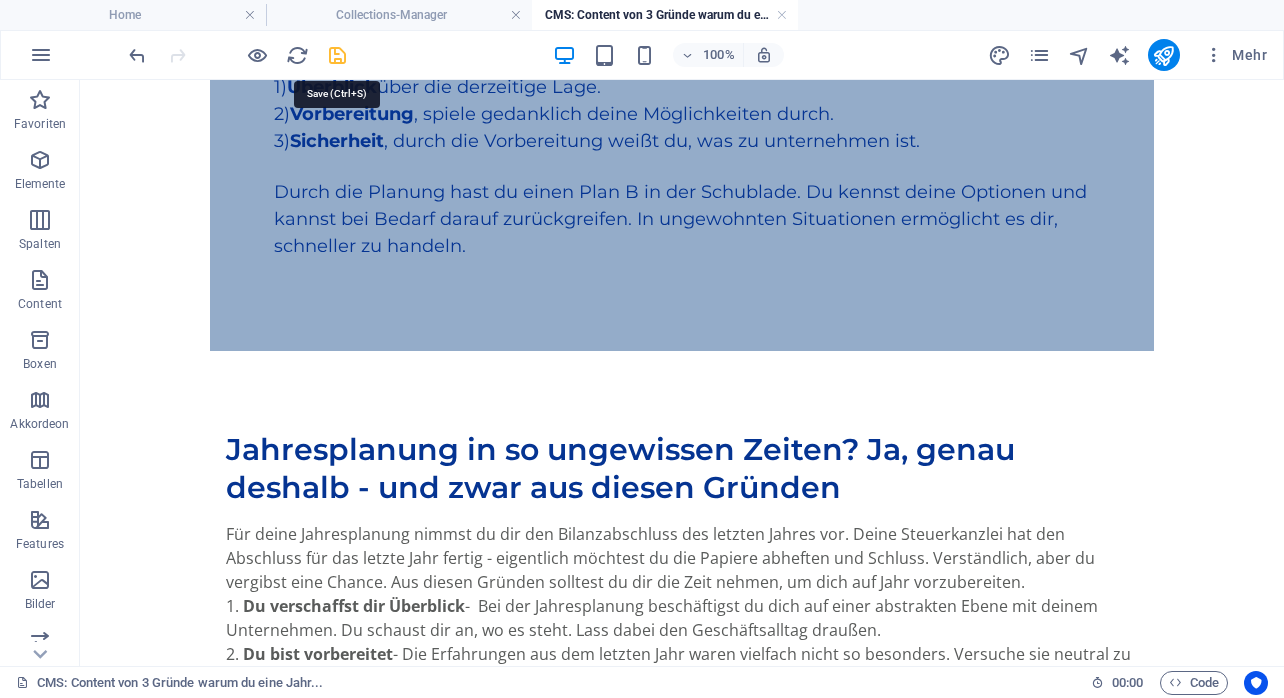click at bounding box center (337, 55) 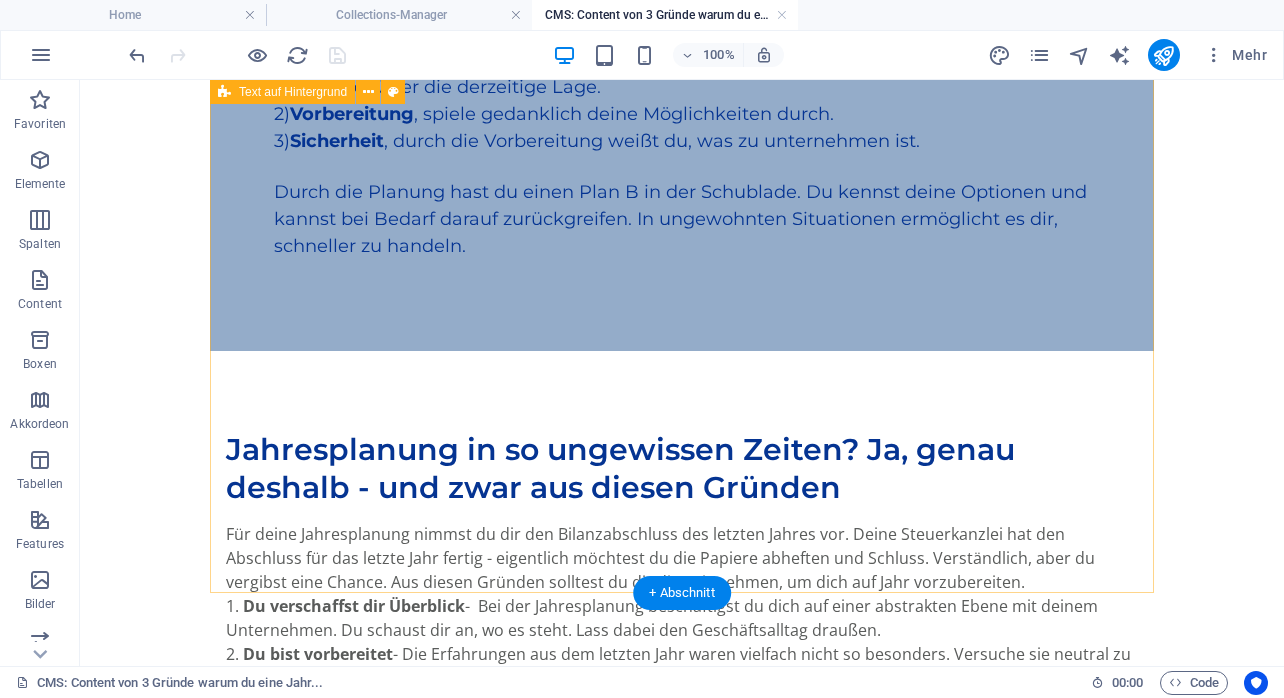 click on "Das Wichtigste in Kürze Ziel einer Jahresplanung:   Maßnahmen, überlegen, wie du auf wahrscheinliche Entwicklungen reagieren kannst.   Aus diesen drei Gründen ist es wichtig, eine Jahresplanung zu haben:   1)  Überblick  über die derzeitige Lage.   2)  Vorbereitung , spiele gedanklich deine Möglichkeiten durch.   3)  Sicherheit , durch die Vorbereitung weißt du, was zu unternehmen ist.   Durch die Planung hast du einen Plan B in der Schublade. Du kennst deine Optionen und kannst bei Bedarf darauf zurückgreifen. In ungewohnten Situationen ermöglicht es dir, schneller zu handeln." at bounding box center [682, 124] 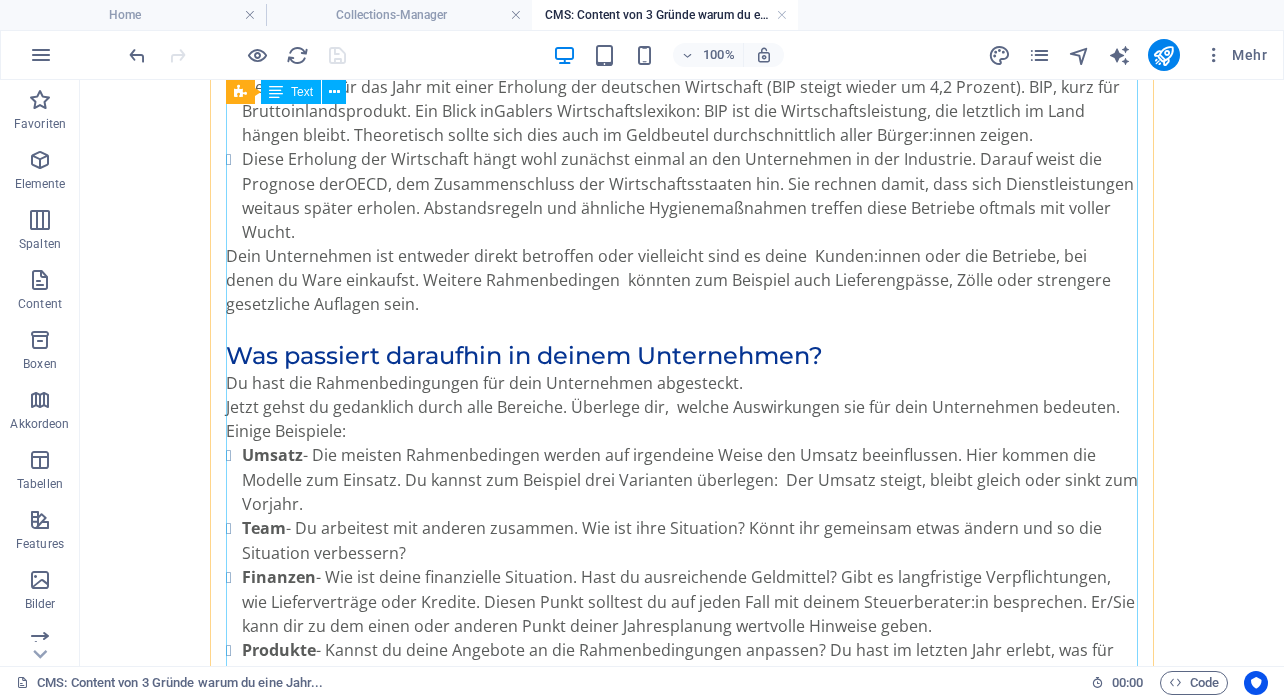 scroll, scrollTop: 2088, scrollLeft: 0, axis: vertical 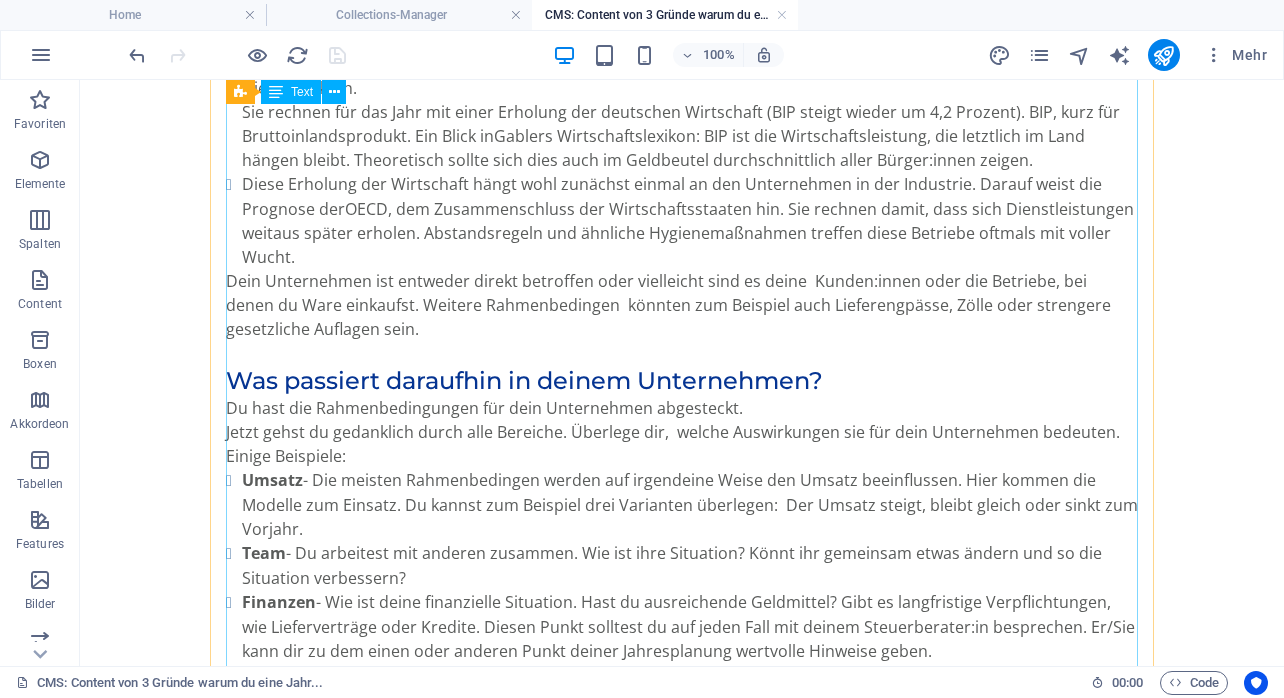 click on "Das Ziel Es geht ja nicht darum, genau zu wissen was passiert. Sondern darum dir mögliche Entwicklungen zu überlegen. Eine Kristallkugel, mit der du in die Zukunft siehst, brauchst du nicht. Du kannst bei Wissenschaftlern abgucken.  Beispielsweise verwendet die Klimaforschung Modelle. Damit veranschaulichen sie die oftmals komplexe Zusammenhänge. Für die Jahresplanung brauchst du keine Kristallkugel. Ähnlich kannst du vorgehen. Entwerfe für die Möglichkeiten einen Ereignispfad. Wie wahrscheinlich treten deiner Meinung nach die Ereignisse ein? Was bewirken sie in deinem Unternehmen? Ob du dir einen großen Bogen Papier vornimmst oder am Computer, zum Beispiel mit einer Mindmap oder Tabellenprogramm arbeitest, ist im Grunde egal. Hauptsache es funktioniert für dich. Die Rahmenbedingungen  Beginne mit Ereignissen, von denen dein Unternehmen betroffen ist oder sein könnte. Überlege dir, wie sie sich auf das Geschäft und auf deine finanzielle Situation auswirken. Das  Ifo Institut OECD Umsatz Team" at bounding box center (682, 363) 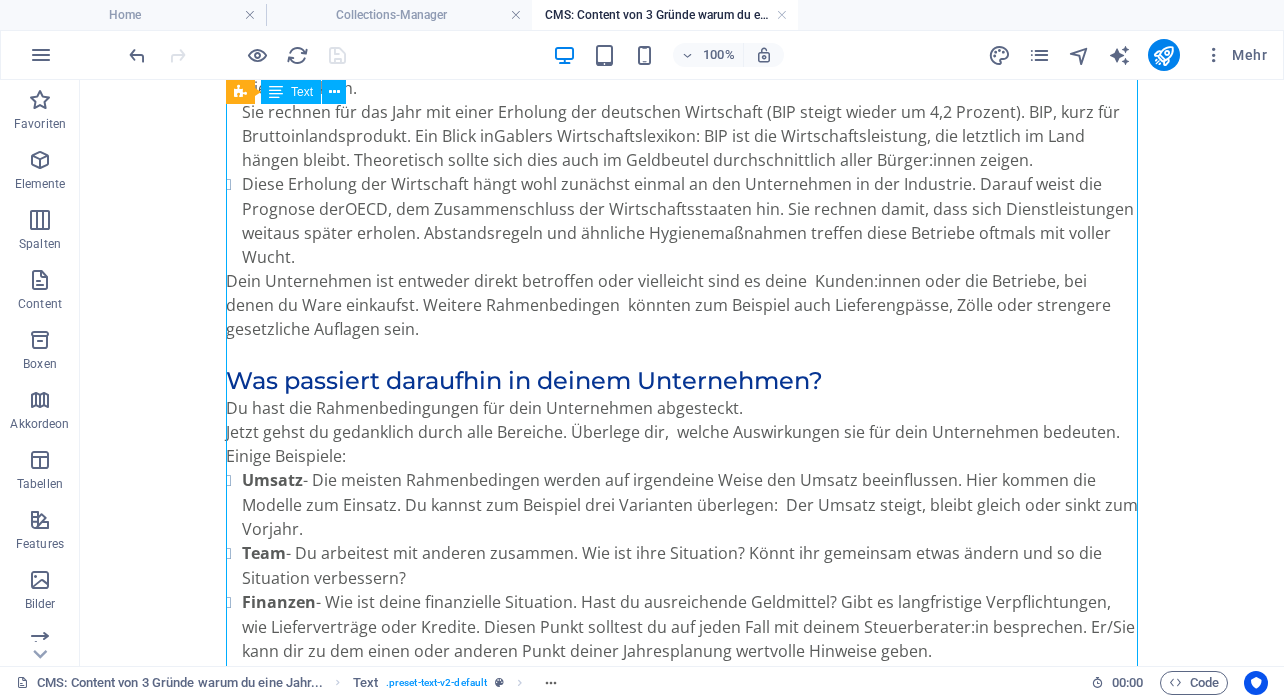 click on "Das Ziel Es geht ja nicht darum, genau zu wissen was passiert. Sondern darum dir mögliche Entwicklungen zu überlegen. Eine Kristallkugel, mit der du in die Zukunft siehst, brauchst du nicht. Du kannst bei Wissenschaftlern abgucken.  Beispielsweise verwendet die Klimaforschung Modelle. Damit veranschaulichen sie die oftmals komplexe Zusammenhänge. Für die Jahresplanung brauchst du keine Kristallkugel. Ähnlich kannst du vorgehen. Entwerfe für die Möglichkeiten einen Ereignispfad. Wie wahrscheinlich treten deiner Meinung nach die Ereignisse ein? Was bewirken sie in deinem Unternehmen? Ob du dir einen großen Bogen Papier vornimmst oder am Computer, zum Beispiel mit einer Mindmap oder Tabellenprogramm arbeitest, ist im Grunde egal. Hauptsache es funktioniert für dich. Die Rahmenbedingungen  Beginne mit Ereignissen, von denen dein Unternehmen betroffen ist oder sein könnte. Überlege dir, wie sie sich auf das Geschäft und auf deine finanzielle Situation auswirken. Das  Ifo Institut OECD Umsatz Team" at bounding box center (682, 363) 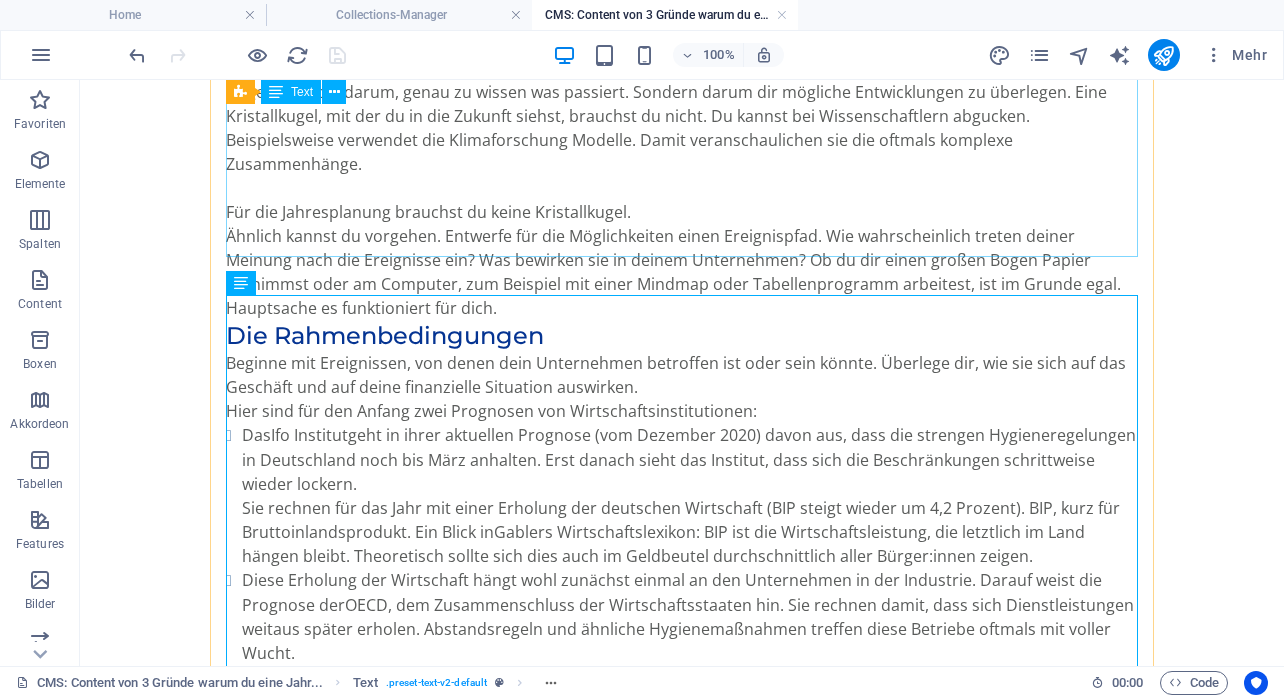 scroll, scrollTop: 1680, scrollLeft: 0, axis: vertical 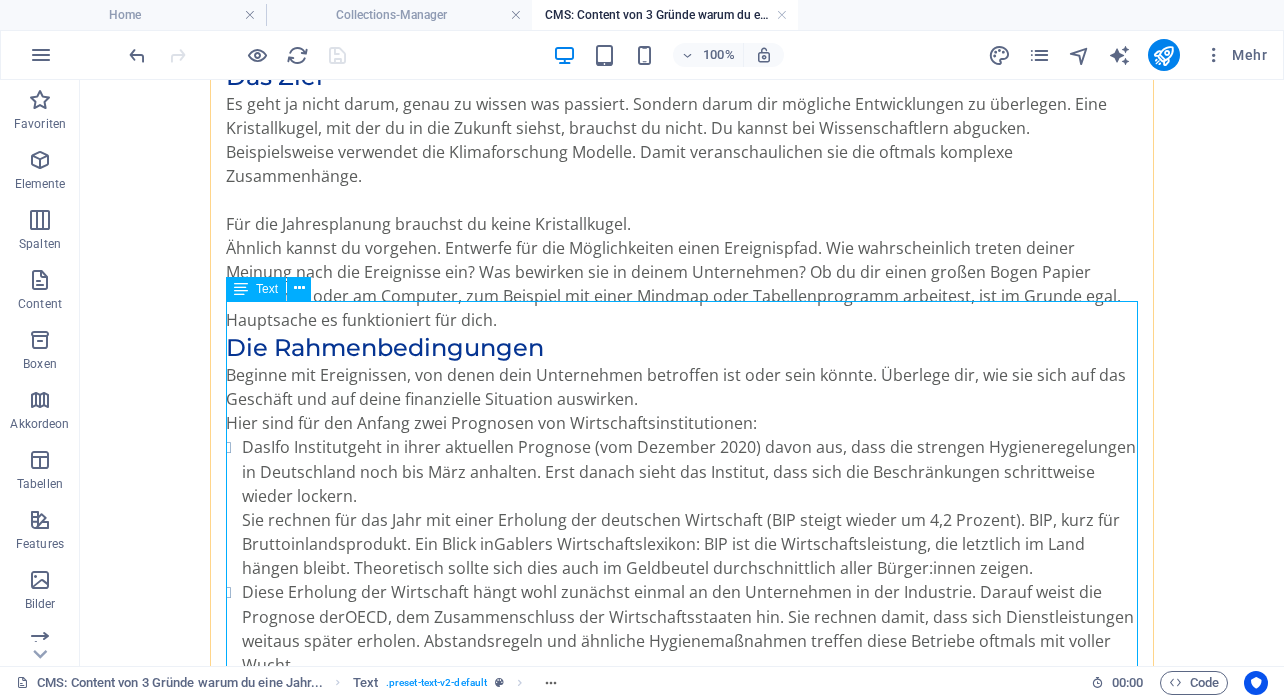 click on "Das Ziel Es geht ja nicht darum, genau zu wissen was passiert. Sondern darum dir mögliche Entwicklungen zu überlegen. Eine Kristallkugel, mit der du in die Zukunft siehst, brauchst du nicht. Du kannst bei Wissenschaftlern abgucken.  Beispielsweise verwendet die Klimaforschung Modelle. Damit veranschaulichen sie die oftmals komplexe Zusammenhänge. Für die Jahresplanung brauchst du keine Kristallkugel. Ähnlich kannst du vorgehen. Entwerfe für die Möglichkeiten einen Ereignispfad. Wie wahrscheinlich treten deiner Meinung nach die Ereignisse ein? Was bewirken sie in deinem Unternehmen? Ob du dir einen großen Bogen Papier vornimmst oder am Computer, zum Beispiel mit einer Mindmap oder Tabellenprogramm arbeitest, ist im Grunde egal. Hauptsache es funktioniert für dich. Die Rahmenbedingungen  Beginne mit Ereignissen, von denen dein Unternehmen betroffen ist oder sein könnte. Überlege dir, wie sie sich auf das Geschäft und auf deine finanzielle Situation auswirken. Das  Ifo Institut OECD Umsatz Team" at bounding box center (682, 771) 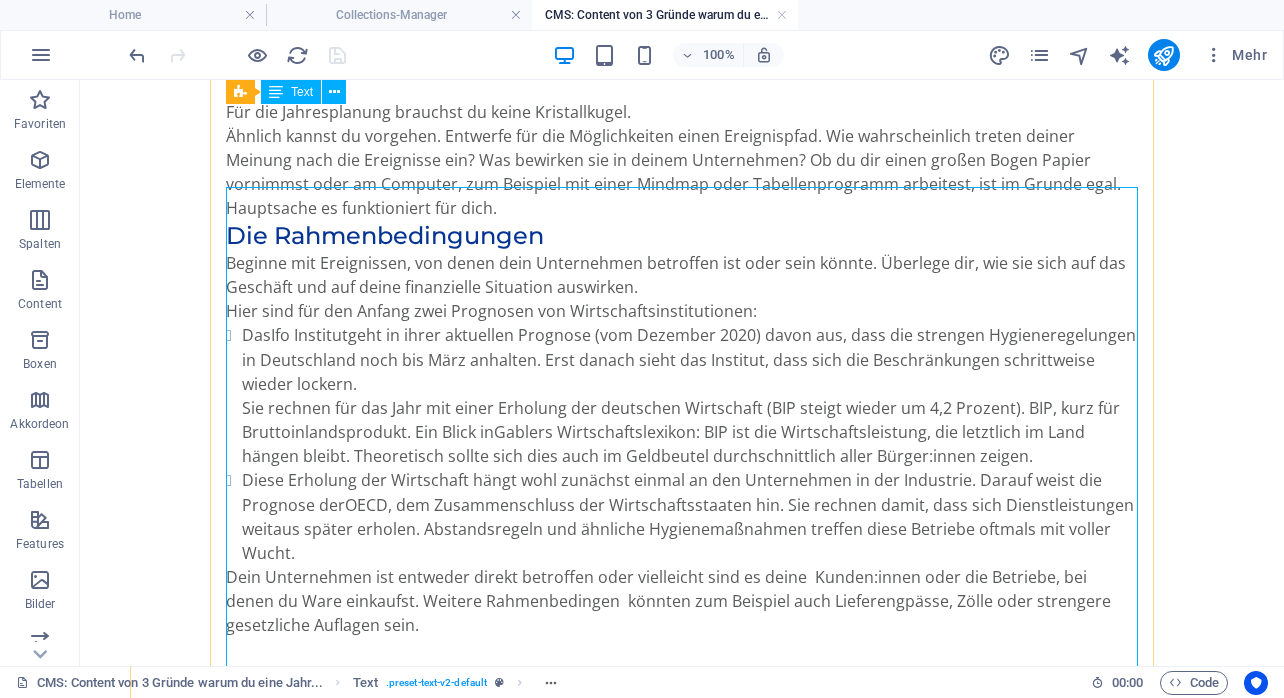 scroll, scrollTop: 1789, scrollLeft: 0, axis: vertical 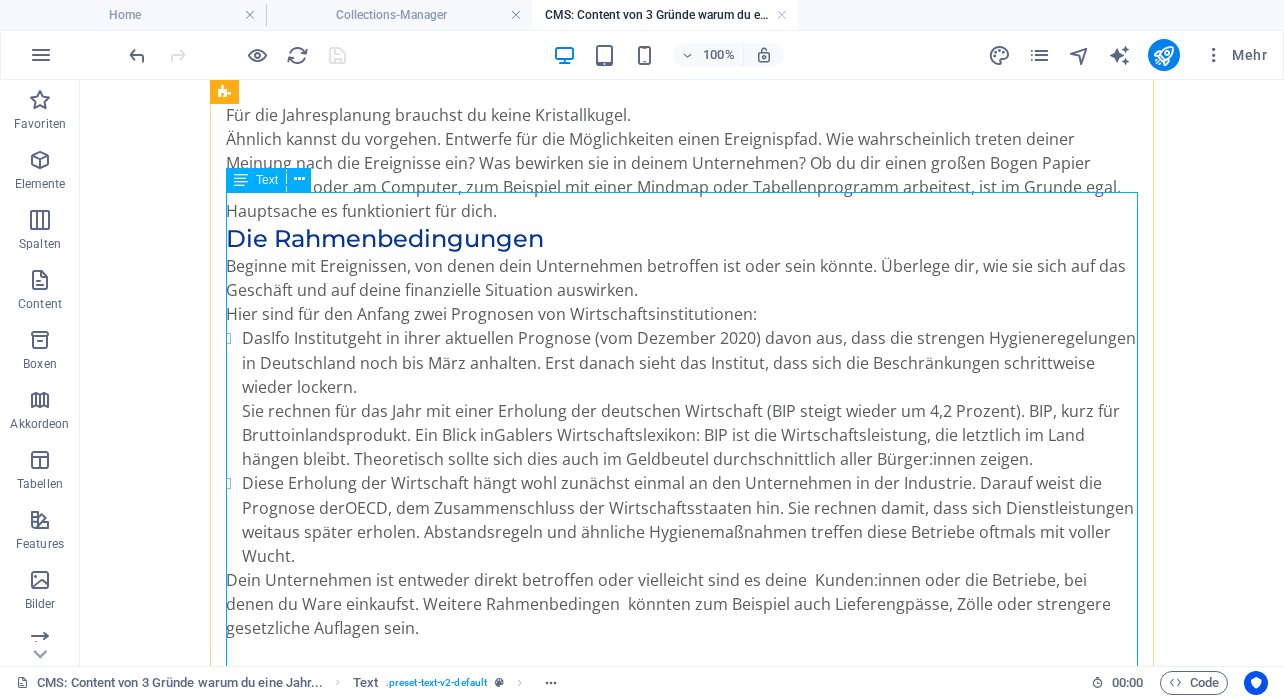 click on "Das Ziel Es geht ja nicht darum, genau zu wissen was passiert. Sondern darum dir mögliche Entwicklungen zu überlegen. Eine Kristallkugel, mit der du in die Zukunft siehst, brauchst du nicht. Du kannst bei Wissenschaftlern abgucken.  Beispielsweise verwendet die Klimaforschung Modelle. Damit veranschaulichen sie die oftmals komplexe Zusammenhänge. Für die Jahresplanung brauchst du keine Kristallkugel. Ähnlich kannst du vorgehen. Entwerfe für die Möglichkeiten einen Ereignispfad. Wie wahrscheinlich treten deiner Meinung nach die Ereignisse ein? Was bewirken sie in deinem Unternehmen? Ob du dir einen großen Bogen Papier vornimmst oder am Computer, zum Beispiel mit einer Mindmap oder Tabellenprogramm arbeitest, ist im Grunde egal. Hauptsache es funktioniert für dich. Die Rahmenbedingungen  Beginne mit Ereignissen, von denen dein Unternehmen betroffen ist oder sein könnte. Überlege dir, wie sie sich auf das Geschäft und auf deine finanzielle Situation auswirken. Das  Ifo Institut OECD Umsatz Team" at bounding box center [682, 662] 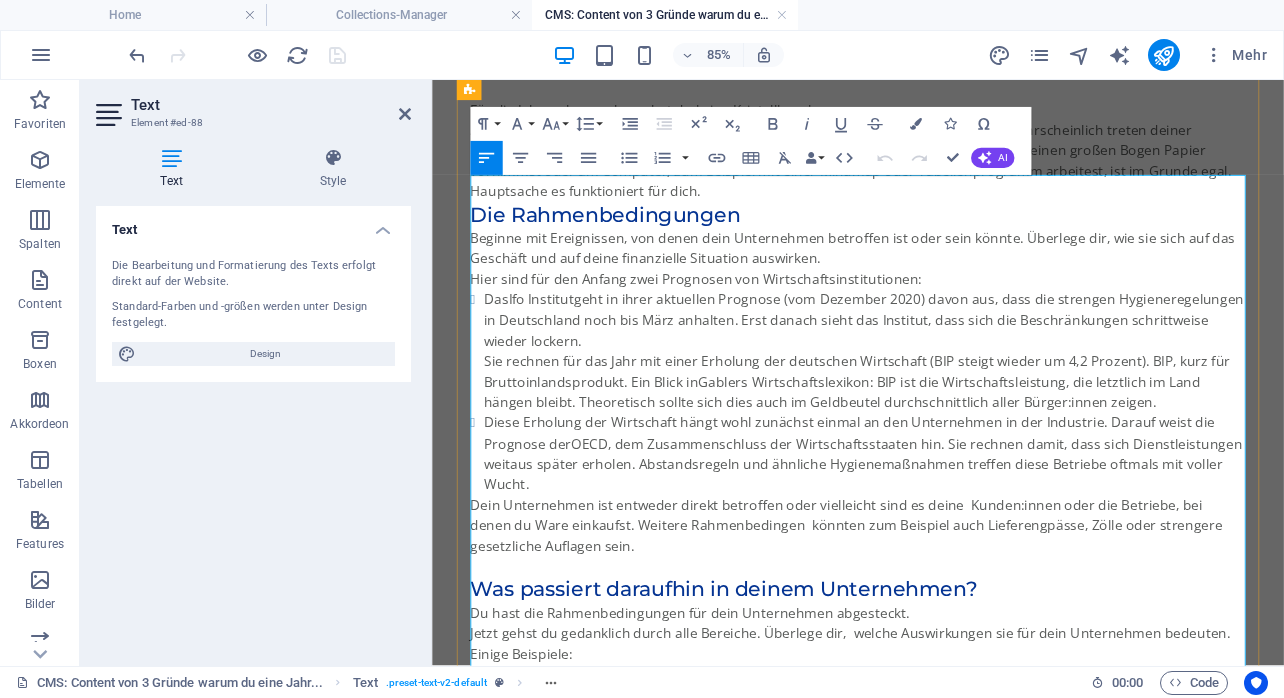 click on "Es geht ja nicht darum, genau zu wissen was passiert. Sondern darum dir mögliche Entwicklungen zu überlegen. Eine Kristallkugel, mit der du in die Zukunft siehst, brauchst du nicht. Du kannst bei Wissenschaftlern abgucken.  Beispielsweise verwendet die Klimaforschung Modelle. Damit veranschaulichen sie die oftmals komplexe Zusammenhänge." at bounding box center (933, 31) 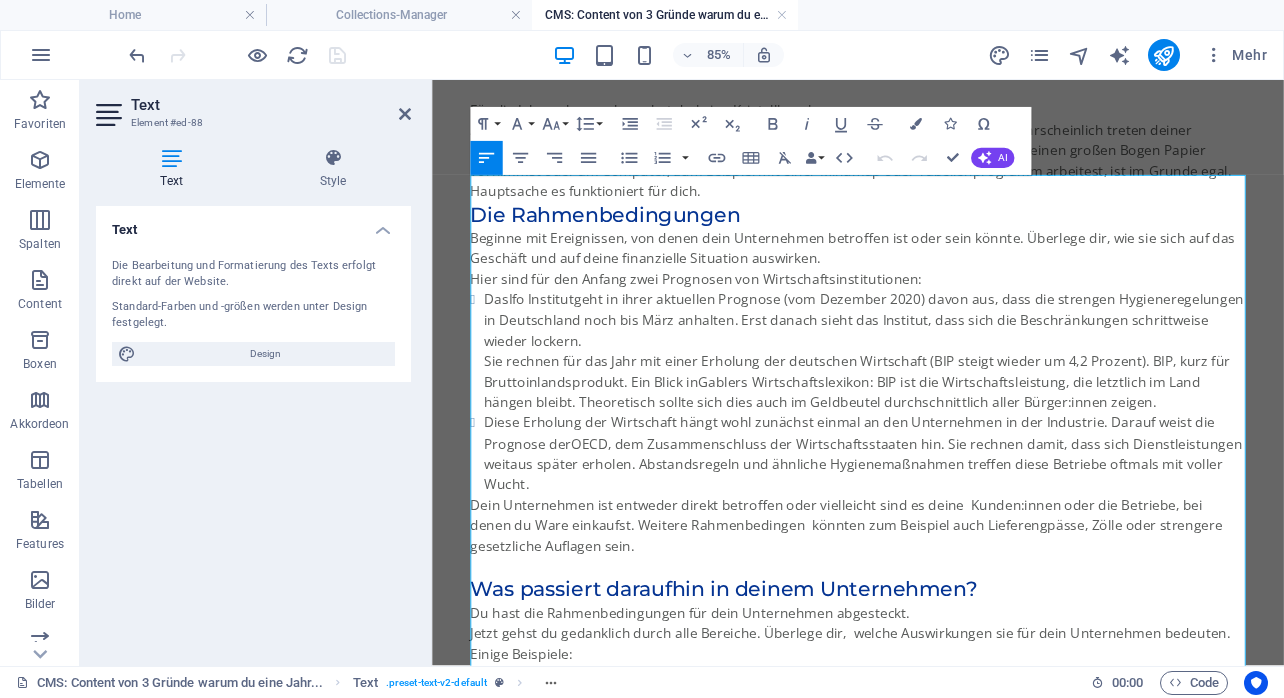 click on ",  was" 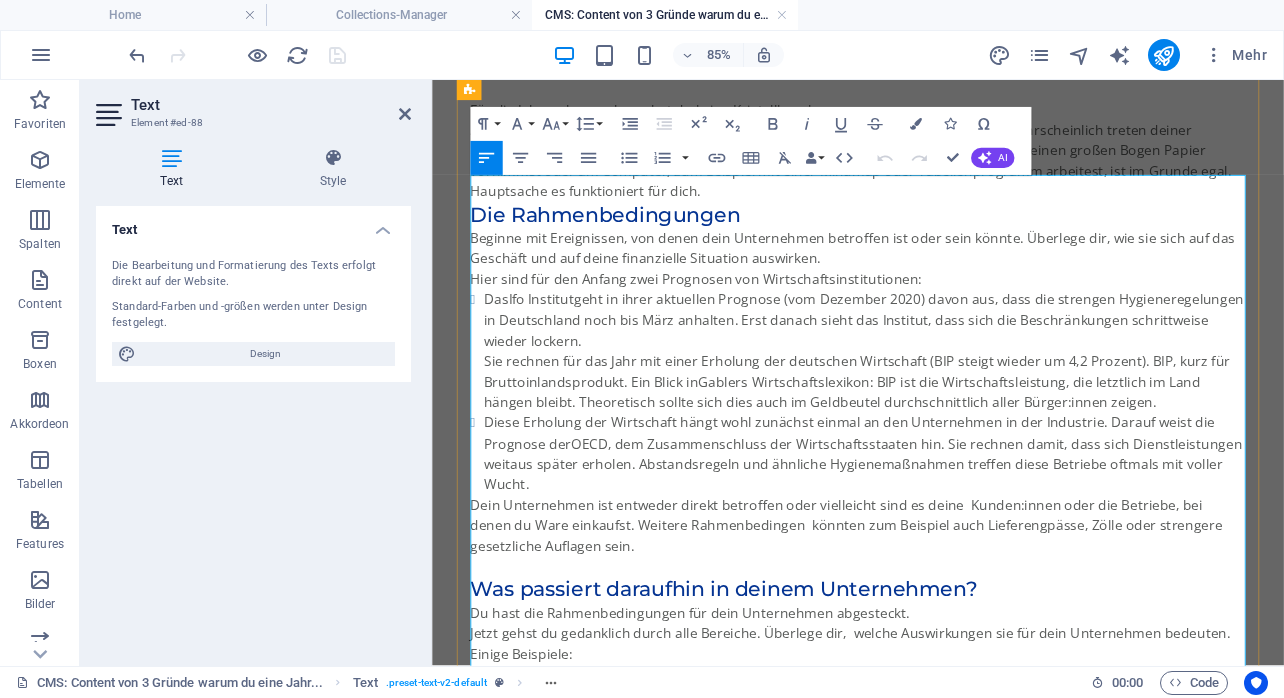 click on "Es geht ja nicht darum, genau zu wissen, was passiert. Sondern darum dir mögliche Entwicklungen zu überlegen. Eine Kristallkugel, mit der du in die Zukunft siehst, brauchst du nicht. Du kannst bei Wissenschaftlern abgucken.  Beispielsweise verwendet die Klimaforschung Modelle. Damit veranschaulichen sie die oftmals komplexe Zusammenhänge." at bounding box center (933, 31) 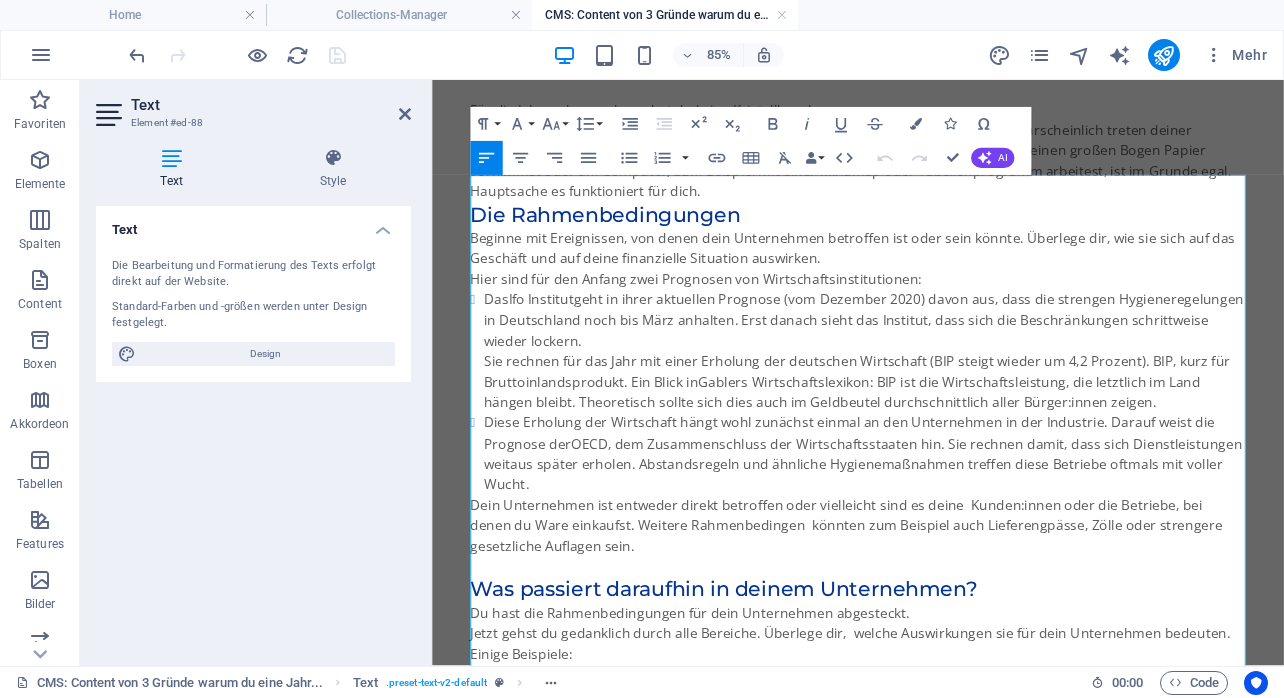 click on "darum ," 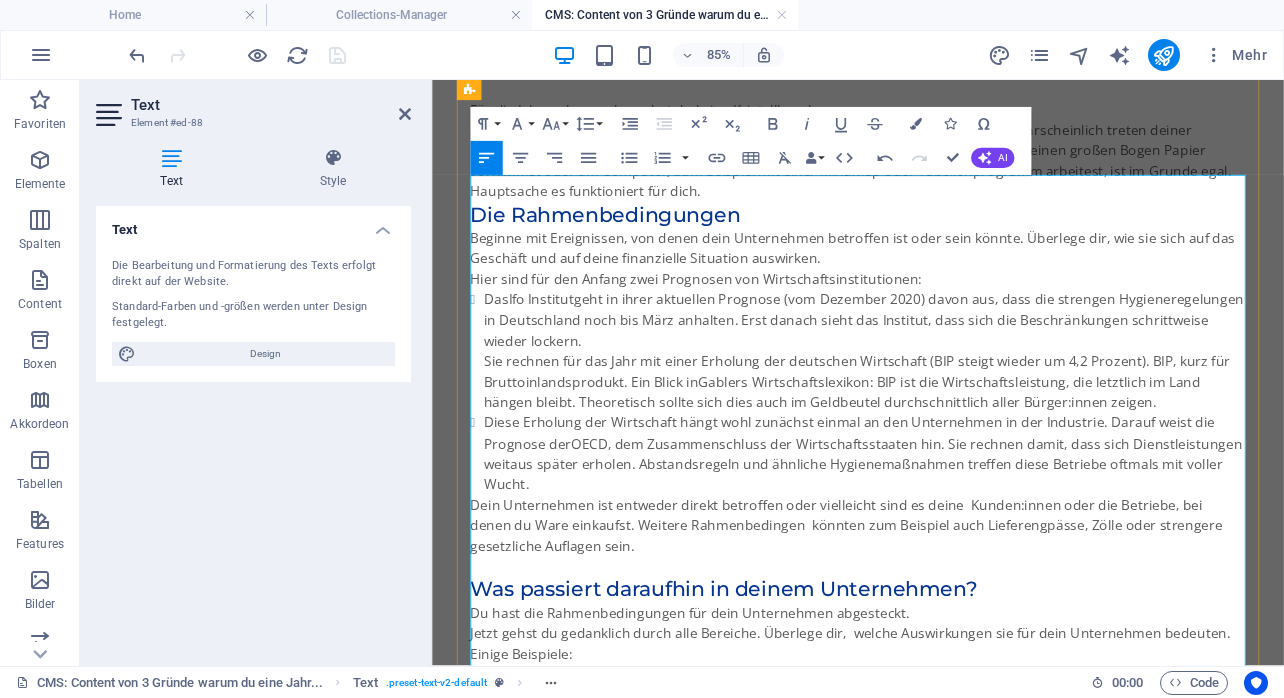drag, startPoint x: 1004, startPoint y: 239, endPoint x: 951, endPoint y: 236, distance: 53.08484 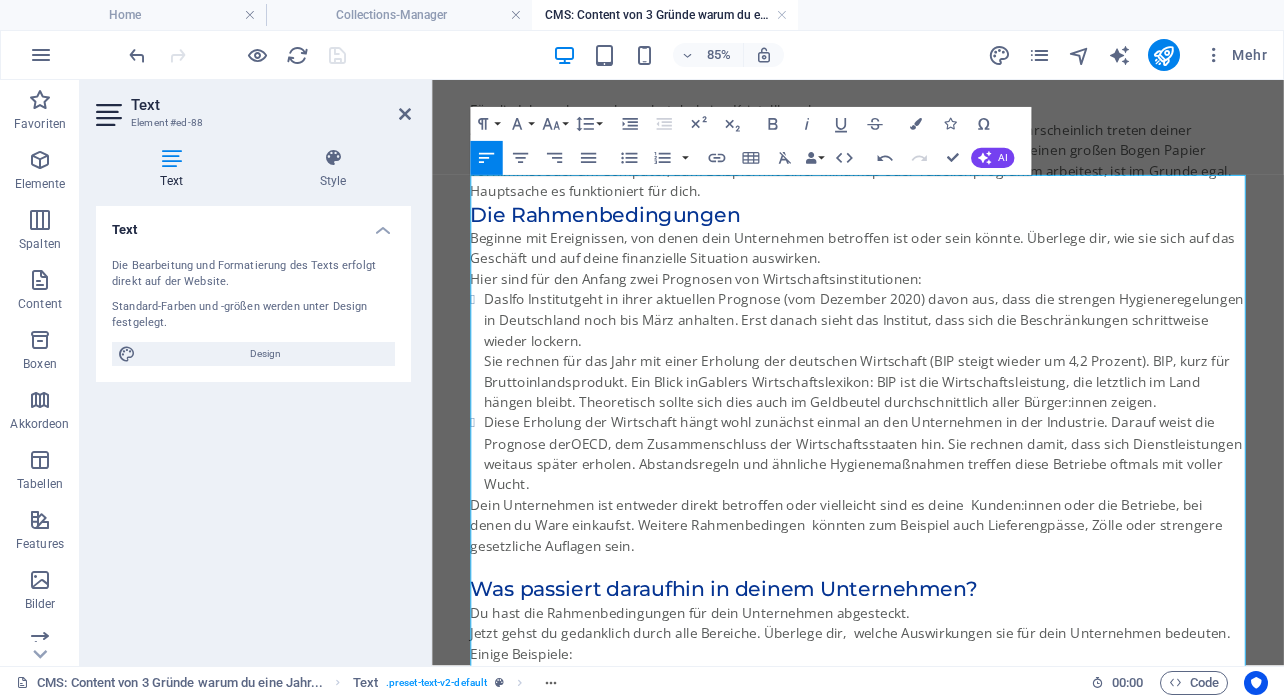 click on ",  Sondern" 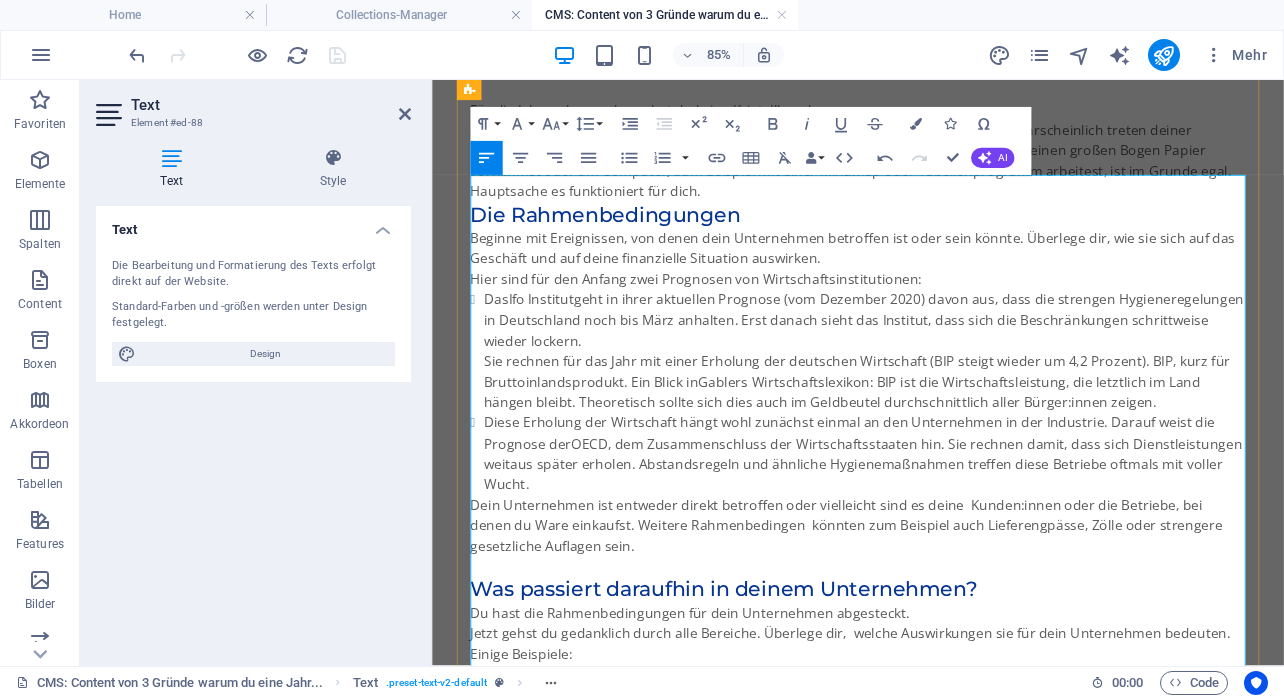 click on "Es geht ja nicht darum, genau zu wissen, was passiert:, Sondern dir mögliche Entwicklungen zu überlegen. Eine Kristallkugel, mit der du in die Zukunft siehst, brauchst du nicht. Du kannst bei Wissenschaftlern abgucken.  Beispielsweise verwendet die Klimaforschung Modelle. Damit veranschaulichen sie die oftmals komplexe Zusammenhänge." at bounding box center (933, 31) 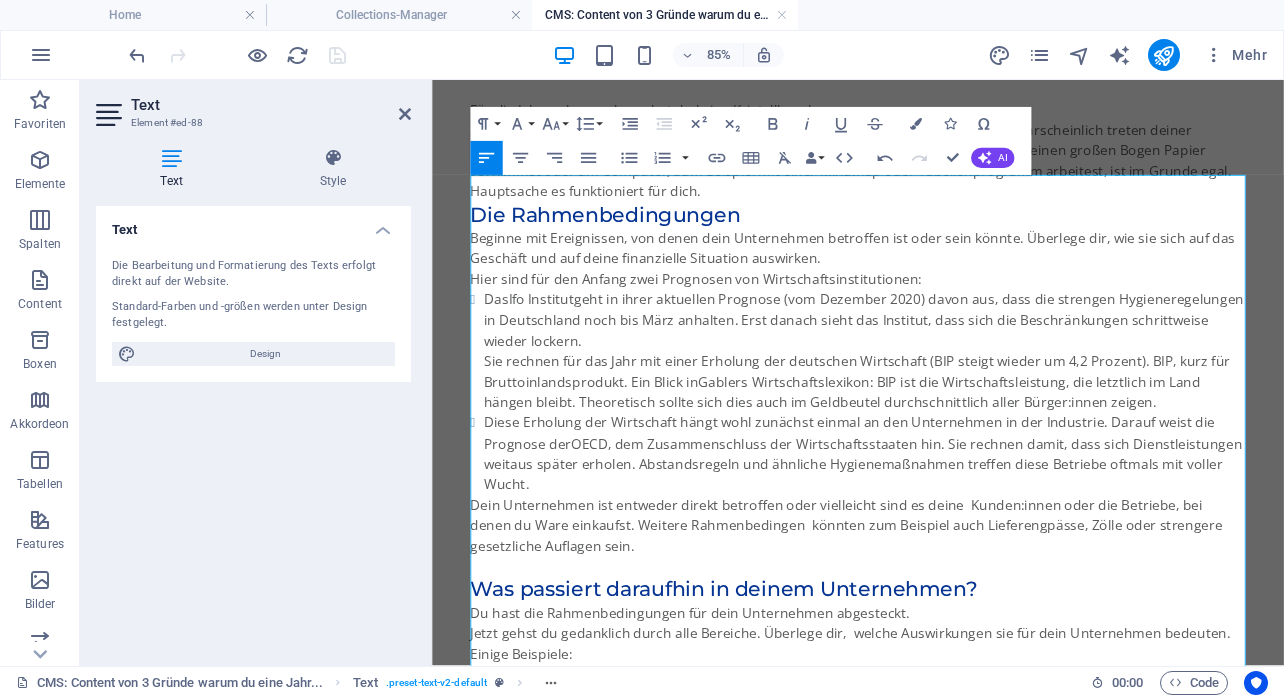 click on ",  Sondern" 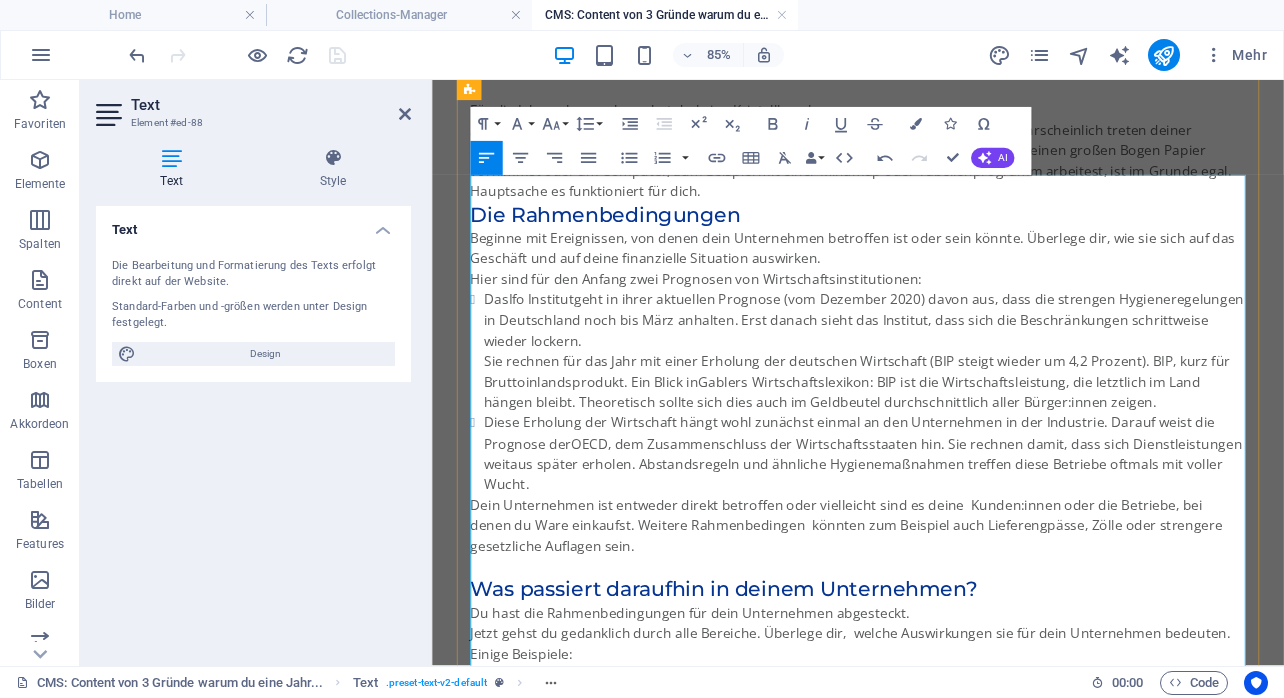 click on "Es geht ja nicht darum, genau zu wissen, was passiert:, Sondern dir mögliche Entwicklungen zu überlegen. Eine Kristallkugel, mit der du in die Zukunft siehst, brauchst du nicht. Du kannst bei Wissenschaftlern abgucken.  Beispielsweise verwendet die Klimaforschung Modelle. Damit veranschaulichen sie die oftmals komplexe Zusammenhänge." at bounding box center [933, 31] 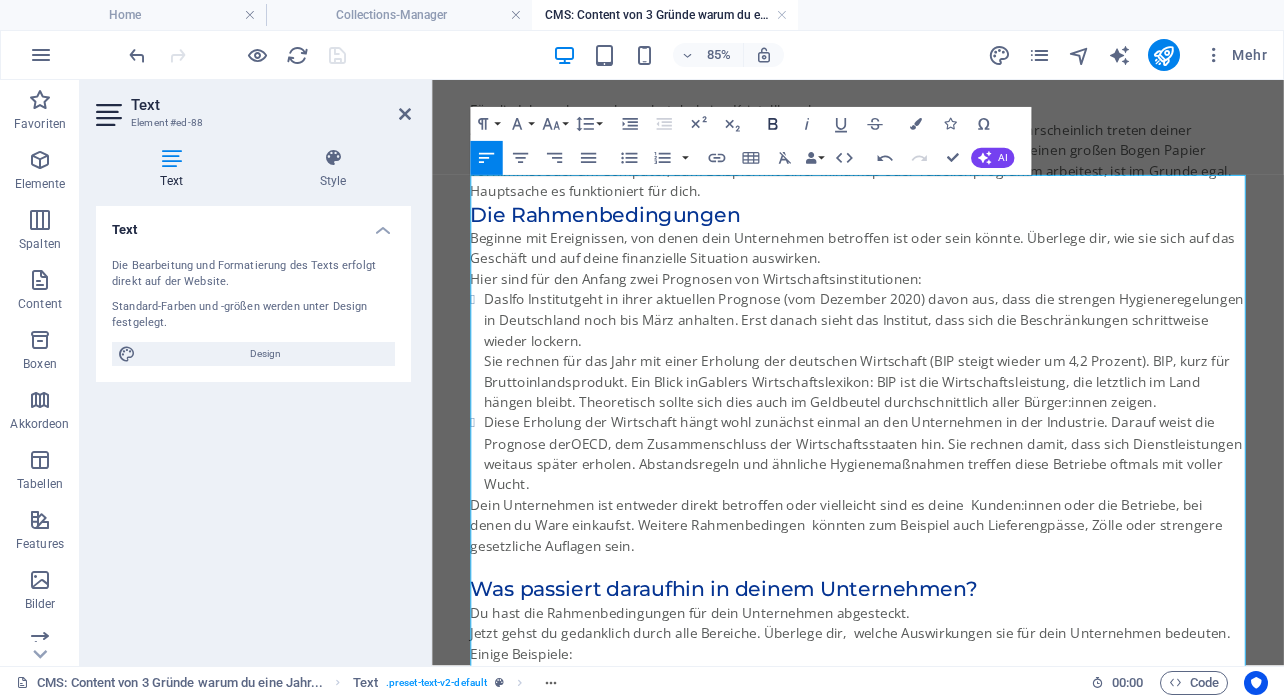 click 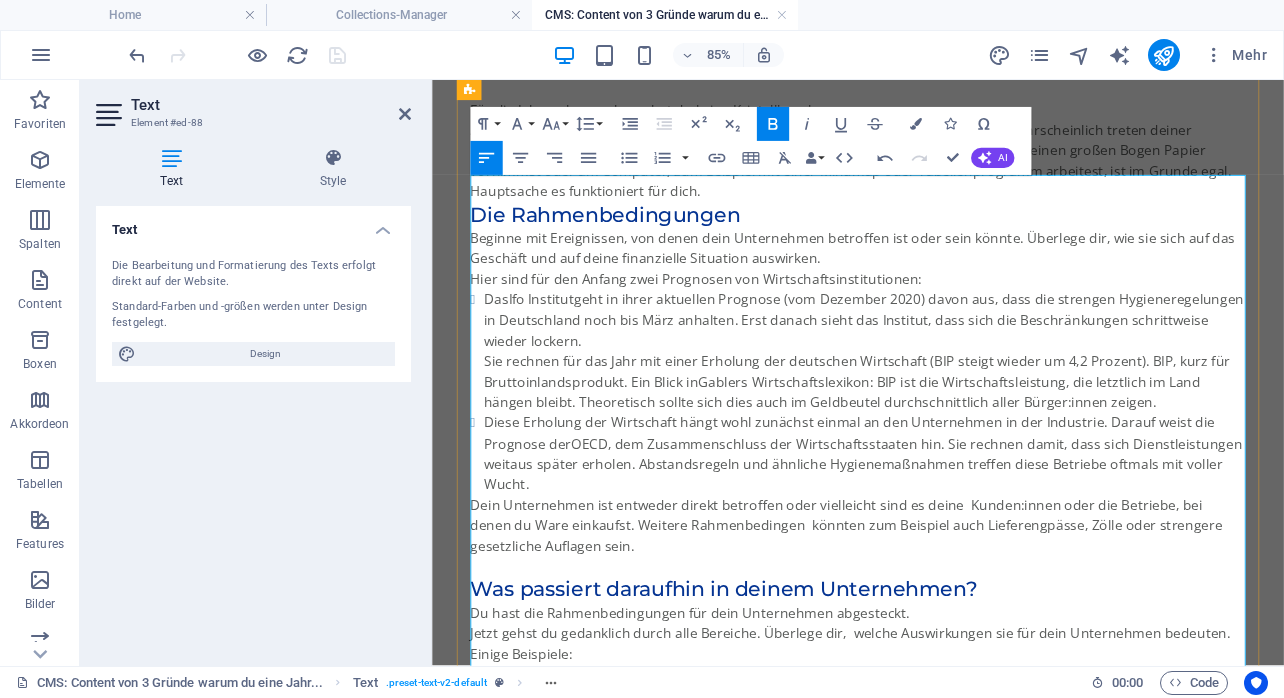 click on "Es geht ja nicht darum, genau zu wissen, was passiert, sondern dir  mögliche  Entwicklungen zu überlegen. Eine Kristallkugel, mit der du in die Zukunft siehst, brauchst du nicht. Du kannst bei Wissenschaftlern abgucken.  Beispielsweise verwendet die Klimaforschung Modelle. Damit veranschaulichen sie die oftmals komplexe Zusammenhänge." at bounding box center (933, 31) 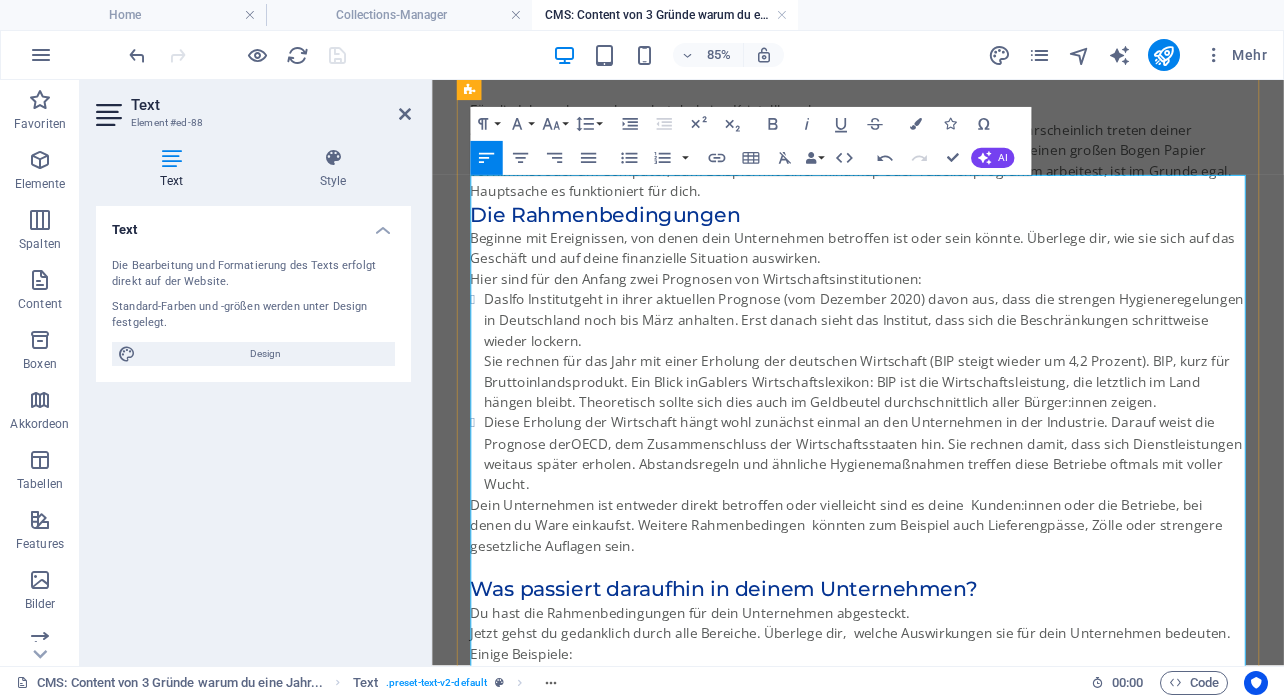 click on "Es geht ja nicht darum, genau zu wissen, was passiert, sondern dir mögliche Entwicklungen zu überlegen. Eine Kristallkugel, mit der du in die Zukunft siehst, brauchst du also nicht. Du kannst bei Wissenschaftlern abgucken. Beispielsweise verwendet die Klimaforschung Modelle. Damit veranschaulichen sie die oftmals komplexe Zusammenhänge." at bounding box center (933, 31) 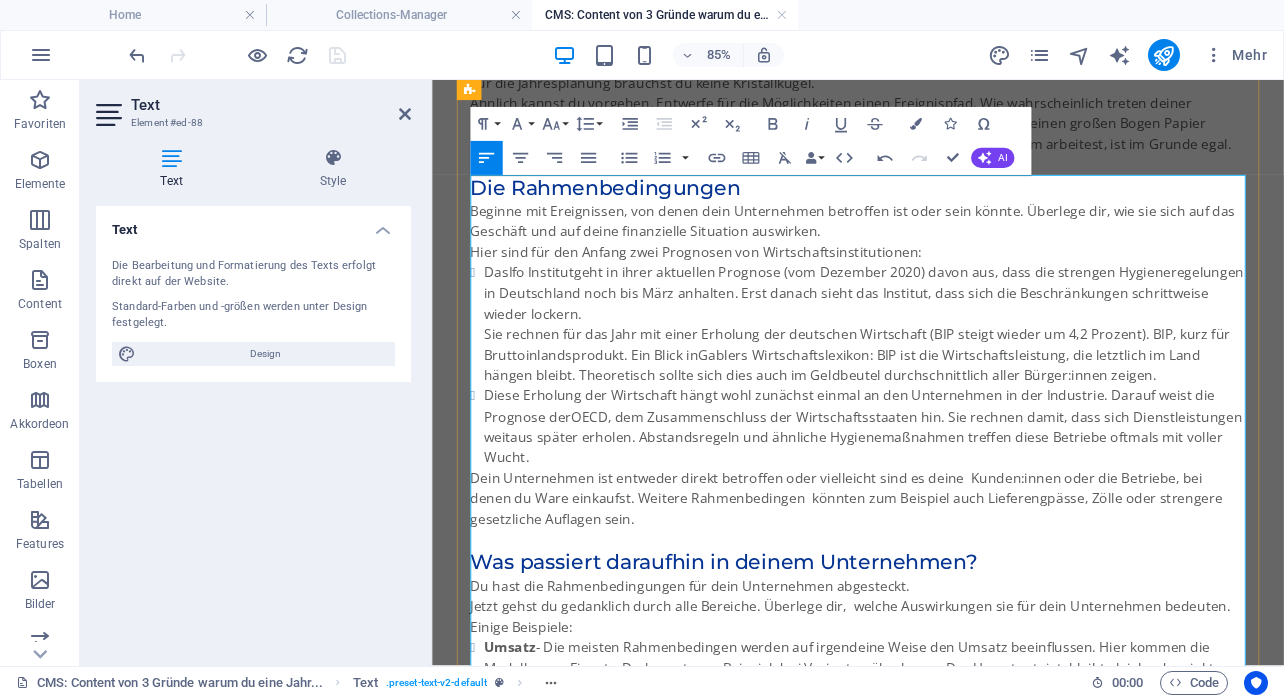 scroll, scrollTop: 1827, scrollLeft: 0, axis: vertical 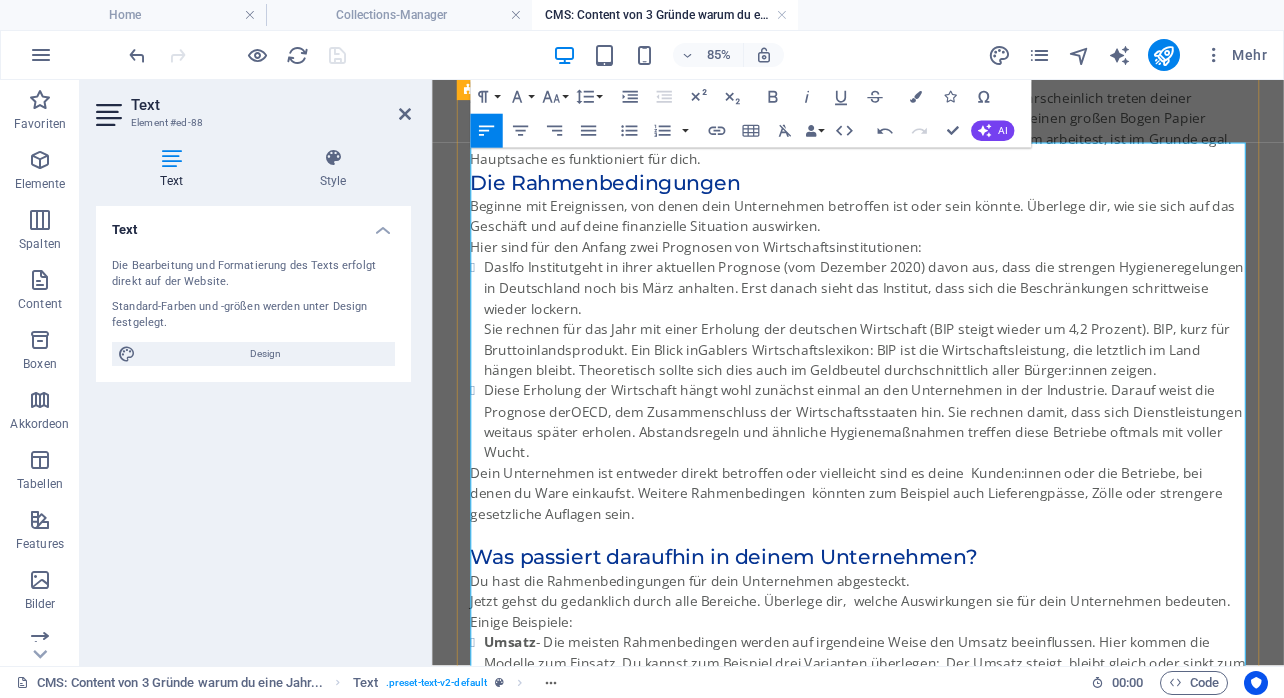 drag, startPoint x: 893, startPoint y: 311, endPoint x: 467, endPoint y: 315, distance: 426.01877 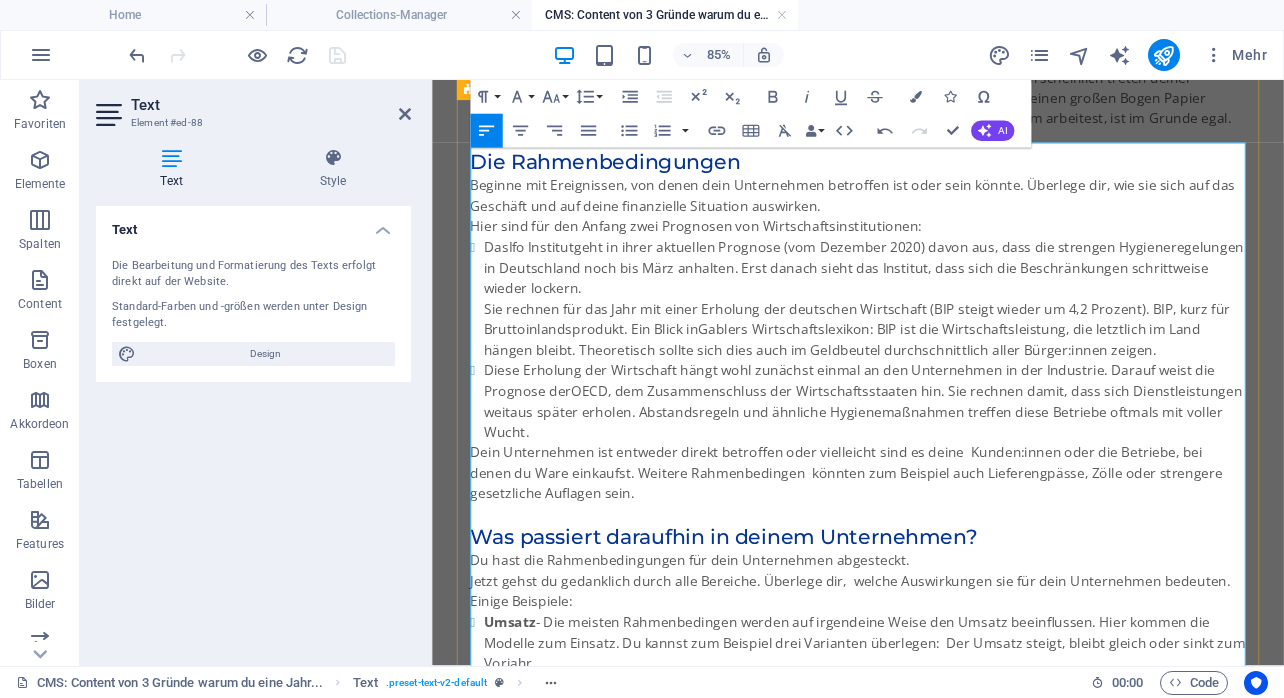 click on "Ähnlich kannst du vorgehen. Entwerfe für die Möglichkeiten einen Ereignispfad. Wie wahrscheinlich treten deiner Meinung nach die Ereignisse ein? Was bewirken sie in deinem Unternehmen? Ob du dir einen großen Bogen Papier vornimmst oder am Computer, zum Beispiel mit einer Mindmap oder Tabellenprogramm arbeitest, ist im Grunde egal. Hauptsache es funktioniert für dich." at bounding box center (933, 113) 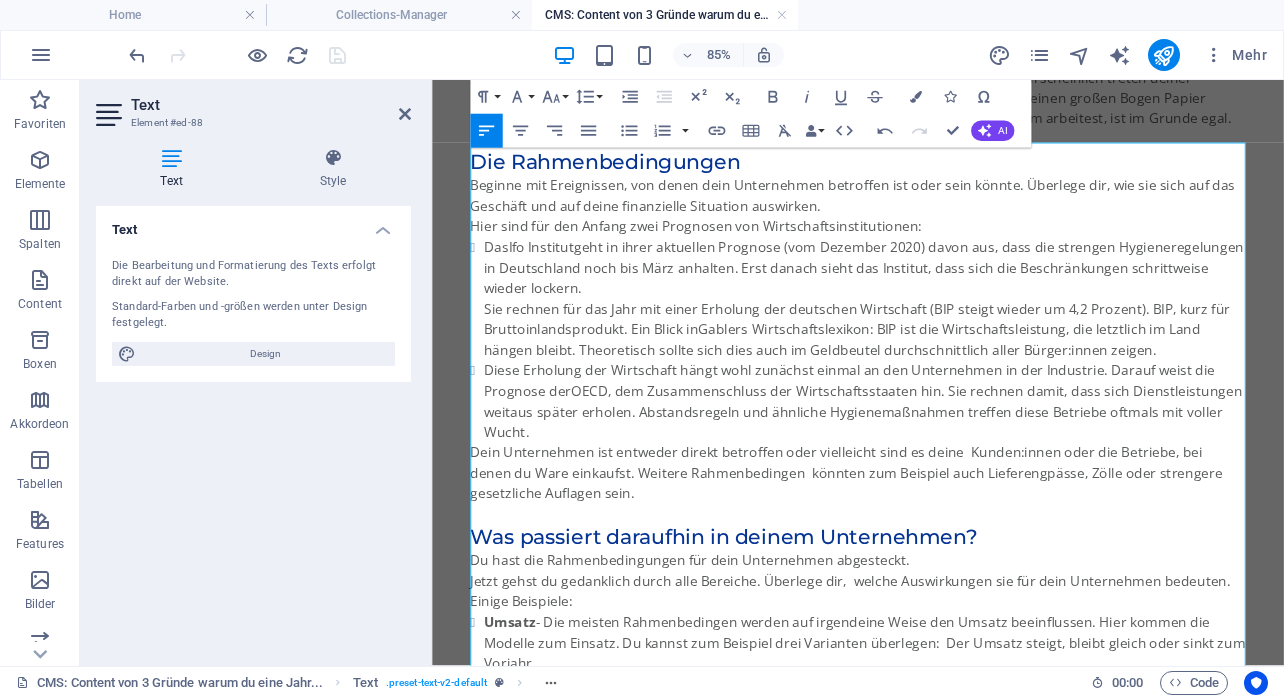 click on "Hauptsache ," 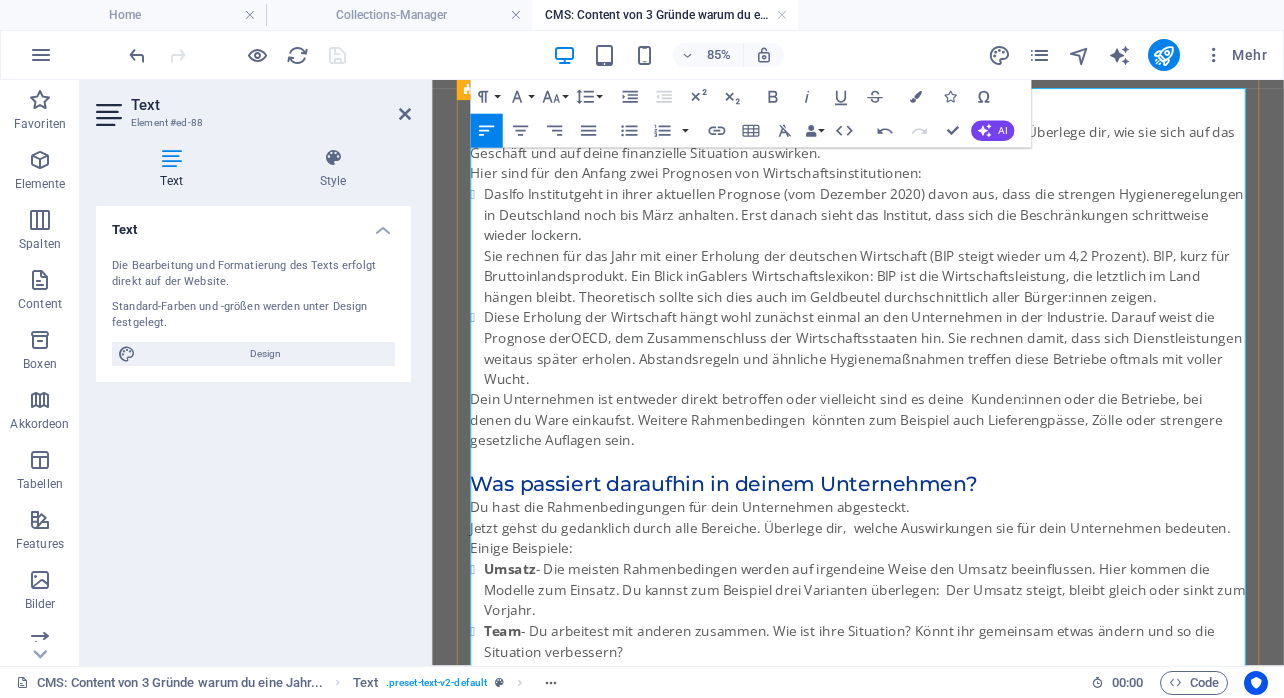 scroll, scrollTop: 1892, scrollLeft: 0, axis: vertical 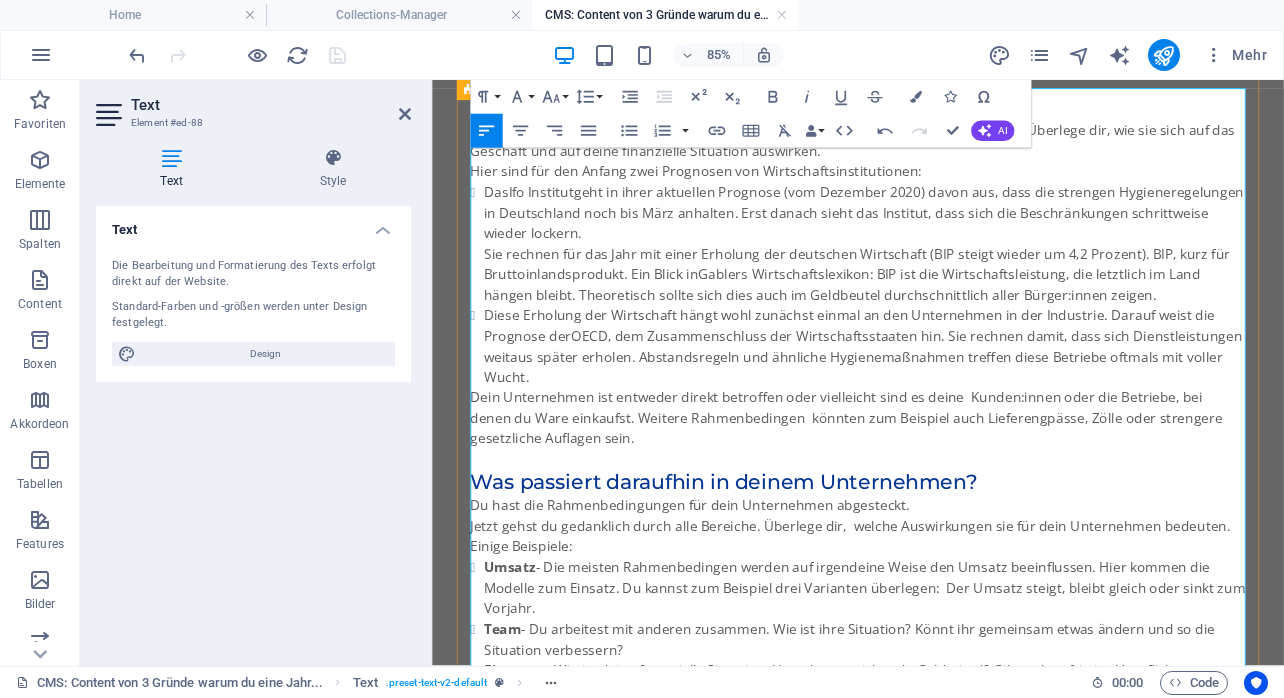 click on "Ähnlich kannst du vorgehen. Entwerfe für die Möglichkeiten einen Ereignispfad. Wie wahrscheinlich treten deiner Meinung nach die Ereignisse ein? Was bewirken sie in deinem Unternehmen? Ob du dir einen großen Bogen Papier vornimmst oder am Computer, zum Beispiel mit einer Mindmap oder Tabellenprogramm arbeitest, ist im Grunde egal. Hauptsache, es funktioniert für dich." at bounding box center (933, 48) 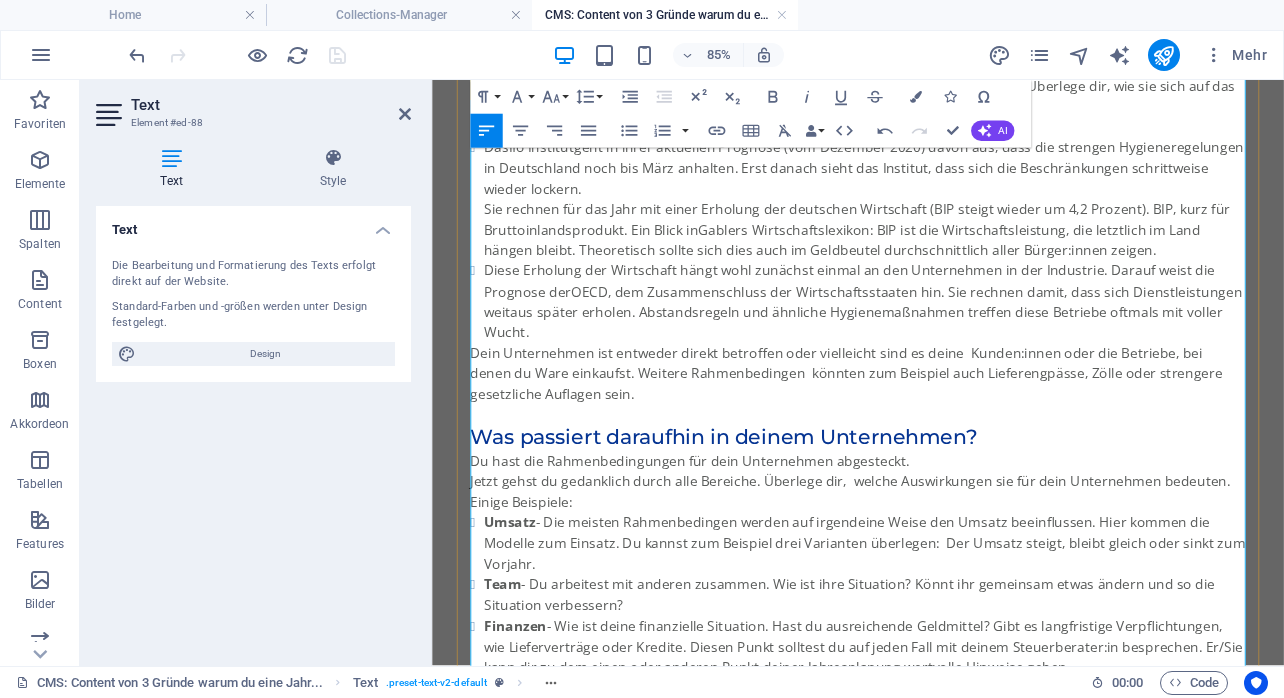 scroll, scrollTop: 1974, scrollLeft: 0, axis: vertical 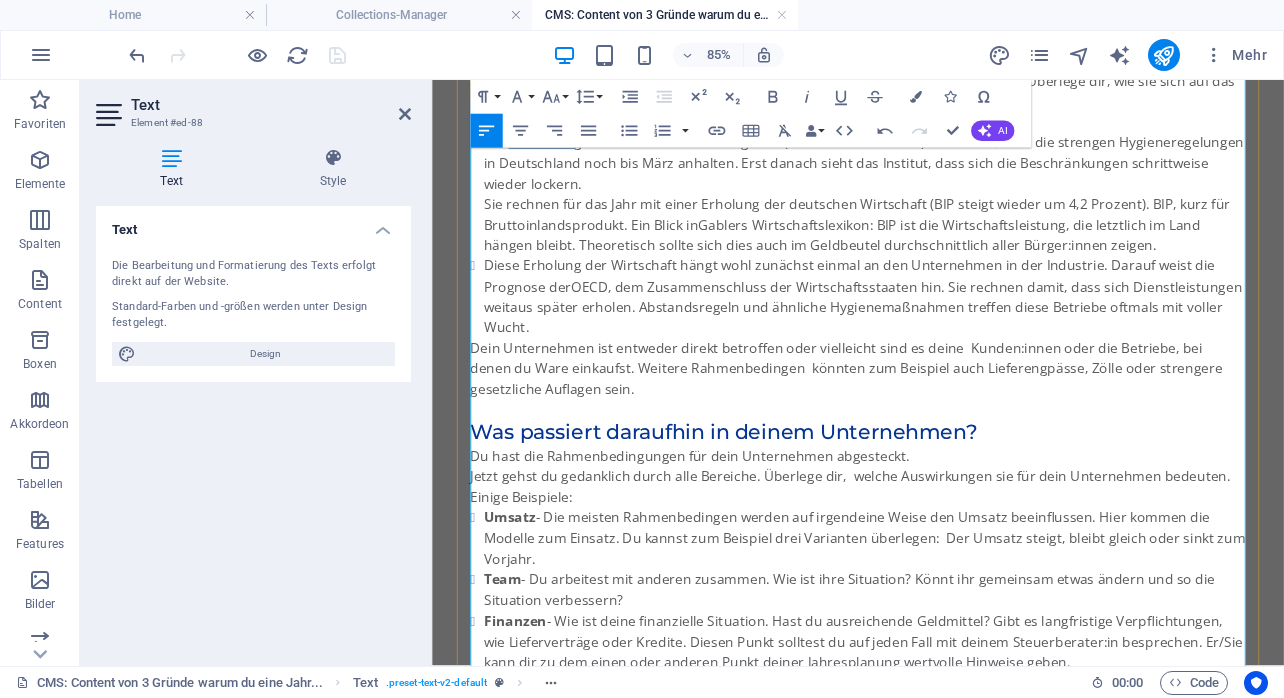 click on "Ifo Institut" at bounding box center (560, 153) 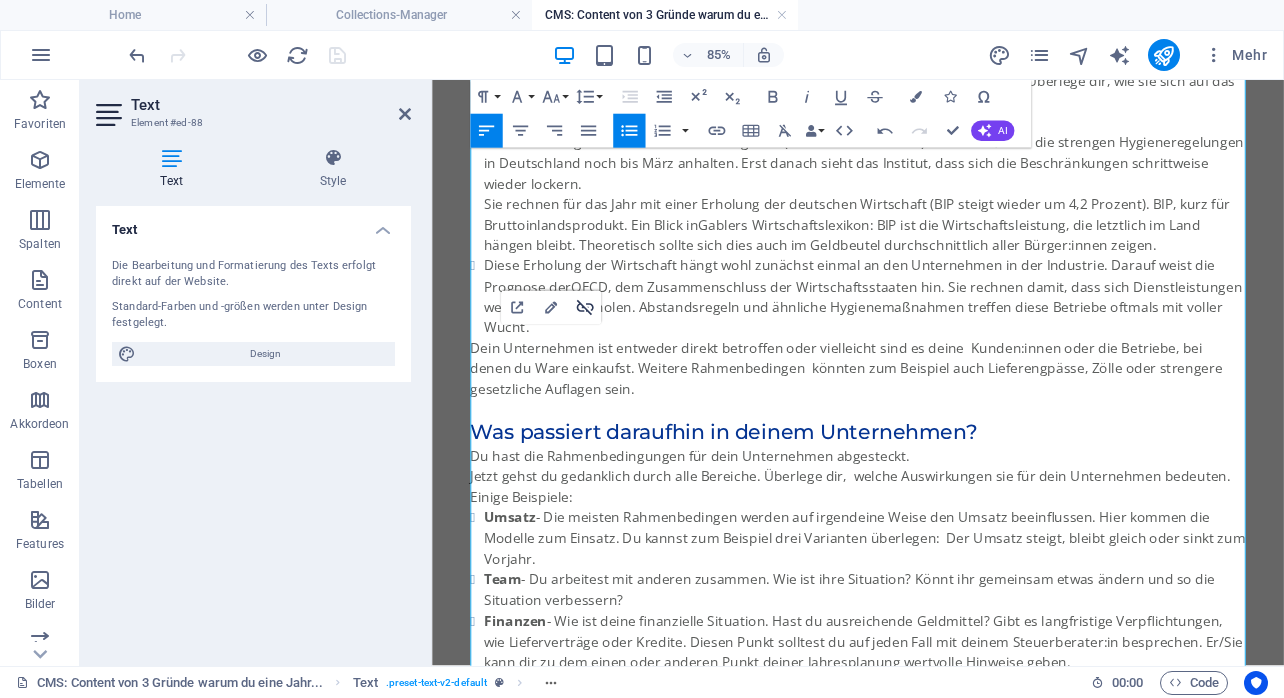 drag, startPoint x: 586, startPoint y: 308, endPoint x: 181, endPoint y: 279, distance: 406.03696 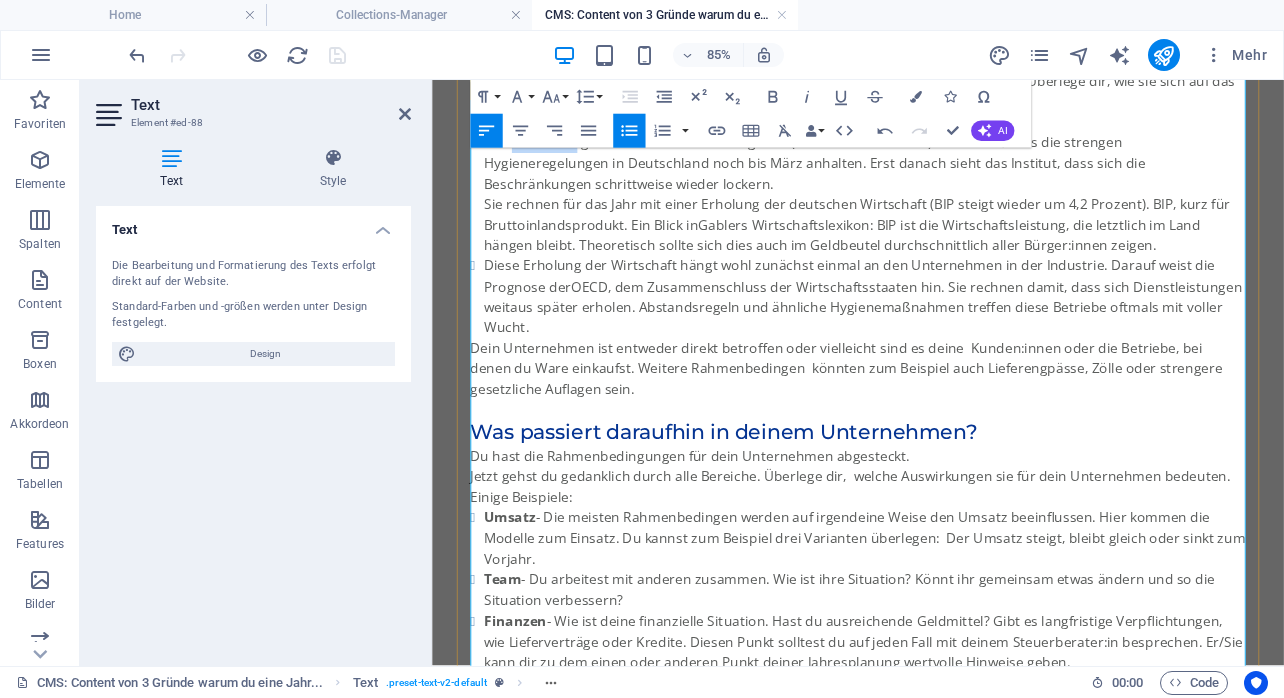 drag, startPoint x: 601, startPoint y: 394, endPoint x: 526, endPoint y: 393, distance: 75.00667 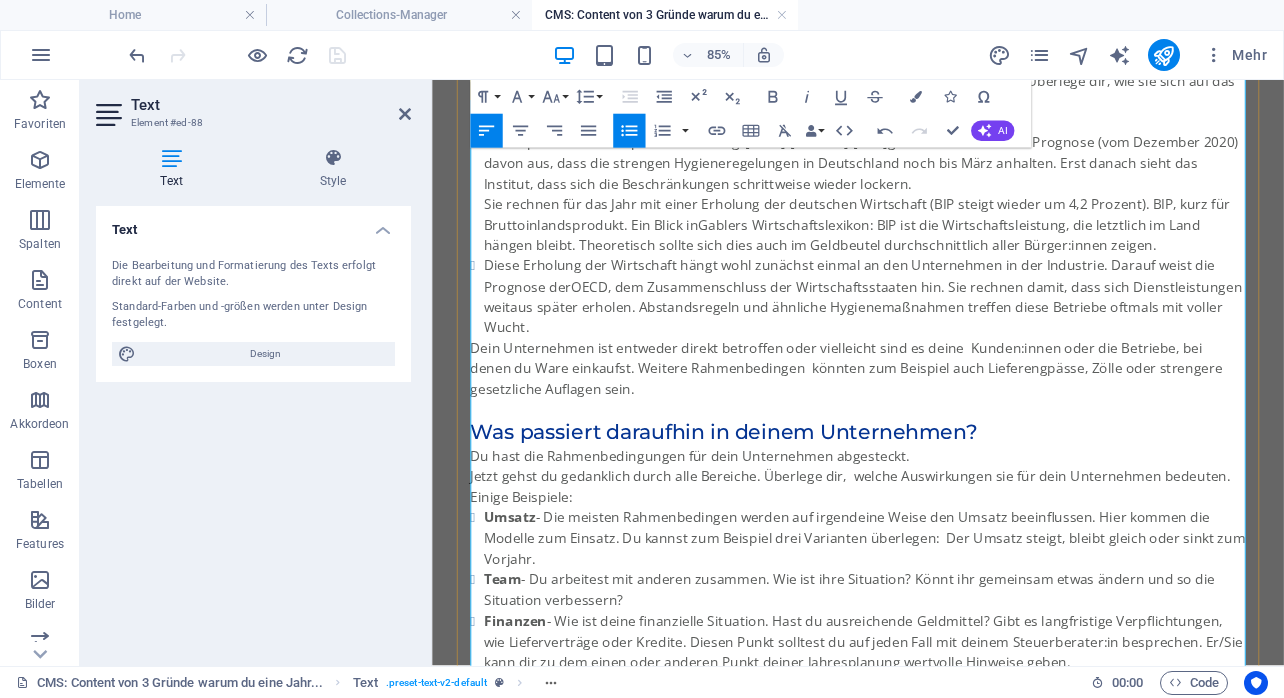 scroll, scrollTop: 789, scrollLeft: 8, axis: both 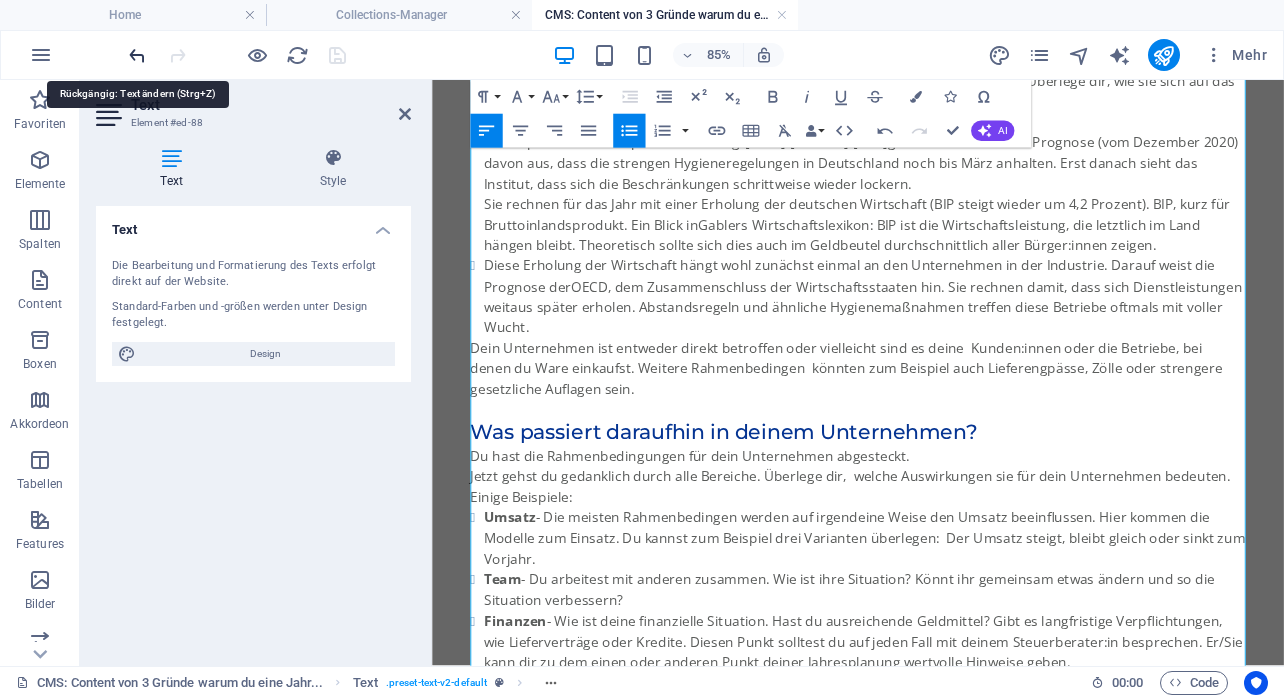 click at bounding box center [137, 55] 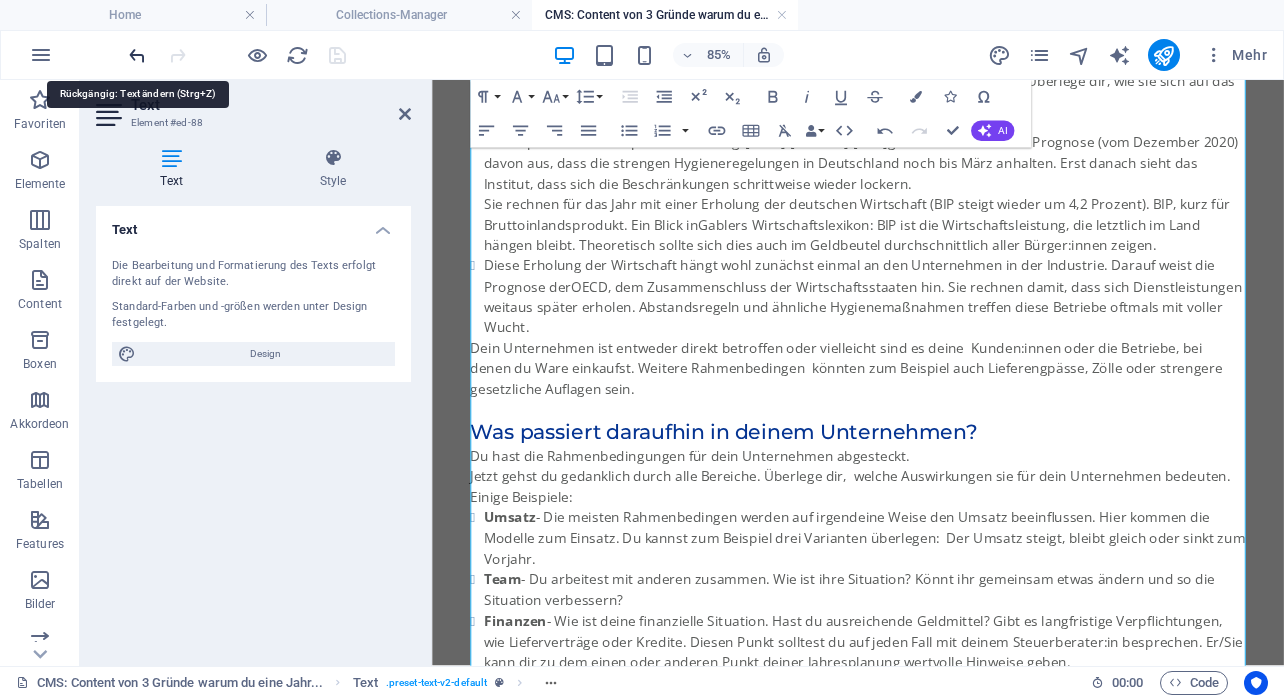 click at bounding box center (137, 55) 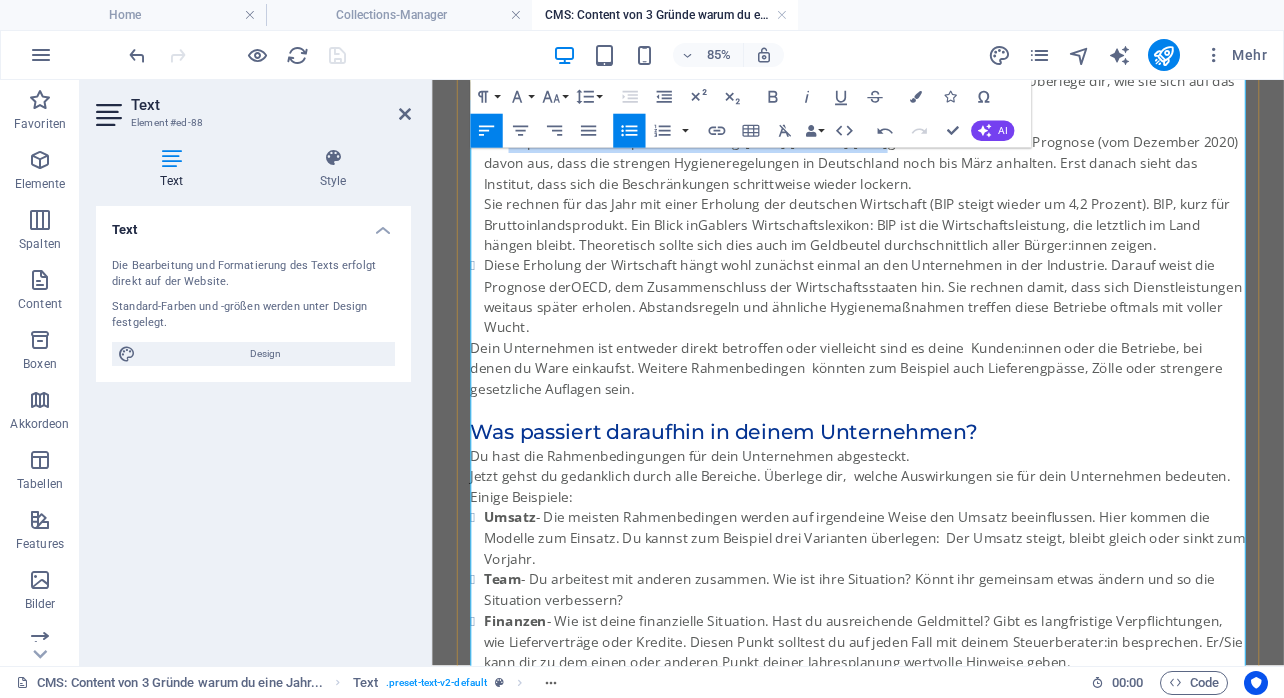 drag, startPoint x: 1166, startPoint y: 396, endPoint x: 523, endPoint y: 398, distance: 643.0031 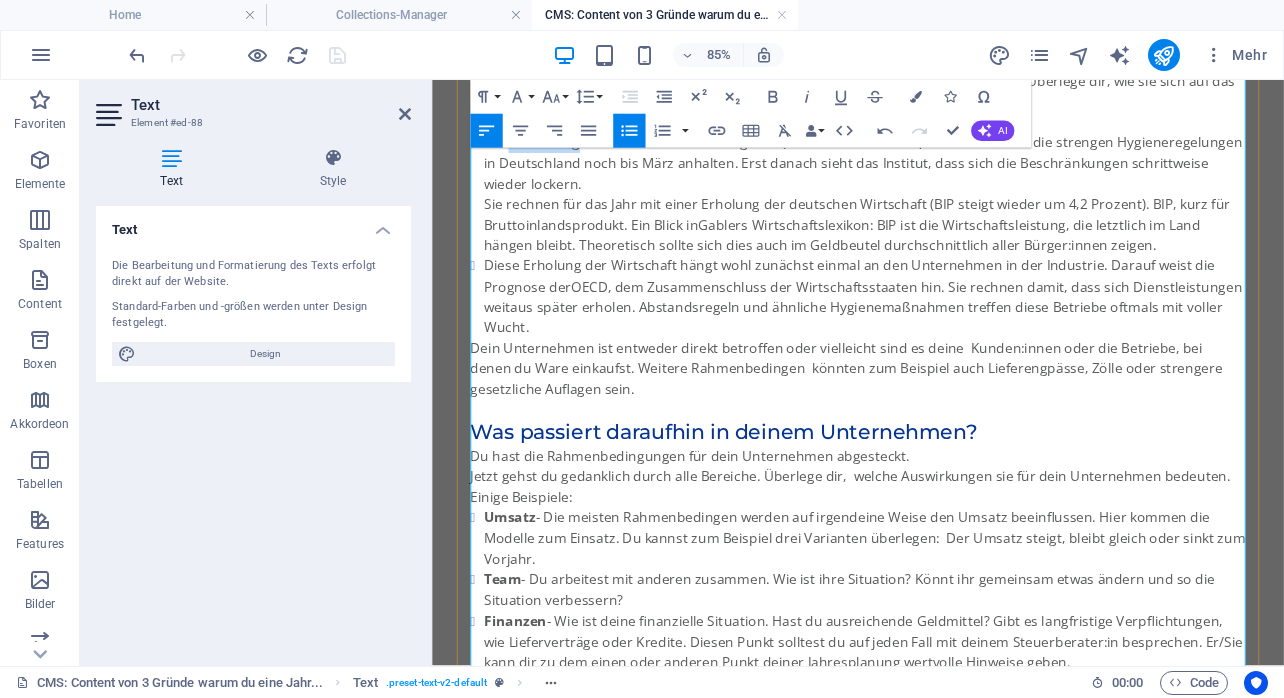 drag, startPoint x: 598, startPoint y: 396, endPoint x: 523, endPoint y: 395, distance: 75.00667 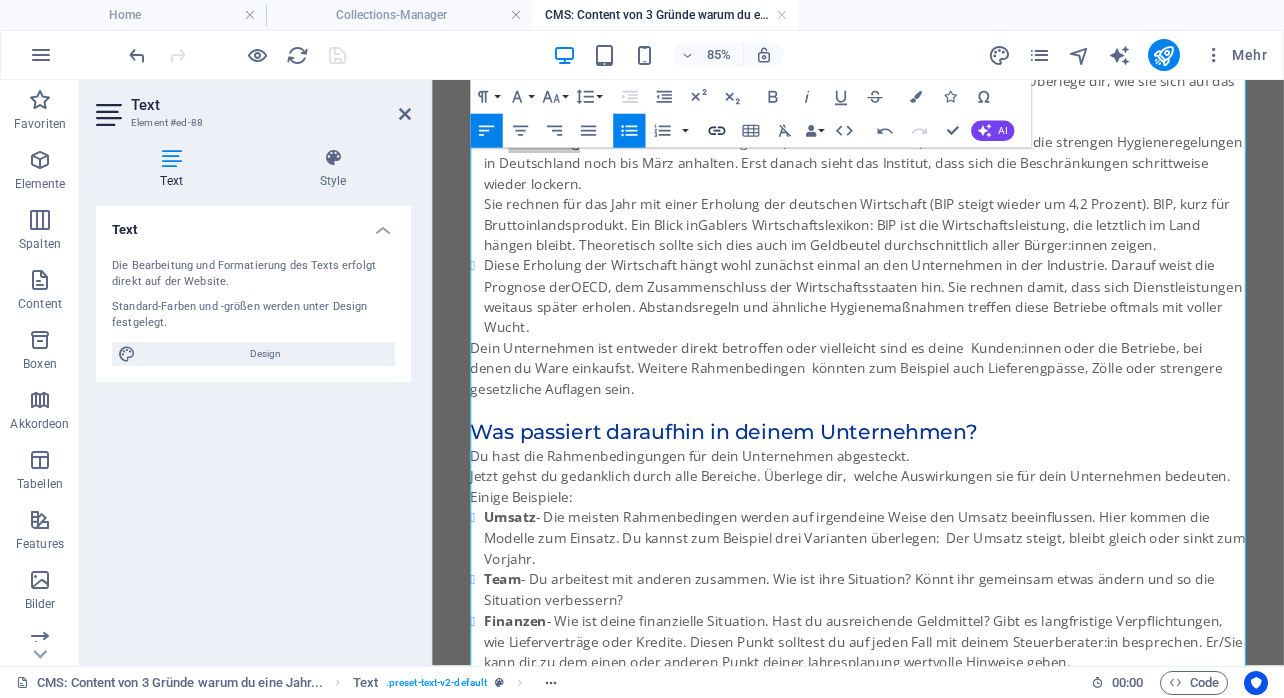 click 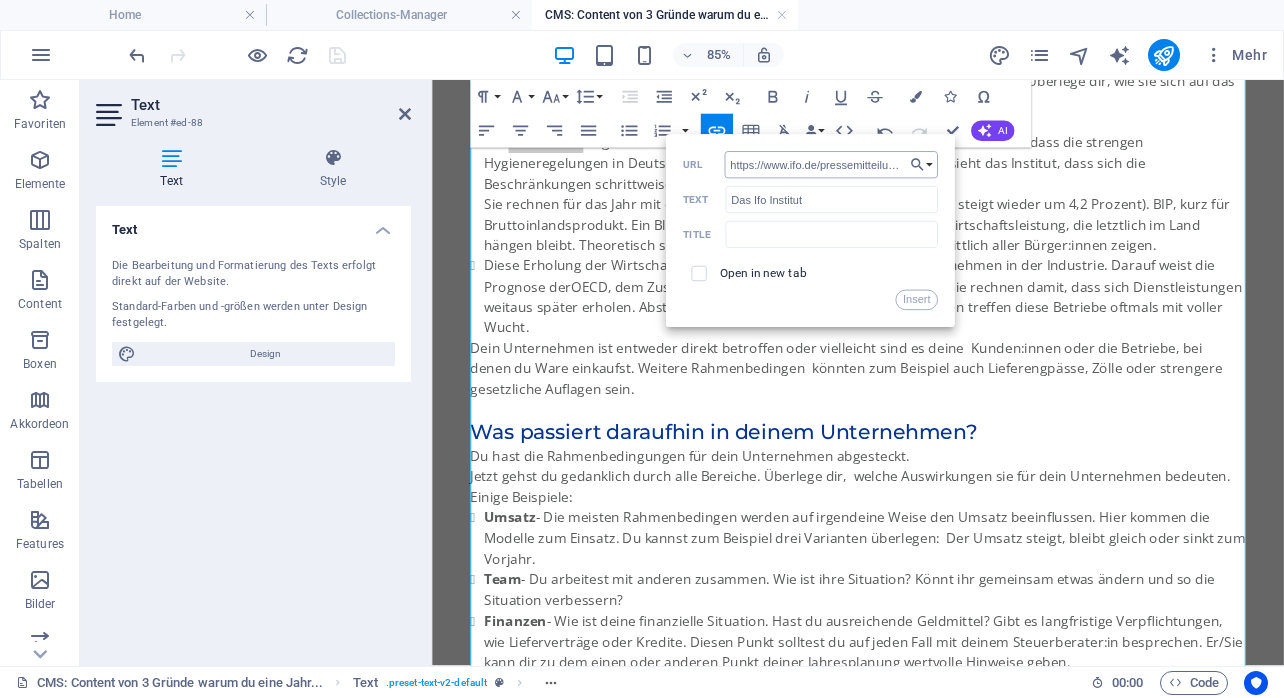 scroll, scrollTop: 0, scrollLeft: 323, axis: horizontal 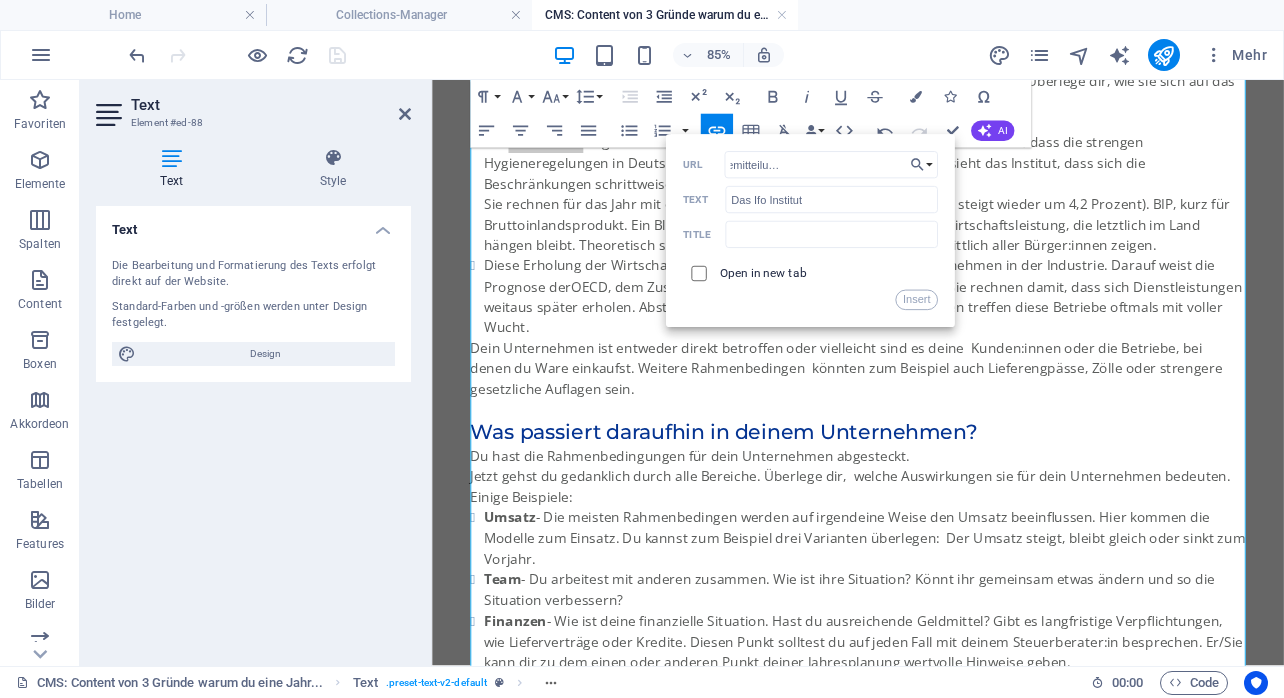 type on "https://www.ifo.de/pressemitteilung/[YEAR]-[MONTH]-[DAY]" 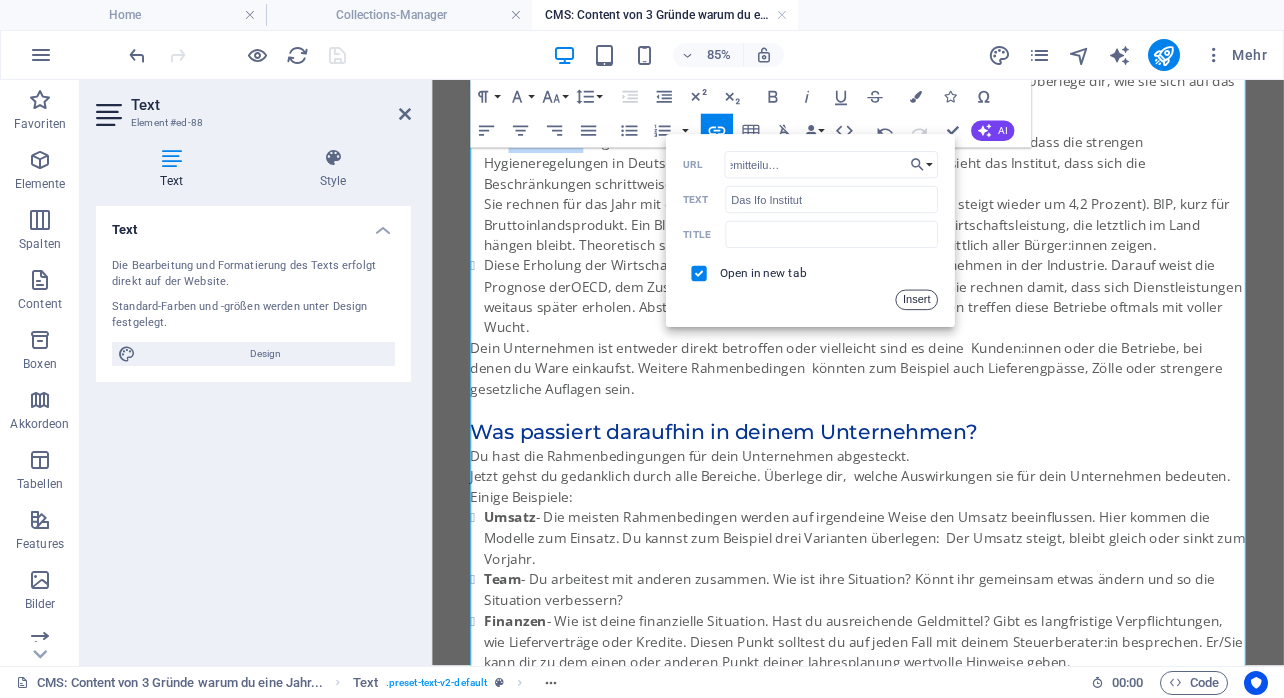 click on "Insert" at bounding box center (916, 300) 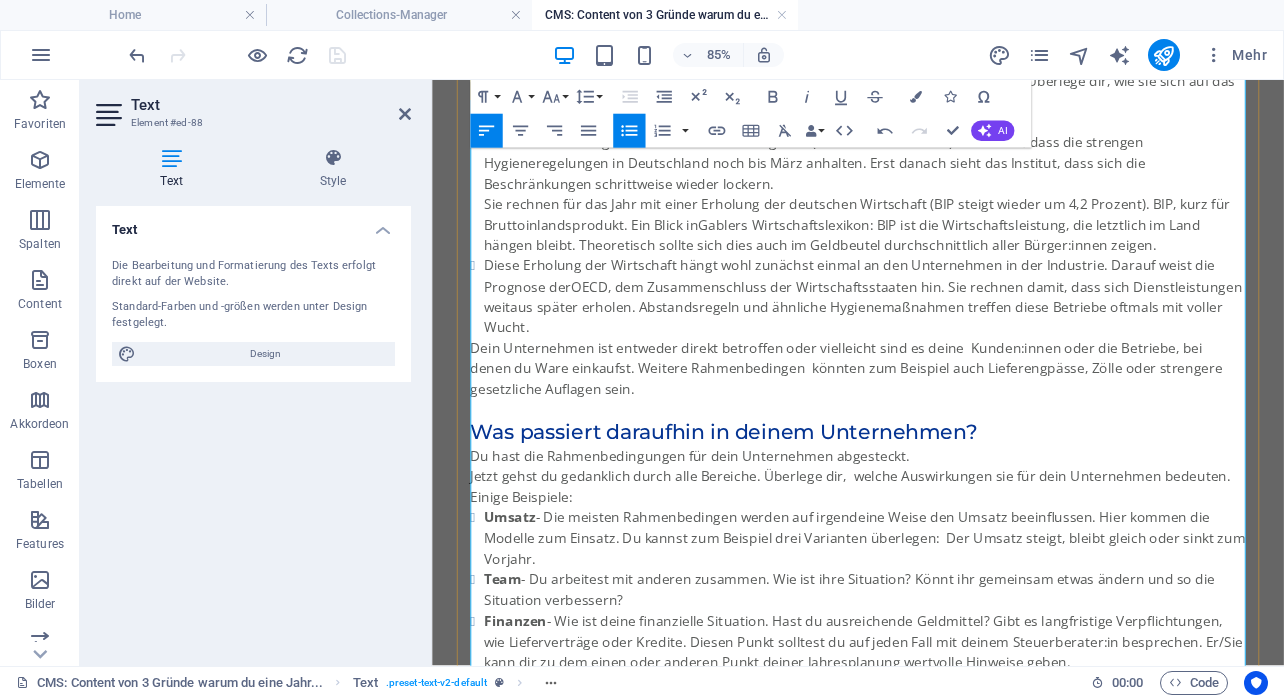 click on "Das  Ifo insitut  geht in ihrer aktuellen Prognose (vom [MONTH] [YEAR]) davon aus, dass die strengen Hygieneregelungen in Deutschland noch bis [MONTH] anhalten. Erst danach sieht das Institut, dass sich die Beschränkungen schrittweise wieder lockern. Sie rechnen für das Jahr mit einer Erholung der deutschen Wirtschaft (BIP steigt wieder um [PERCENT] Prozent). BIP, kurz für Bruttoinlandsprodukt.  Ein Blick in  Gablers Wirtschaftslexikon : BIP ist die Wirtschaftsleistung, die letztlich im Land hängen bleibt. Theoretisch sollte sich dies auch im Geldbeutel durchschnittlich aller Bürger:innen zeigen." at bounding box center (941, 213) 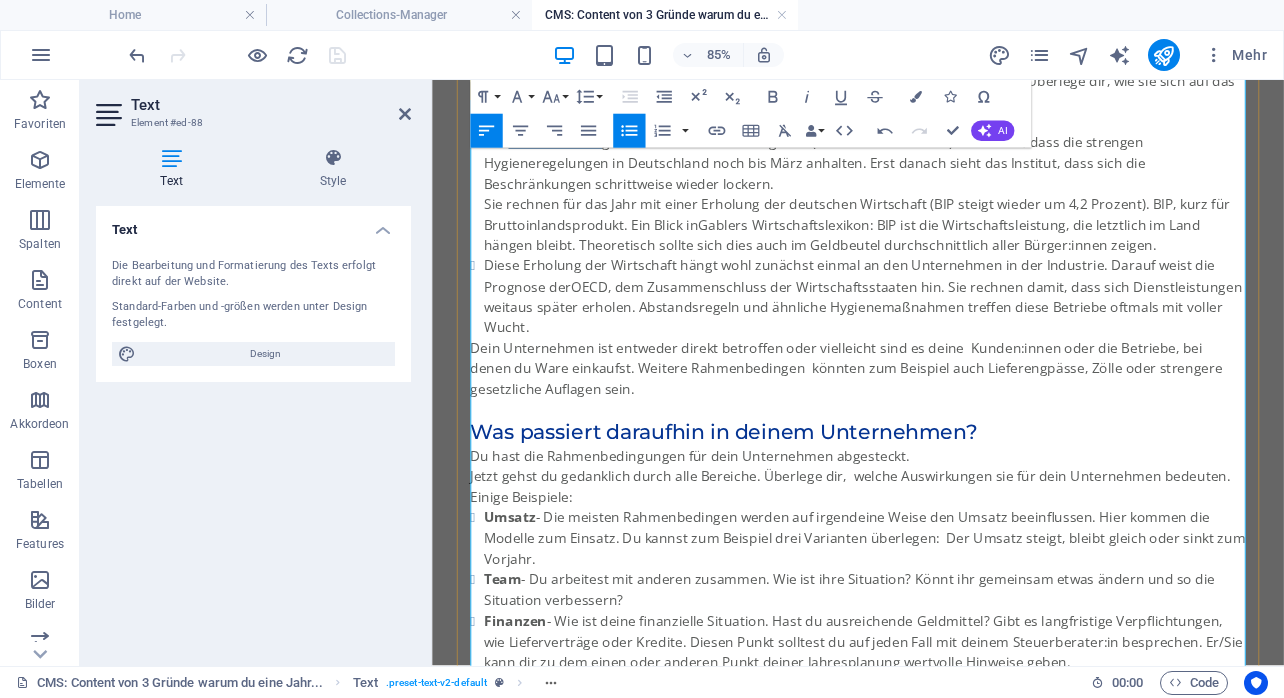 click on "Das Ifo Institut" at bounding box center (577, 153) 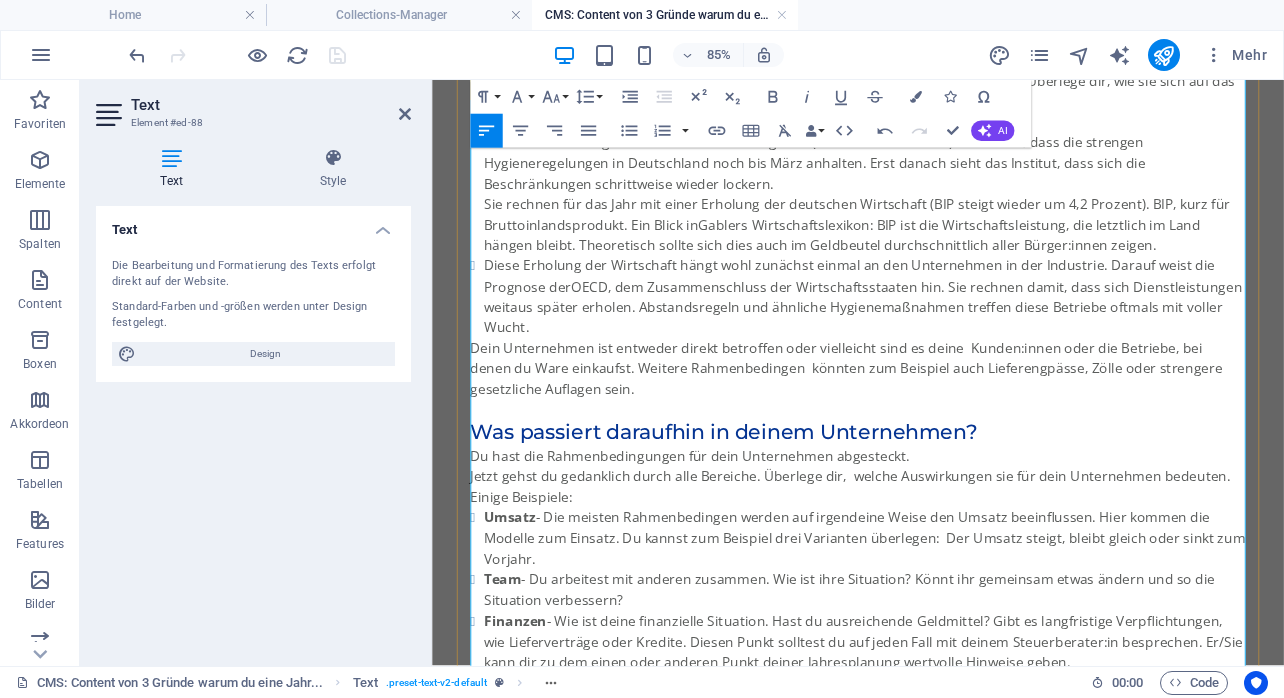 click on "Hier sind für den Anfang zwei Prognosen von Wirtschaftsinstitutionen:" at bounding box center [933, 129] 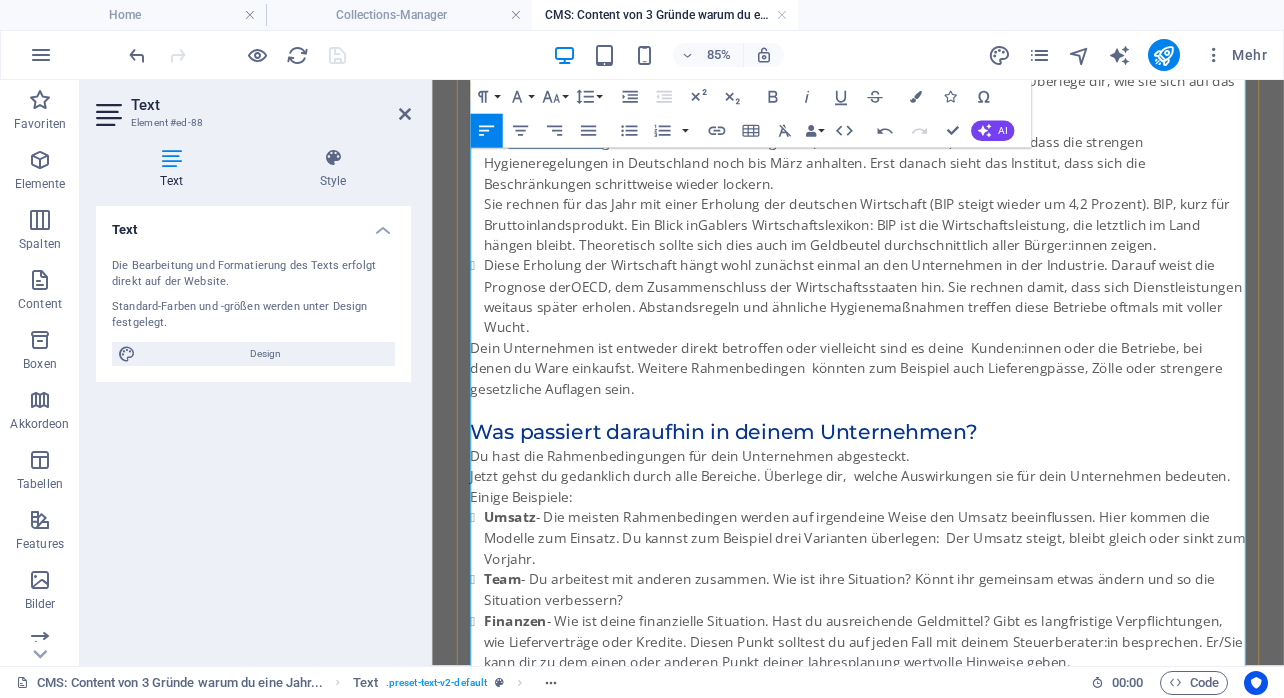 click on "Das Ifo Institut" at bounding box center [577, 153] 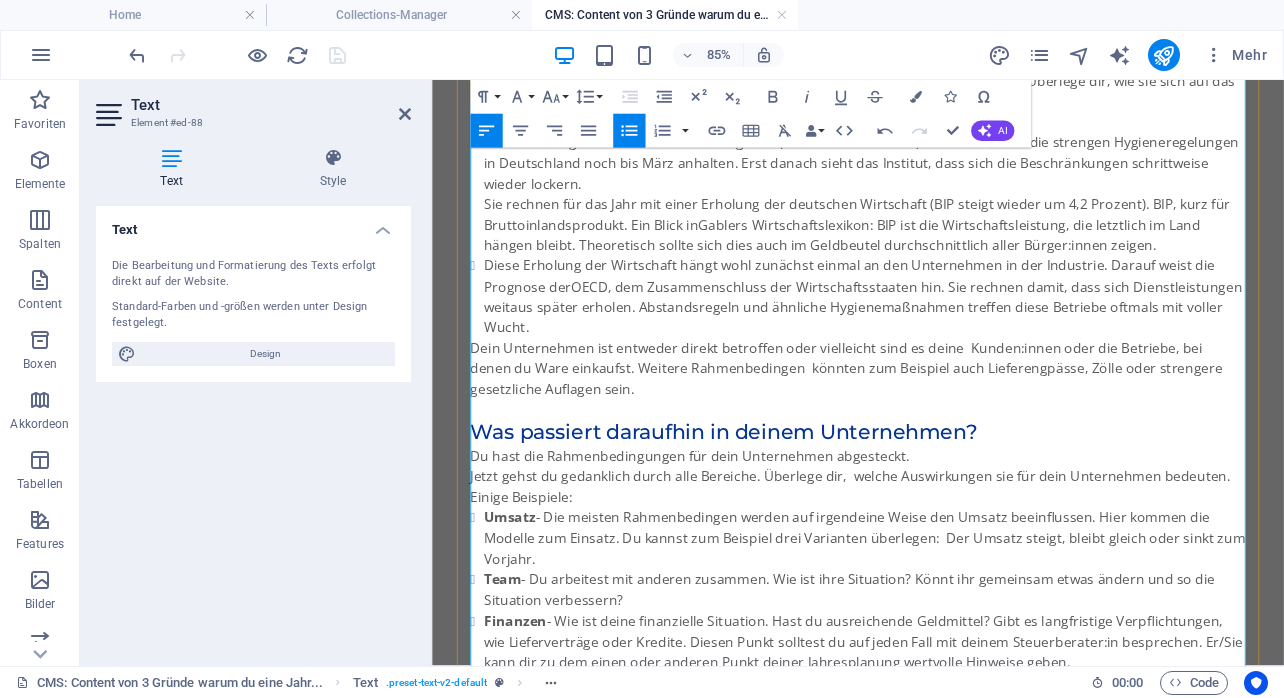 click on "Hier sind für den Anfang zwei Prognosen von Wirtschaftsinstitutionen:" at bounding box center [933, 129] 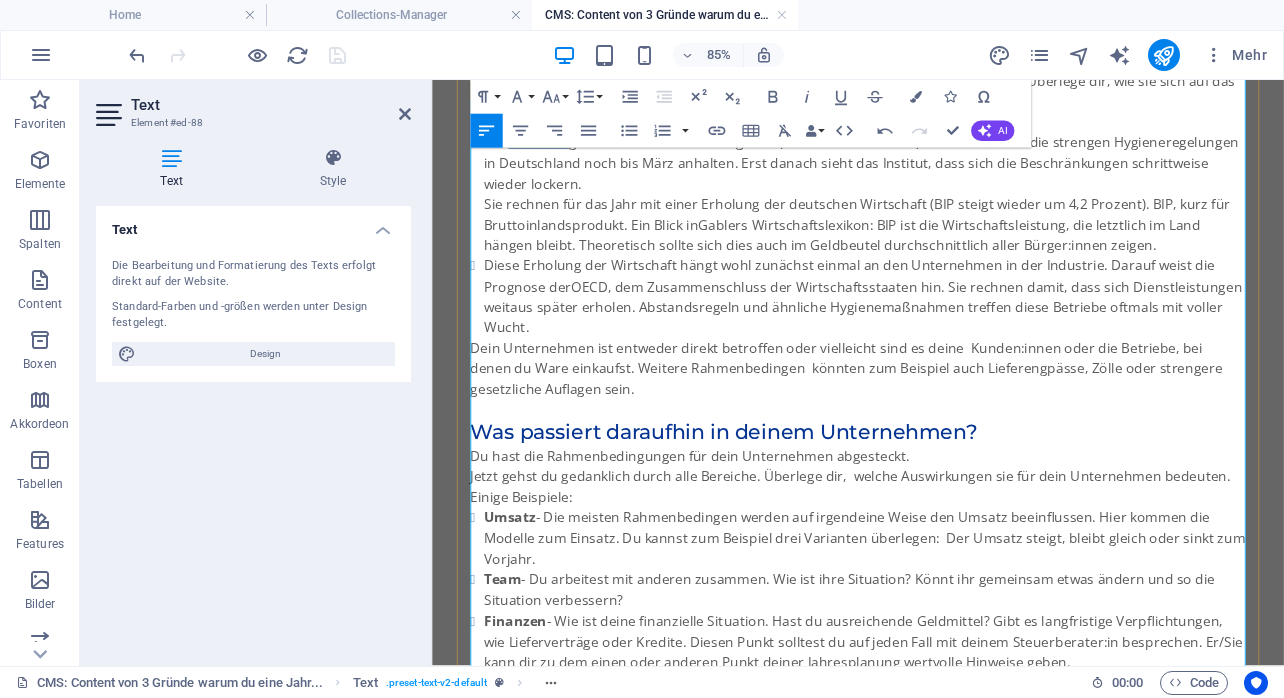 click on "Ifo Insitut" at bounding box center (557, 153) 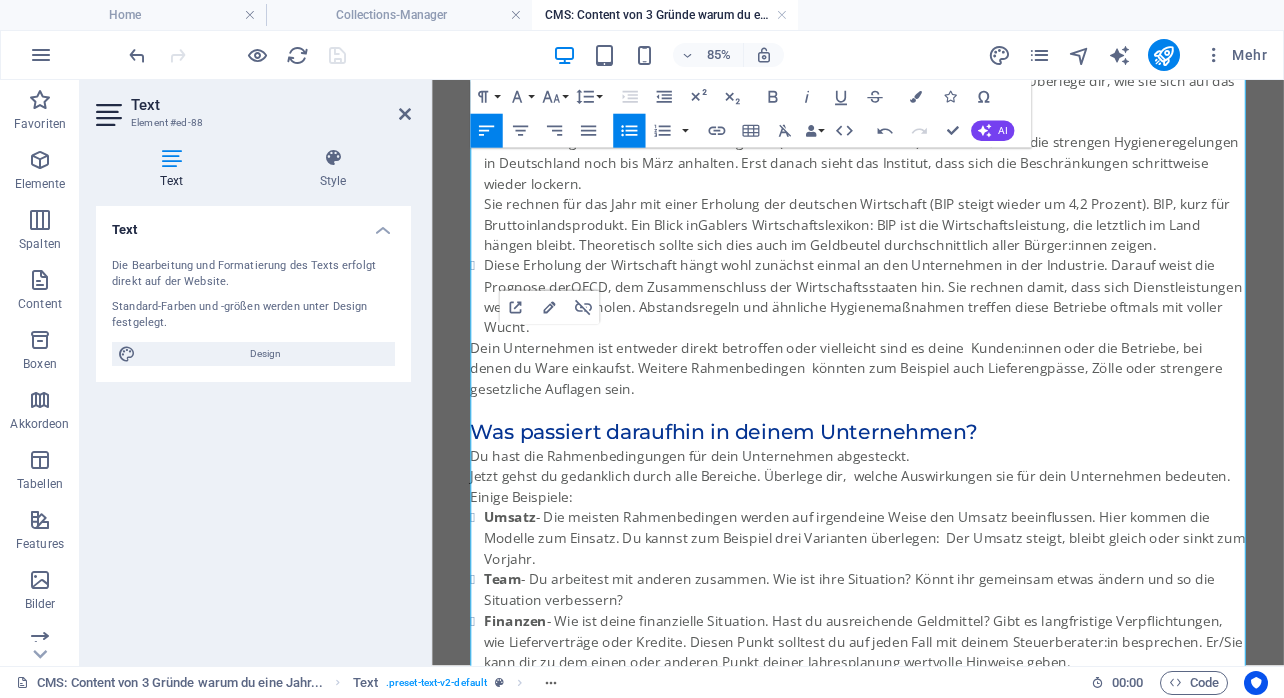 click on "Institut" 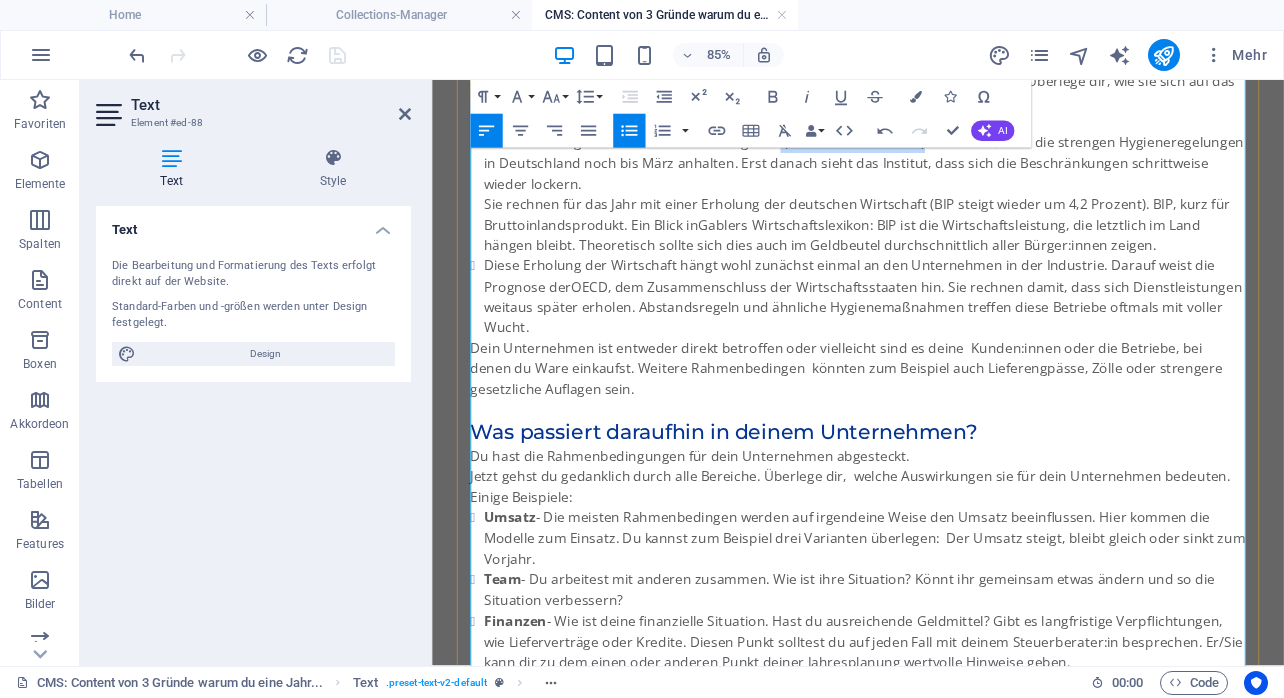drag, startPoint x: 1011, startPoint y: 395, endPoint x: 845, endPoint y: 400, distance: 166.07529 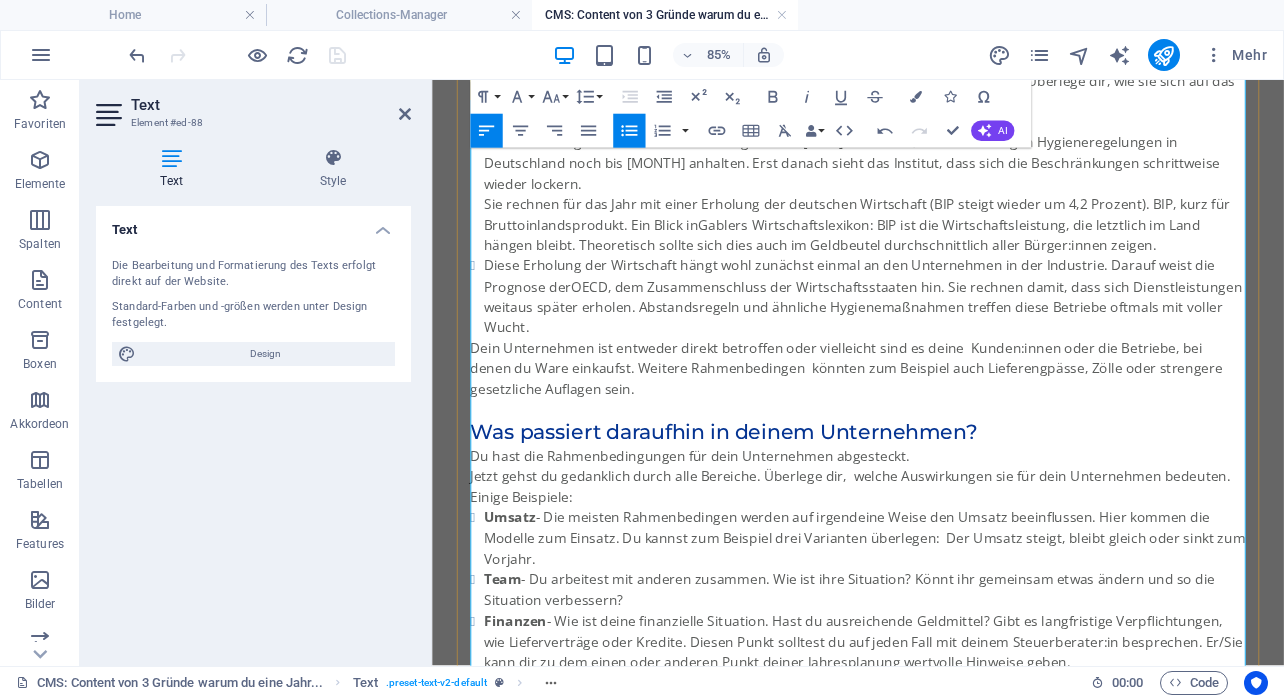 click on "Das  Ifo Institut  geht in ihrer aktuellen Prognosefür 2026 davon aus, dass die strengen Hygieneregelungen in [STATE] noch bis März anhalten. Erst danach sieht das Institut, dass sich die Beschränkungen schrittweise wieder lockern. Sie rechnen für das Jahr mit einer Erholung der deutschen Wirtschaft (BIP steigt wieder um 4,2 Prozent). BIP, kurz für Bruttoinlandsprodukt.  Ein Blick in  Gablers Wirtschaftslexikon : BIP ist die Wirtschaftsleistung, die letztlich im Land hängen bleibt. Theoretisch sollte sich dies auch im Geldbeutel durchschnittlich aller Bürger:innen zeigen." at bounding box center [941, 213] 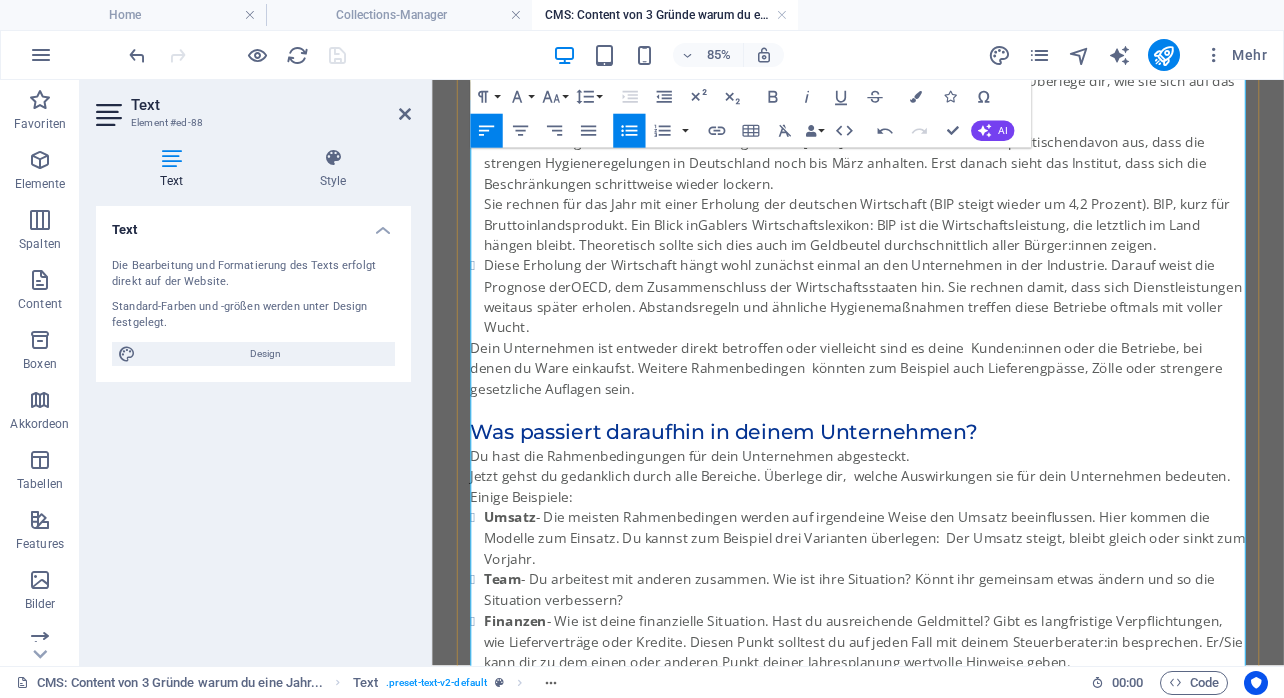 click on "Das Ifo Institut geht in ihrer aktuellen Prognose für [YEAR] weiterhin von wirtschaftspolitischen davon aus, dass die strengen Hygieneregelungen in Deutschland noch bis [MONTH] anhalten. Erst danach sieht das Institut, dass sich die Beschränkungen schrittweise wieder lockern. Sie rechnen für das Jahr mit einer Erholung der deutschen Wirtschaft (BIP steigt wieder um [PERCENT] Prozent). BIP, kurz für Bruttoinlandsprodukt. Ein Blick in Gablers Wirtschaftslexikon : BIP ist die Wirtschaftsleistung, die letztlich im Land hängen bleibt. Theoretisch sollte sich dies auch im Geldbeutel durchschnittlich aller Bürger:innen zeigen." at bounding box center (941, 213) 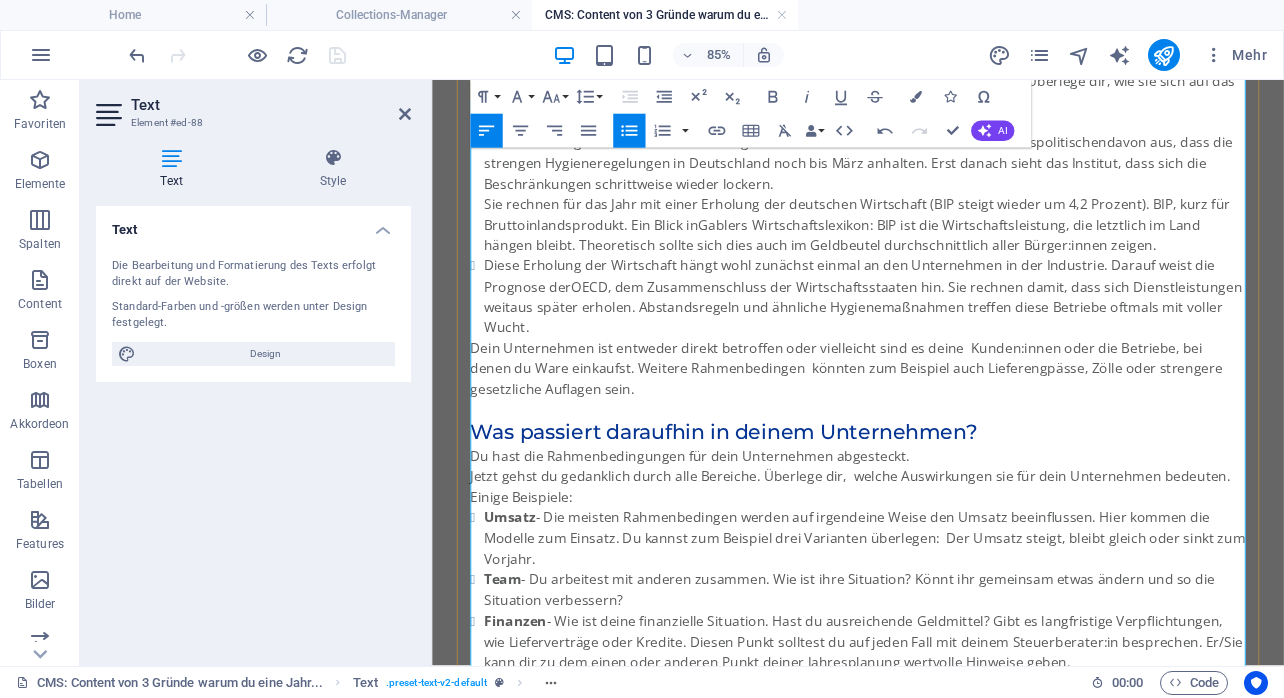 click on "Das  [ORG]  geht in ihrer aktuellen Prognose  für [YEAR] weiterhin vonhohen   wirtschaftspolitischen  davon aus, dass die strengen Hygieneregelungen in [COUNTRY] noch bis [MONTH] anhalten. Erst danach sieht das Institut, dass sich die Beschränkungen schrittweise wieder lockern. Sie rechnen für das Jahr mit einer Erholung der deutschen Wirtschaft (BIP steigt wieder um [PERCENT] Prozent). BIP, kurz für Bruttoinlandsprodukt.  Ein Blick in  Gablers Wirtschaftslexikon : BIP ist die Wirtschaftsleistung, die letztlich im Land hängen bleibt. Theoretisch sollte sich dies auch im Geldbeutel durchschnittlich aller Bürger:innen zeigen." at bounding box center (941, 213) 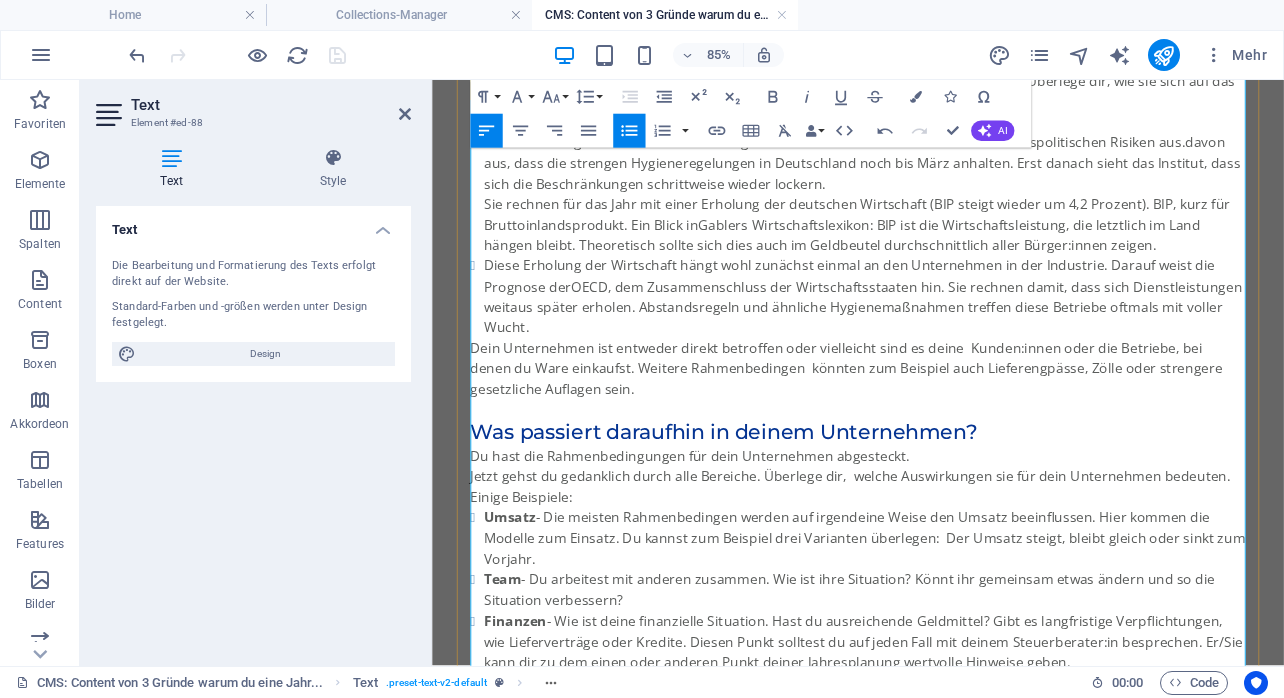 click on "Das  Ifo Institut  geht in ihrer aktuellen Prognose  für 2026 weiterhin vonhohen   wirtschaftspolitischen Risiken aus.  davon aus, dass die strengen Hygieneregelungen in Deutschland noch bis März anhalten. Erst danach sieht das Institut, dass sich die Beschränkungen schrittweise wieder lockern. Sie rechnen für das Jahr mit einer Erholung der deutschen Wirtschaft (BIP steigt wieder um 4,2 Prozent). BIP, kurz für Bruttoinlandsprodukt.  Ein Blick in  Gablers Wirtschaftslexikon : BIP ist die Wirtschaftsleistung, die letztlich im Land hängen bleibt. Theoretisch sollte sich dies auch im Geldbeutel durchschnittlich aller Bürger:innen zeigen." at bounding box center [941, 213] 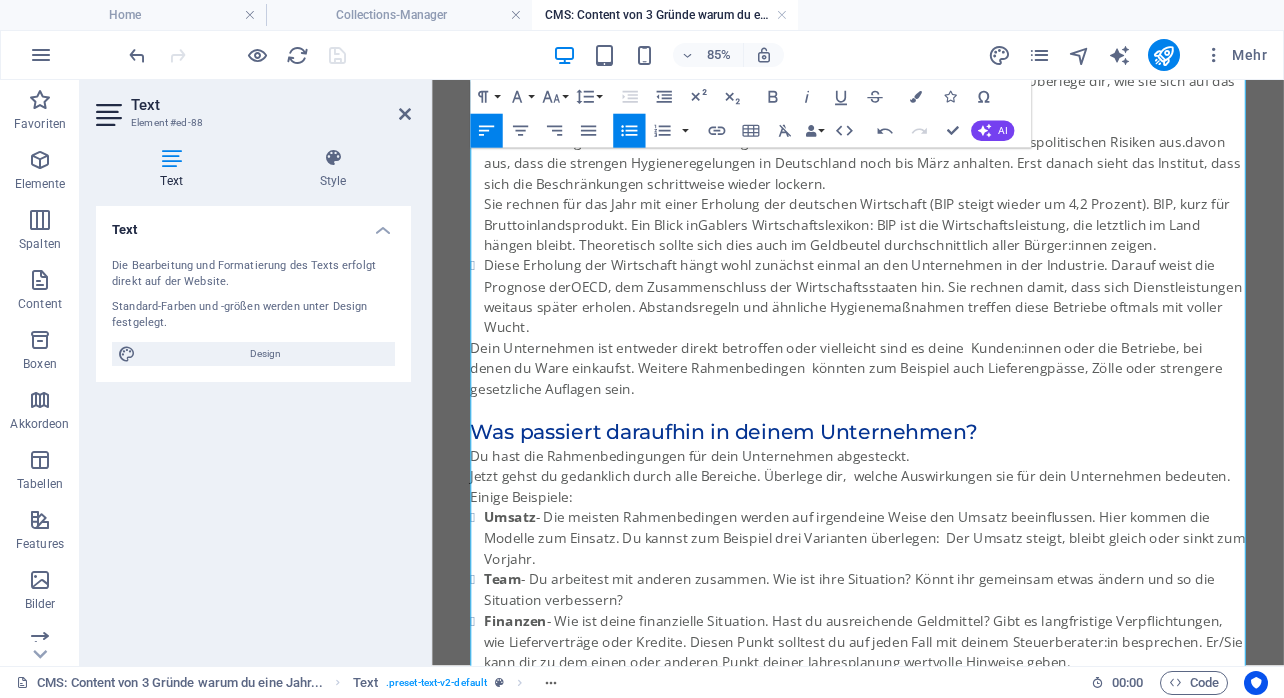 click on "von hohen" 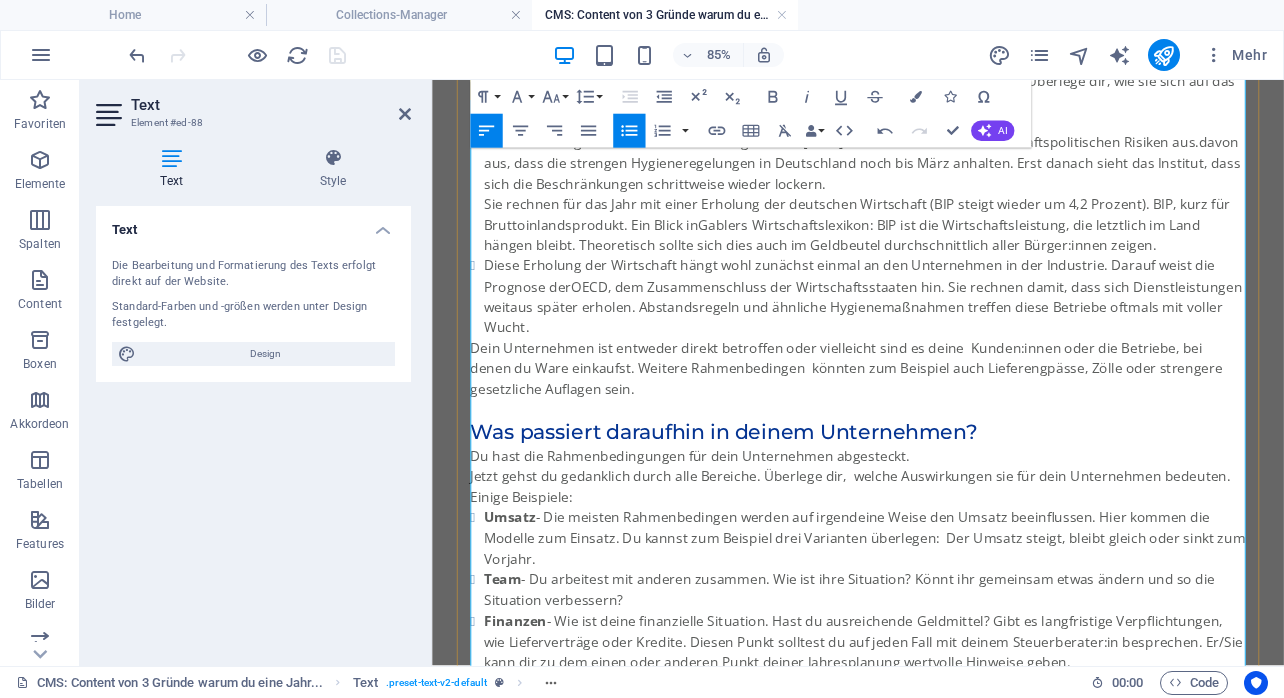 click on "Das  Ifo Institut  geht in ihrer aktuellen Prognose  für [YEAR] weiterhin von hohen   wirtschaftspolitischen Risiken aus.  davon aus, dass die strengen Hygieneregelungen in Deutschland noch bis [MONTH] anhalten. Erst danach sieht das Institut, dass sich die Beschränkungen schrittweise wieder lockern. Sie rechnen für das Jahr mit einer Erholung der deutschen Wirtschaft (BIP steigt wieder um 4,2 Prozent). BIP, kurz für Bruttoinlandsprodukt. Ein Blick in  Gablers Wirtschaftslexikon : BIP ist die Wirtschaftsleistung, die letztlich im Land hängen bleibt. Theoretisch sollte sich dies auch im Geldbeutel durchschnittlich aller Bürger:innen zeigen." at bounding box center [941, 213] 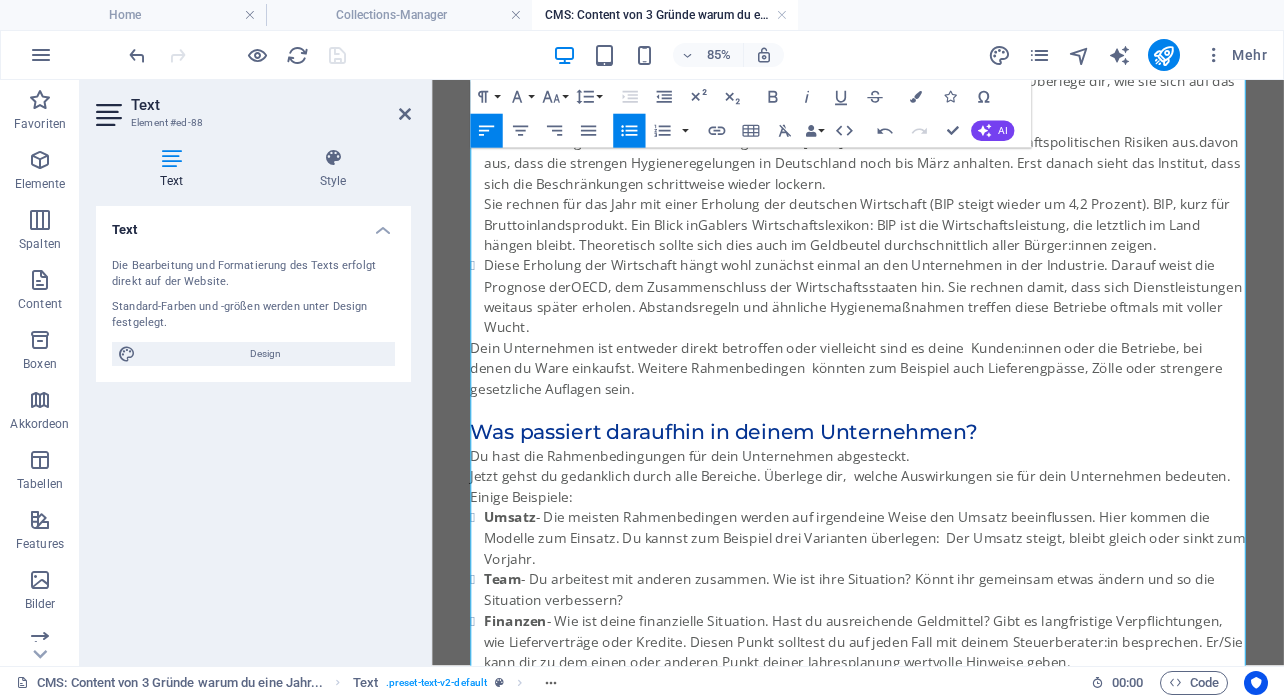 click on "Doppeltes Leerzeichen entfernen" 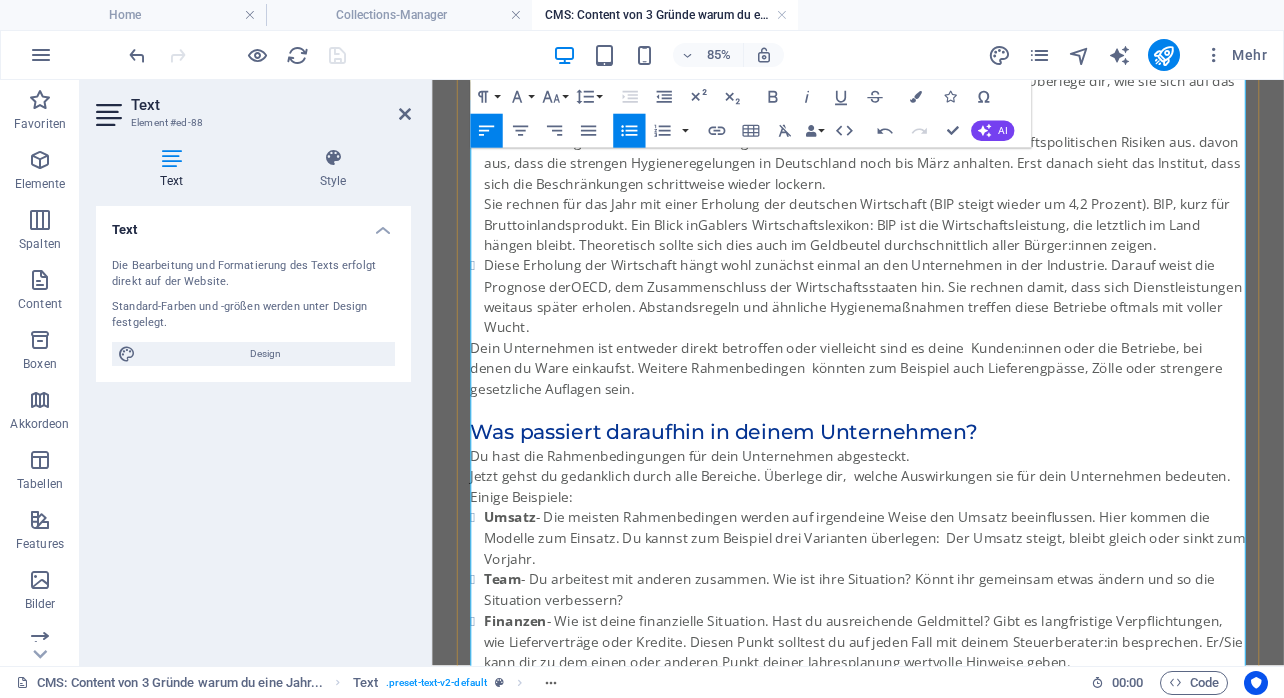 click on "Das  Ifo Institut  geht in ihrer aktuellen Prognose für [YEAR] weiterhin von hohen wirtschaftspolitischen Risiken aus. davon aus, dass die strengen Hygieneregelungen in Deutschland noch bis [MONTH] anhalten. Erst danach sieht das Institut, dass sich die Beschränkungen schrittweise wieder lockern. Sie rechnen für das Jahr mit einer Erholung der deutschen Wirtschaft (BIP steigt wieder um 4,2 Prozent). BIP, kurz für Bruttoinlandsprodukt. Ein Blick in Gablers Wirtschaftslexikon : BIP ist die Wirtschaftsleistung, die letztlich im Land hängen bleibt. Theoretisch sollte sich dies auch im Geldbeutel durchschnittlich aller Bürger:innen zeigen." at bounding box center [941, 213] 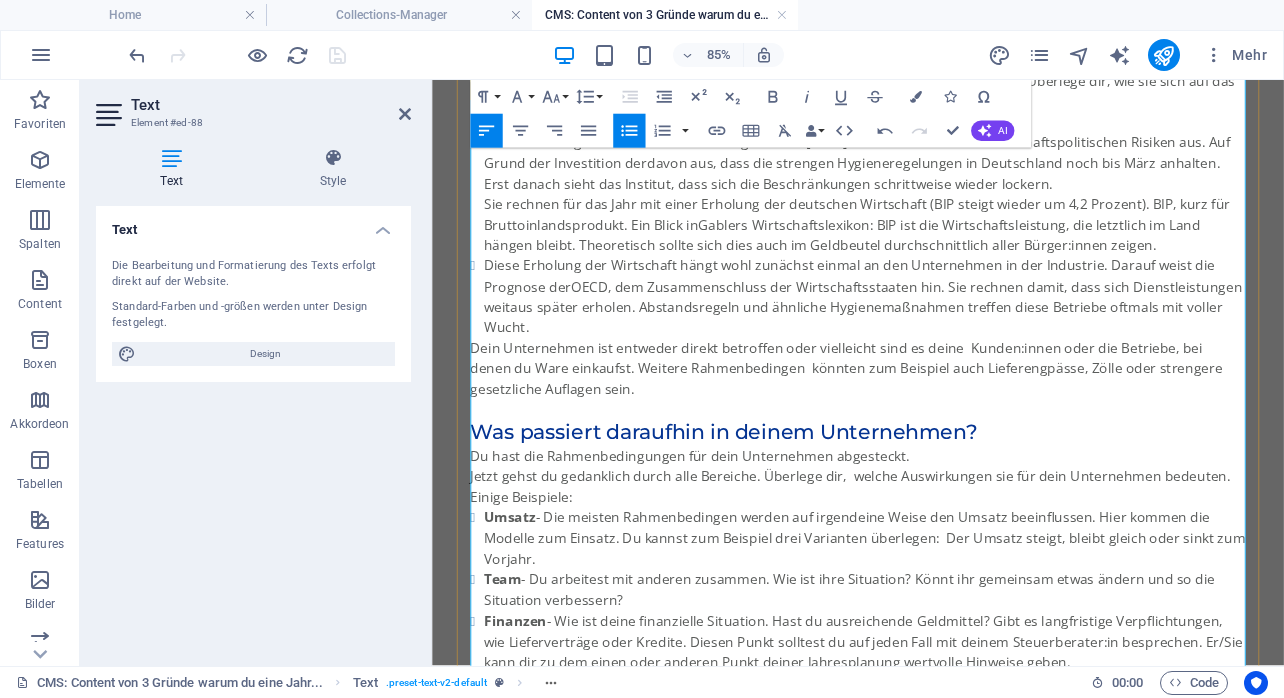 click on "Das Ifo Institut geht in ihrer aktuellen Prognose für 2026 weiterhin von hohen wirtschaftspolitischen Risiken aus. Auf Grund der Investition der davon aus, dass die strengen Hygieneregelungen in [STATE] noch bis [MONTH] anhalten. Erst danach sieht das Institut, dass sich die Beschränkungen schrittweise wieder lockern. Sie rechnen für das Jahr mit einer Erholung der deutschen Wirtschaft (BIP steigt wieder um 4,2 Prozent). BIP, kurz für Bruttoinlandsprodukt. Ein Blick in Gablers Wirtschaftslexikon : BIP ist die Wirtschaftsleistung, die letztlich im Land hängen bleibt. Theoretisch sollte sich dies auch im Geldbeutel durchschnittlich aller Bürger:innen zeigen." at bounding box center (941, 213) 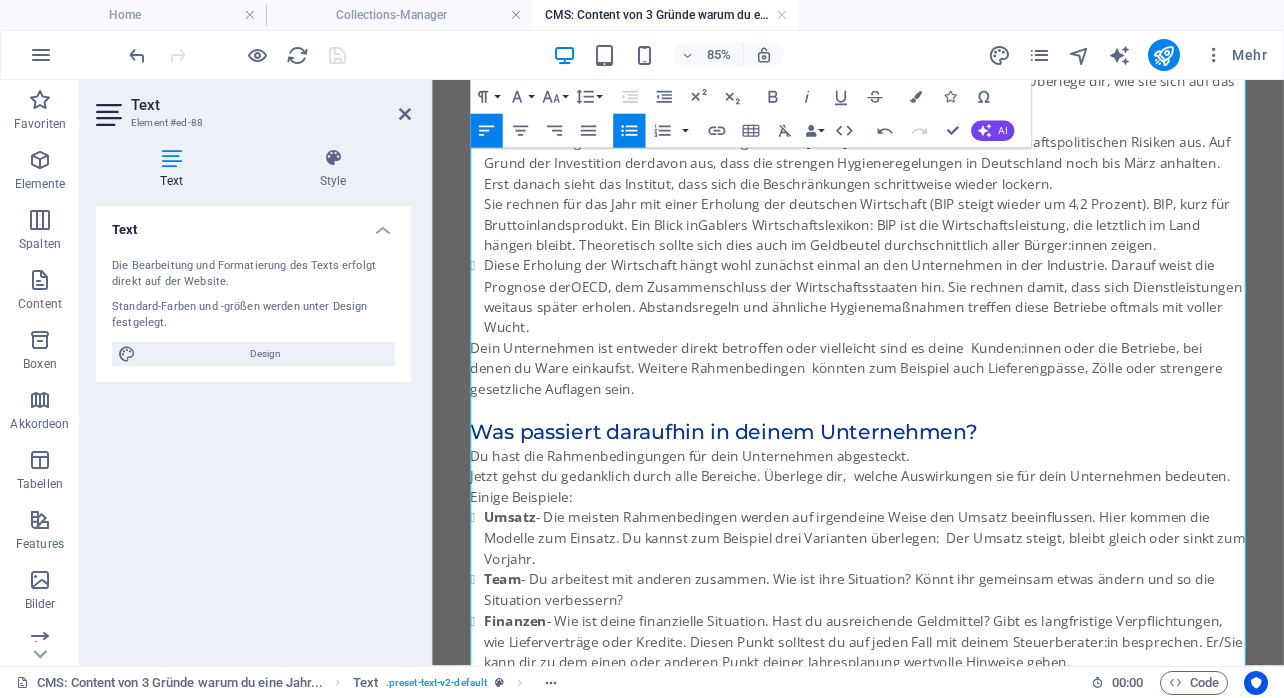 click on "Aufgrund" 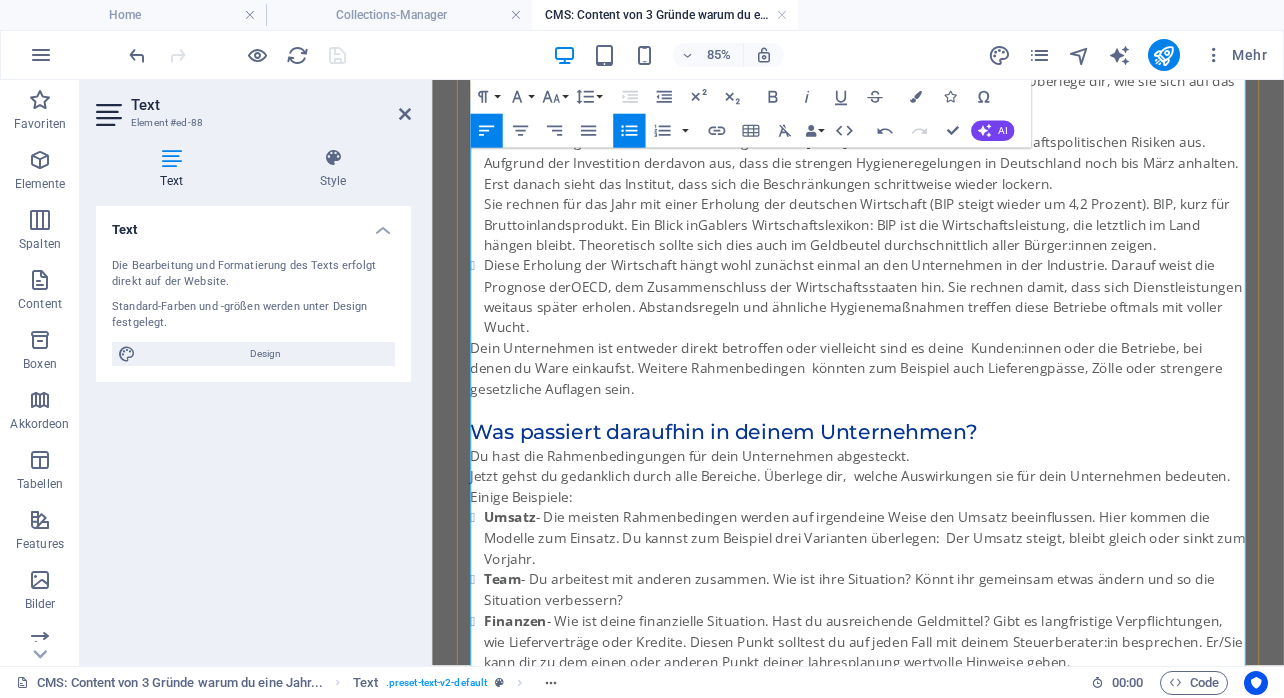 click on "Das  Ifo Institut  geht in ihrer aktuellen Prognose für 2026 weiterhin von hohen wirtschaftspolitischen Risiken aus. Aufgrund der Investition der  davon aus, dass die strengen Hygieneregelungen in Deutschland noch bis März anhalten. Erst danach sieht das Institut, dass sich die Beschränkungen schrittweise wieder lockern. Sie rechnen für das Jahr mit einer Erholung der deutschen Wirtschaft (BIP steigt wieder um 4,2 Prozent). BIP, kurz für Bruttoinlandsprodukt.  Ein Blick in  Gablers Wirtschaftslexikon : BIP ist die Wirtschaftsleistung, die letztlich im Land hängen bleibt. Theoretisch sollte sich dies auch im Geldbeutel durchschnittlich aller Bürger:innen zeigen." at bounding box center (941, 213) 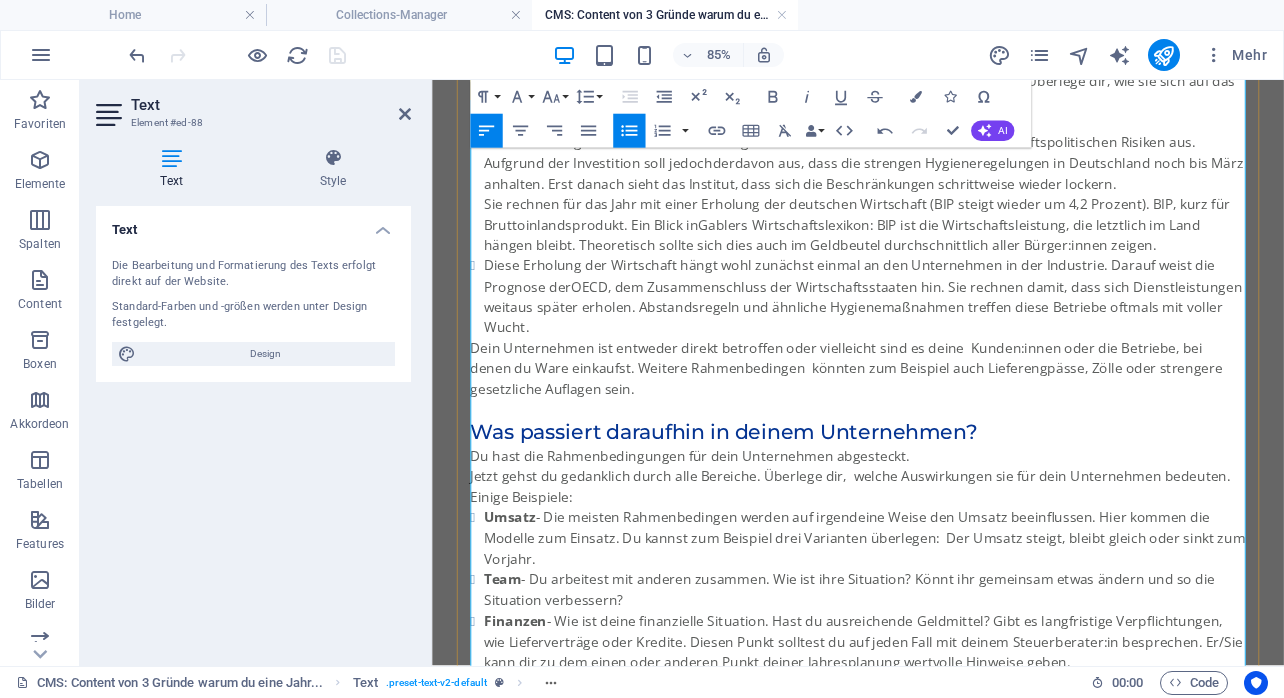 click on "Das  Ifo Institut  geht in ihrer aktuellen Prognose für [YEAR] weiterhin von hohen wirtschaftspolitischen Risiken aus. Aufgrund der Investition soll jedoch  der  davon aus, dass die strengen Hygieneregelungen in Deutschland noch bis [MONTH] anhalten. Erst danach sieht das Institut, dass sich die Beschränkungen schrittweise wieder lockern. Sie rechnen für das Jahr mit einer Erholung der deutschen Wirtschaft (BIP steigt wieder um [PERCENT] Prozent). BIP, kurz für Bruttoinlandsprodukt.  Ein Blick in  Gablers Wirtschaftslexikon : BIP ist die Wirtschaftsleistung, die letztlich im Land hängen bleibt. Theoretisch sollte sich dies auch im Geldbeutel durchschnittlich aller Bürger:innen zeigen." at bounding box center [941, 213] 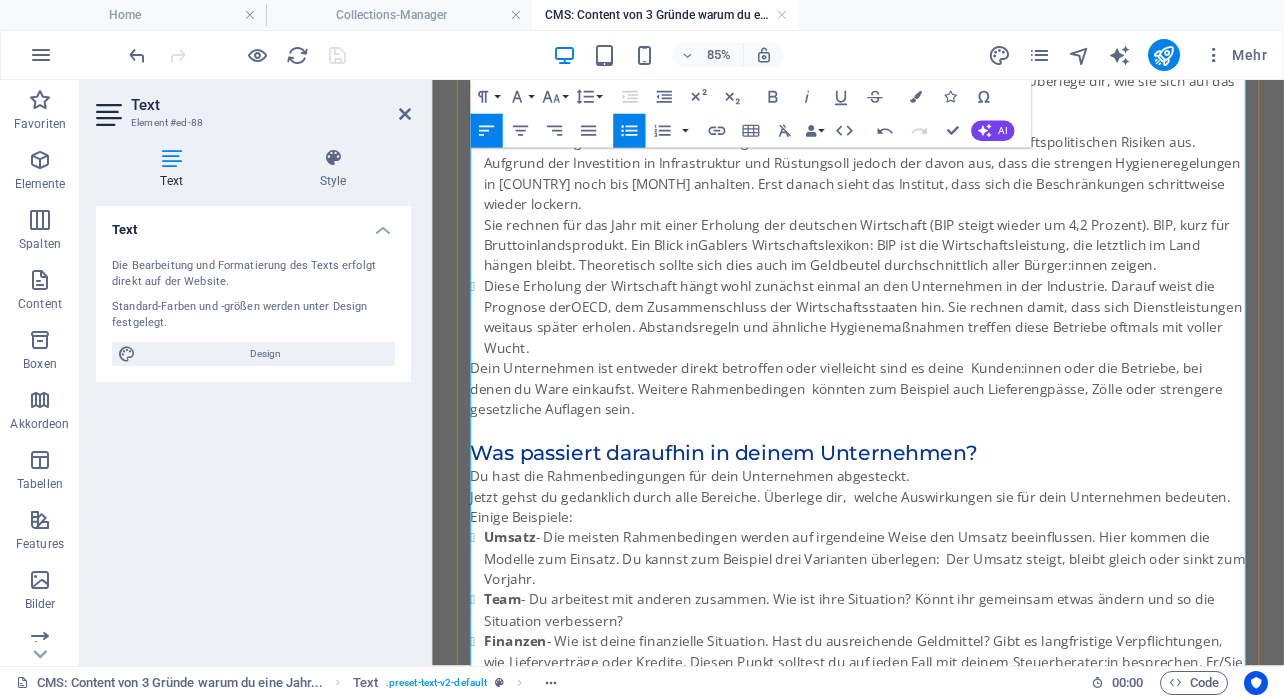 click on "Das  Ifo Institut  geht in ihrer aktuellen Prognose für 2026 weiterhin von hohen wirtschaftspolitischen Risiken aus. Aufgrund der Investition in Infrastruktur und Rüstung  soll jedoch der davon aus, dass die strengen Hygieneregelungen in [STATE] noch bis März anhalten. Erst danach sieht das Institut, dass sich die Beschränkungen schrittweise wieder lockern. Sie rechnen für das Jahr mit einer Erholung der deutschen Wirtschaft (BIP steigt wieder um 4,2 Prozent). BIP, kurz für Bruttoinlandsprodukt.  Ein Blick in  Gablers Wirtschaftslexikon : BIP ist die Wirtschaftsleistung, die letztlich im Land hängen bleibt. Theoretisch sollte sich dies auch im Geldbeutel durchschnittlich aller Bürger:innen zeigen." at bounding box center [941, 225] 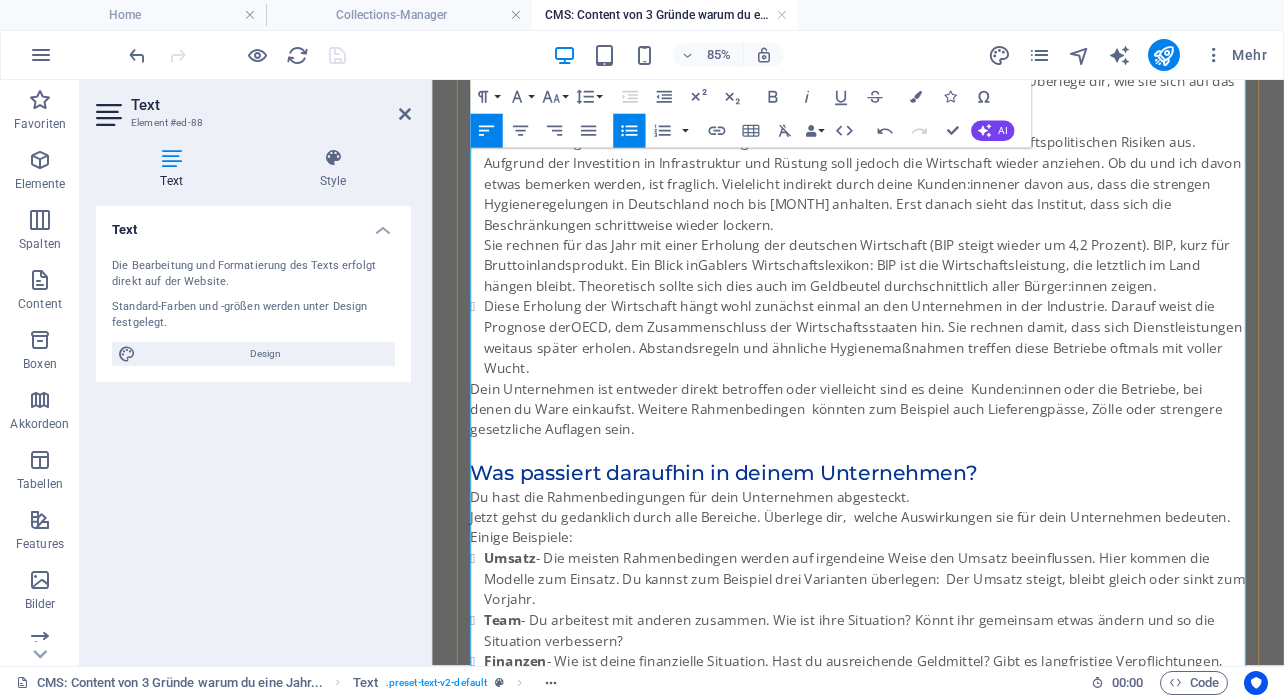 click on "Das Ifo Institut geht in ihrer aktuellen Prognose für 2026 weiterhin von hohen wirtschaftspolitischen Risiken aus. Aufgrund der Investition in Infrastruktur und Rüstung soll jedoch die Wirtschaft wieder anziehen. Ob du und ich davon etwas bemerken werden, ist fraglich. Vielleicht indirekt durch deine Kunden:innen er davon aus, dass die strengen Hygieneregelungen in Deutschland noch bis März anhalten. Erst danach sieht das Institut, dass sich die Beschränkungen schrittweise wieder lockern. Sie rechnen für das Jahr mit einer Erholung der deutschen Wirtschaft (BIP steigt wieder um 4,2 Prozent). BIP, kurz für Bruttoinlandsprodukt.  Ein Blick in  Gablers Wirtschaftslexikon : BIP ist die Wirtschaftsleistung, die letztlich im Land hängen bleibt. Theoretisch sollte sich dies auch im Geldbeutel durchschnittlich aller Bürger:innen zeigen." at bounding box center [941, 237] 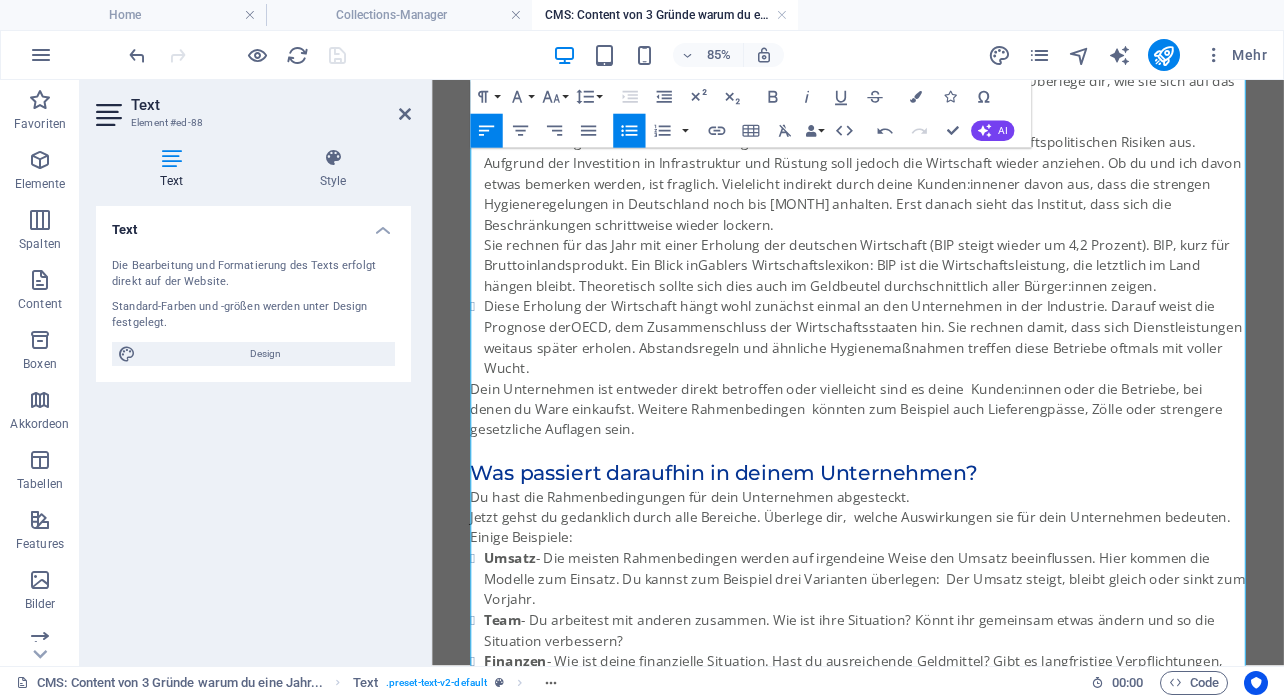 click on "Viele licht" 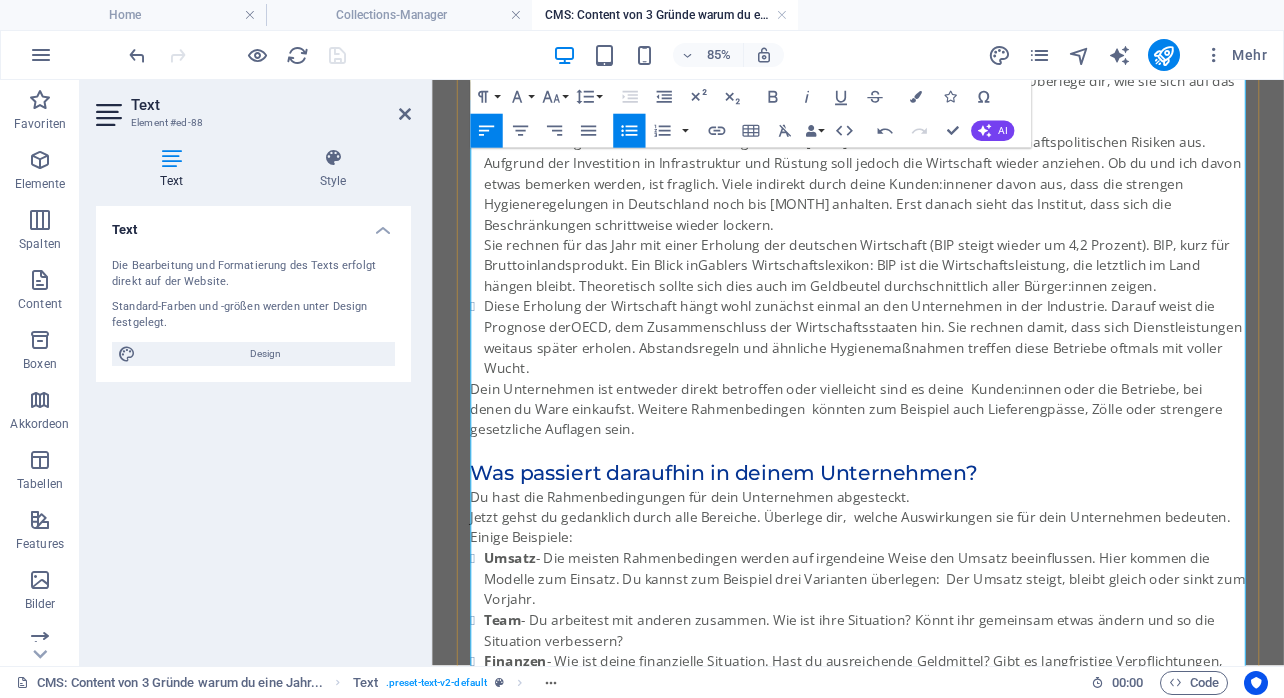 click on "Das Ifo Institut geht in ihrer aktuellen Prognose für [YEAR] weiterhin von hohen wirtschaftspolitischen Risiken aus. Aufgrund der Investition in Infrastruktur und Rüstung soll jedoch die Wirtschaft wieder anziehen. Ob du und ich davon etwas bemerken werden, ist fraglich. Vielelicht indirekt durch deine Kunden:innen er davon aus, dass die strengen Hygieneregelungen in Deutschland noch bis [MONTH] anhalten. Erst danach sieht das Institut, dass sich die Beschränkungen schrittweise wieder lockern. Sie rechnen für das Jahr mit einer Erholung der deutschen Wirtschaft (BIP steigt wieder um [PERCENT] Prozent). BIP, kurz für Bruttoinlandsprodukt. Ein Blick in Gablers Wirtschaftslexikon : BIP ist die Wirtschaftsleistung, die letztlich im Land hängen bleibt. Theoretisch sollte sich dies auch im Geldbeutel durchschnittlich aller Bürger:innen zeigen." at bounding box center (941, 237) 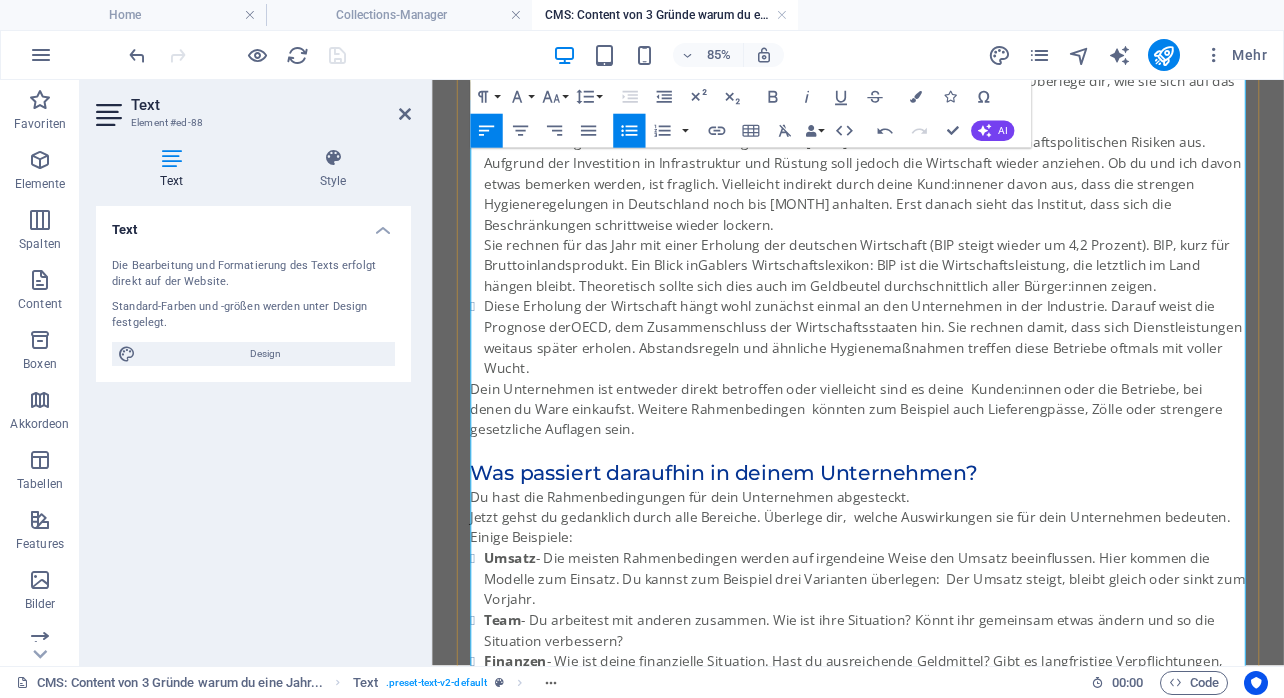 click on "Das  Ifo Institut  geht in ihrer aktuellen Prognose für 2026 weiterhin von hohen wirtschaftspolitischen Risiken aus. Aufgrund der Investition in Infrastruktur und Rüstung soll jedoch die Wirtschaft wieder anziehen. Ob du und ich davon etwas bemerken werden, ist fraglich. Vielleicht indirekt durch deine Kunden:innener davon aus, dass die strengen Hygieneregelungen in Deutschland noch bis März anhalten. Erst danach sieht das Institut, dass sich die Beschränkungen schrittweise wieder lockern. Sie rechnen für das Jahr mit einer Erholung der deutschen Wirtschaft (BIP steigt wieder um 4,2 Prozent). BIP, kurz für Bruttoinlandsprodukt.  Ein Blick in  Gablers Wirtschaftslexikon : BIP ist die Wirtschaftsleistung, die letztlich im Land hängen bleibt. Theoretisch sollte sich dies auch im Geldbeutel durchschnittlich aller Bürger:innen zeigen." at bounding box center (941, 237) 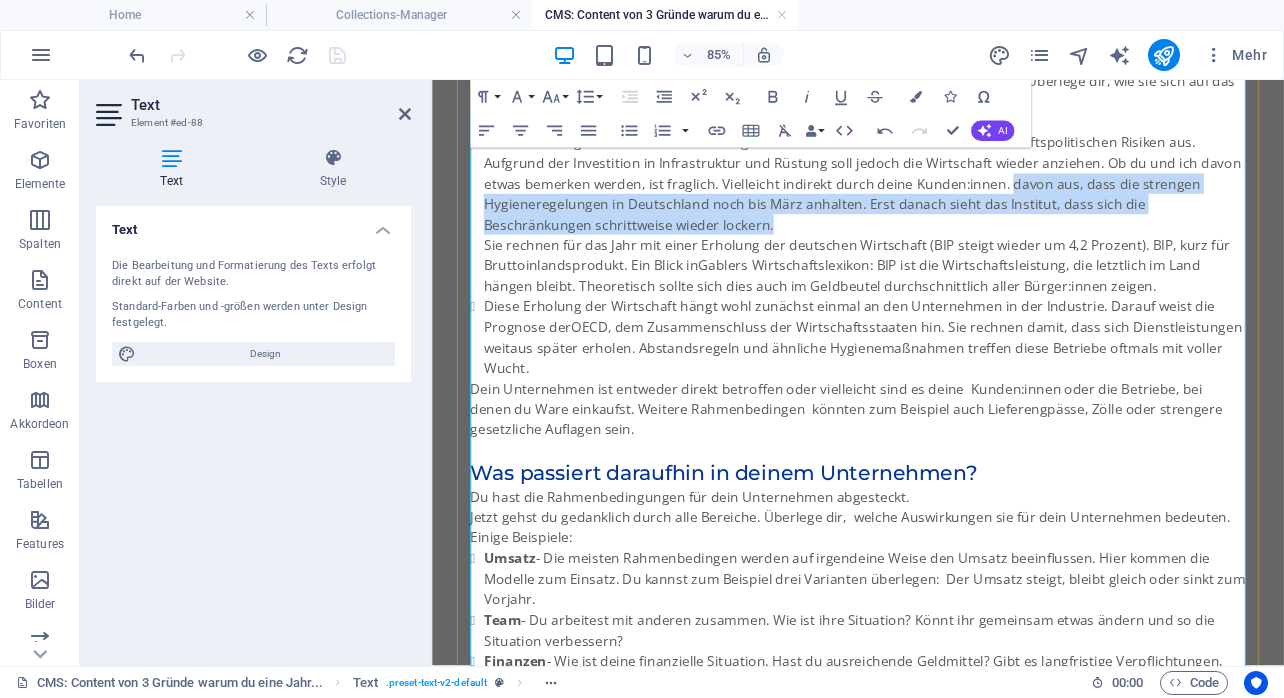 drag, startPoint x: 1114, startPoint y: 445, endPoint x: 1105, endPoint y: 487, distance: 42.953465 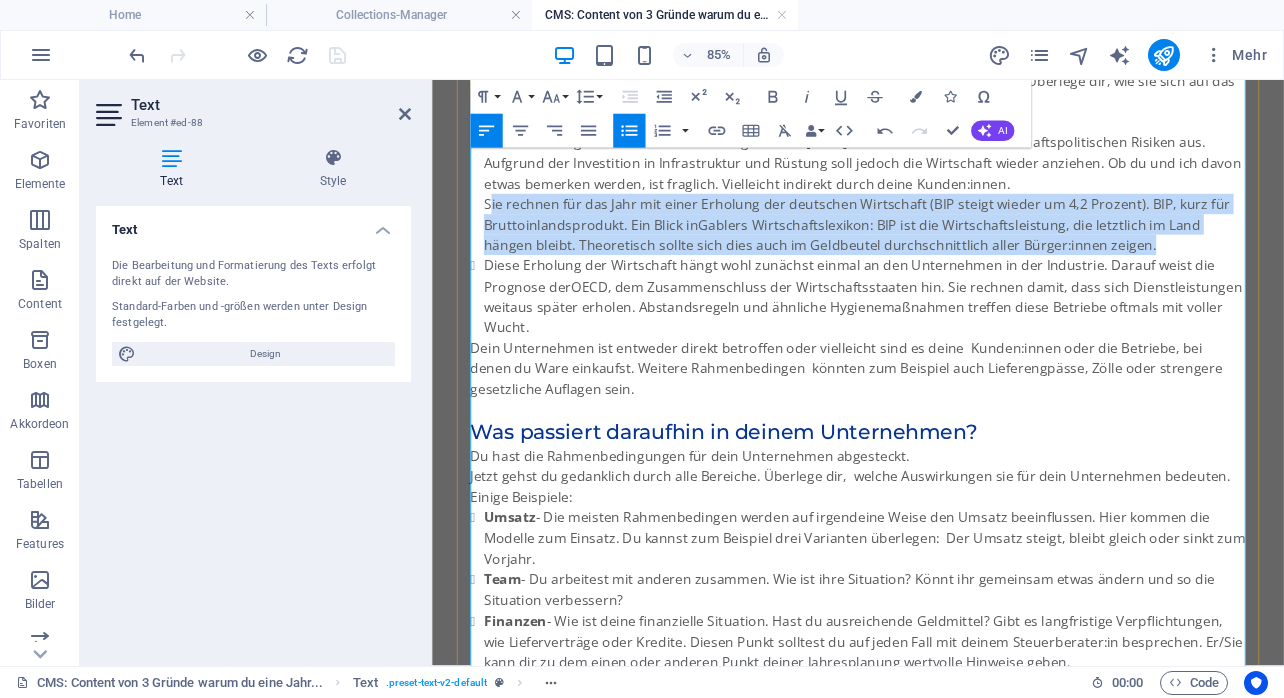 drag, startPoint x: 499, startPoint y: 472, endPoint x: 1291, endPoint y: 513, distance: 793.06055 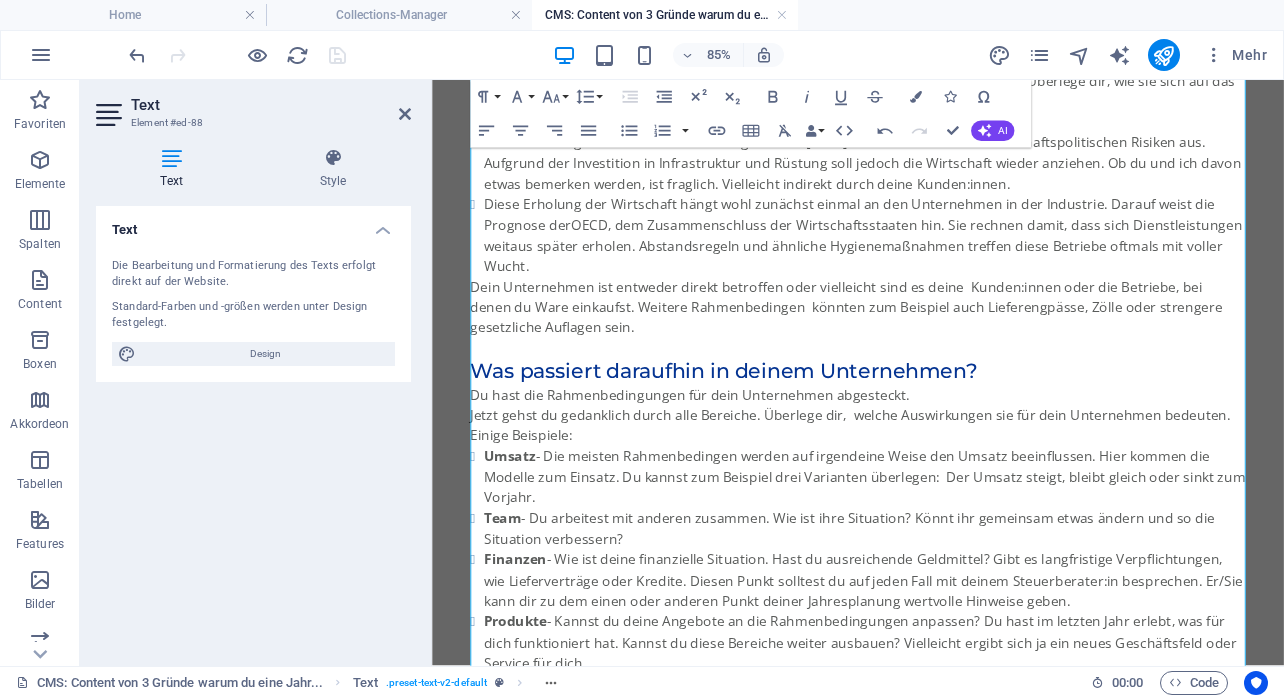 click on "85% Mehr" at bounding box center (700, 55) 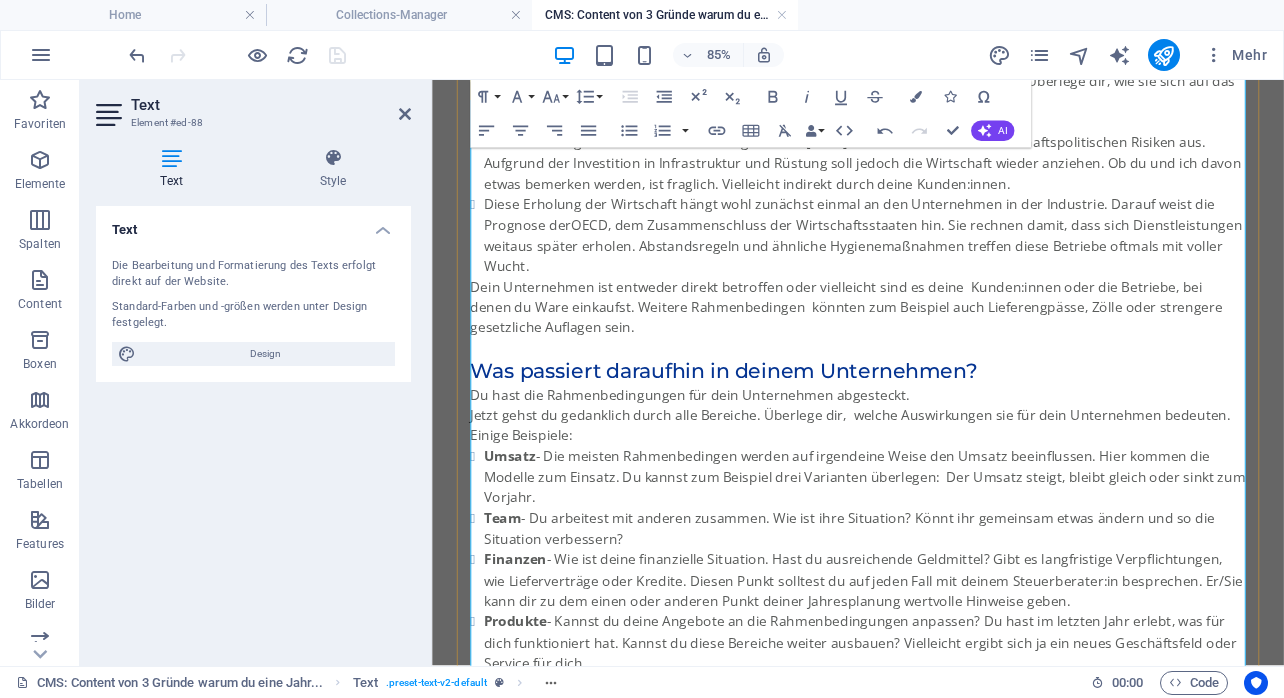 click on "Das  Ifo Institut  geht in ihrer aktuellen Prognose für [YEAR] weiterhin von hohen wirtschaftspolitischen Risiken aus. Aufgrund der Investition in Infrastruktur und Rüstung soll jedoch die Wirtschaft wieder anziehen. Ob du und ich davon etwas bemerken werden, ist fraglich. Vielleicht indirekt durch deine Kunden:innen." at bounding box center (941, 177) 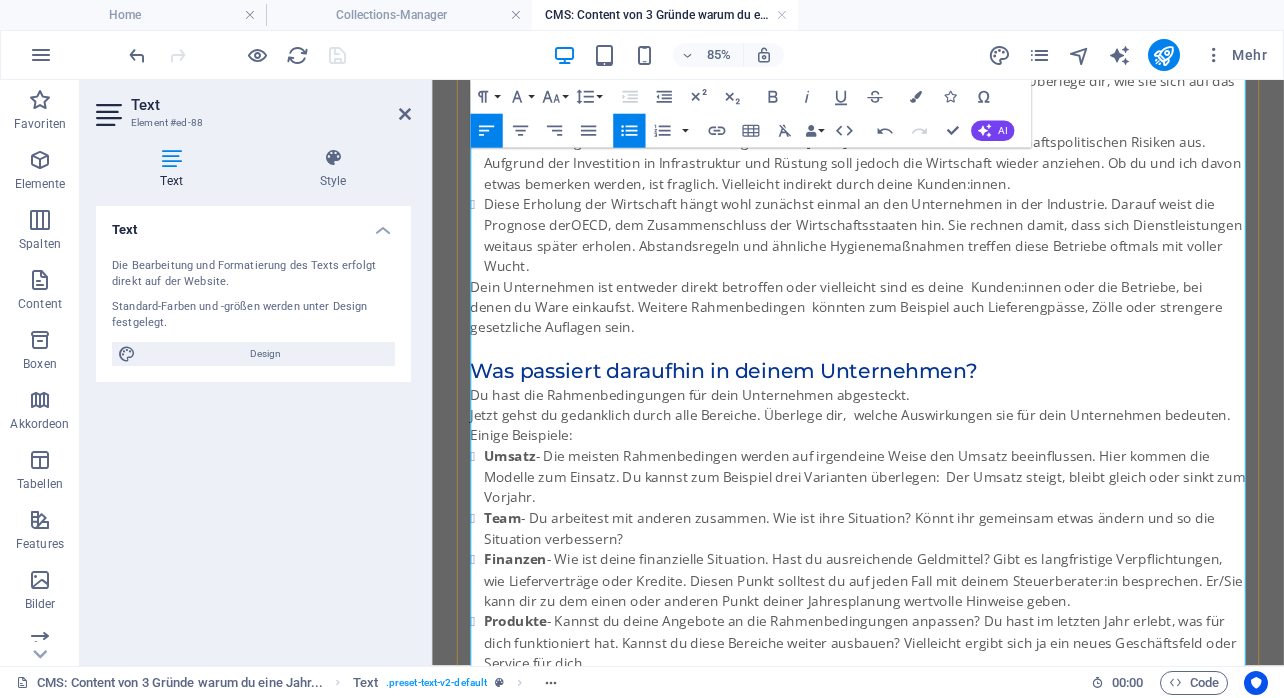 click on "Beginne mit Ereignissen, von denen dein Unternehmen betroffen ist oder sein könnte. Überlege dir, wie sie sich auf das Geschäft und auf deine finanzielle Situation auswirken." at bounding box center (933, 93) 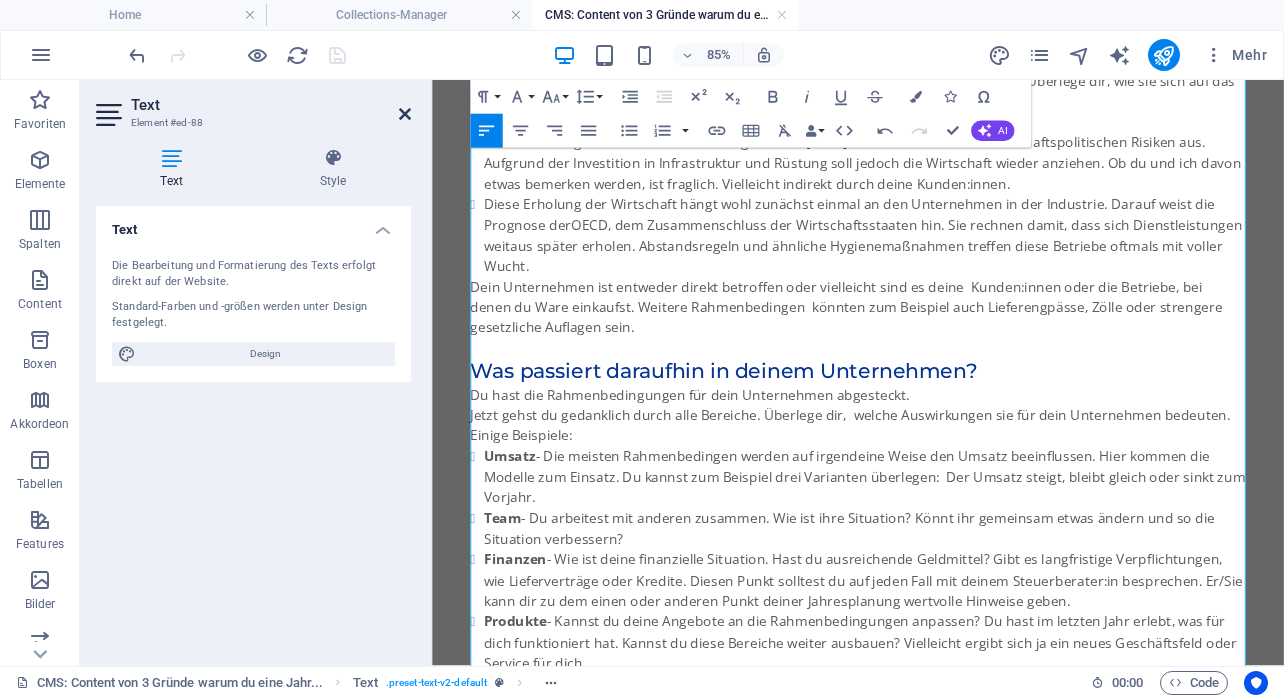 click at bounding box center (405, 114) 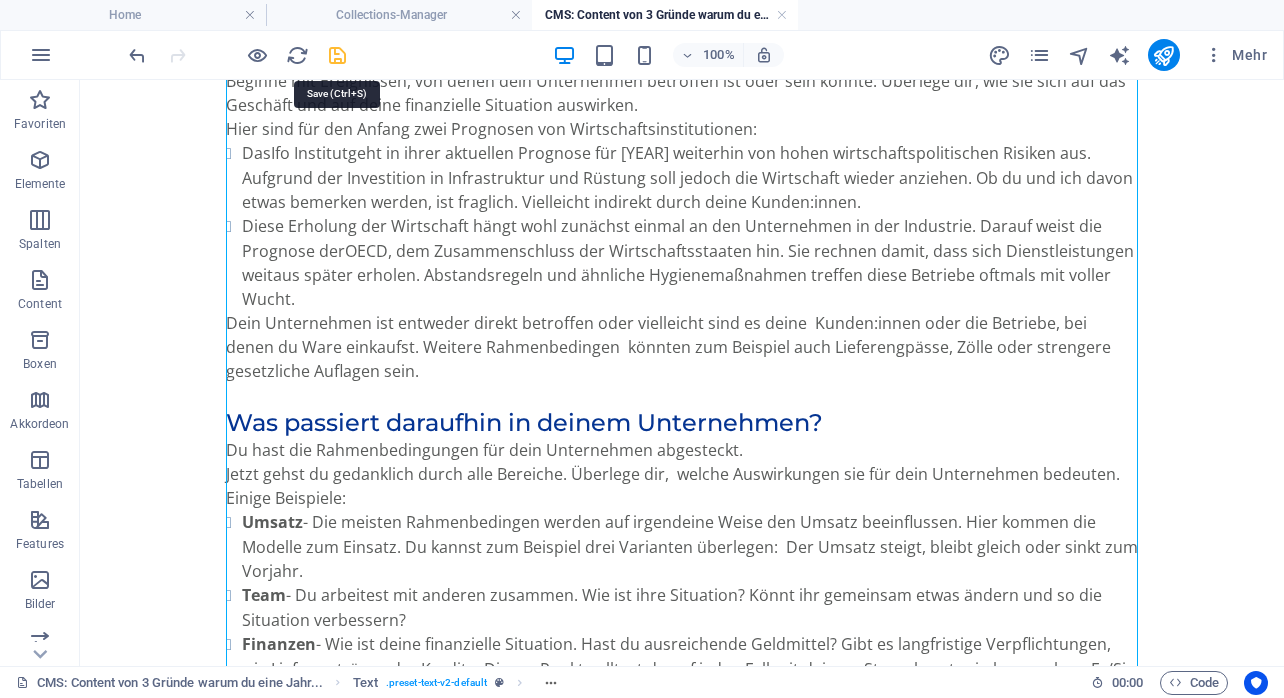 click at bounding box center [337, 55] 